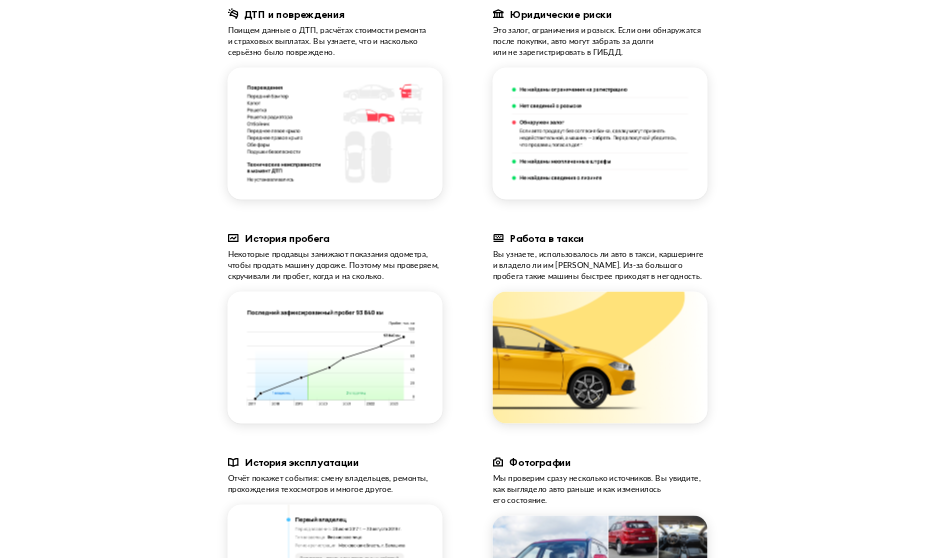 scroll, scrollTop: 618, scrollLeft: 0, axis: vertical 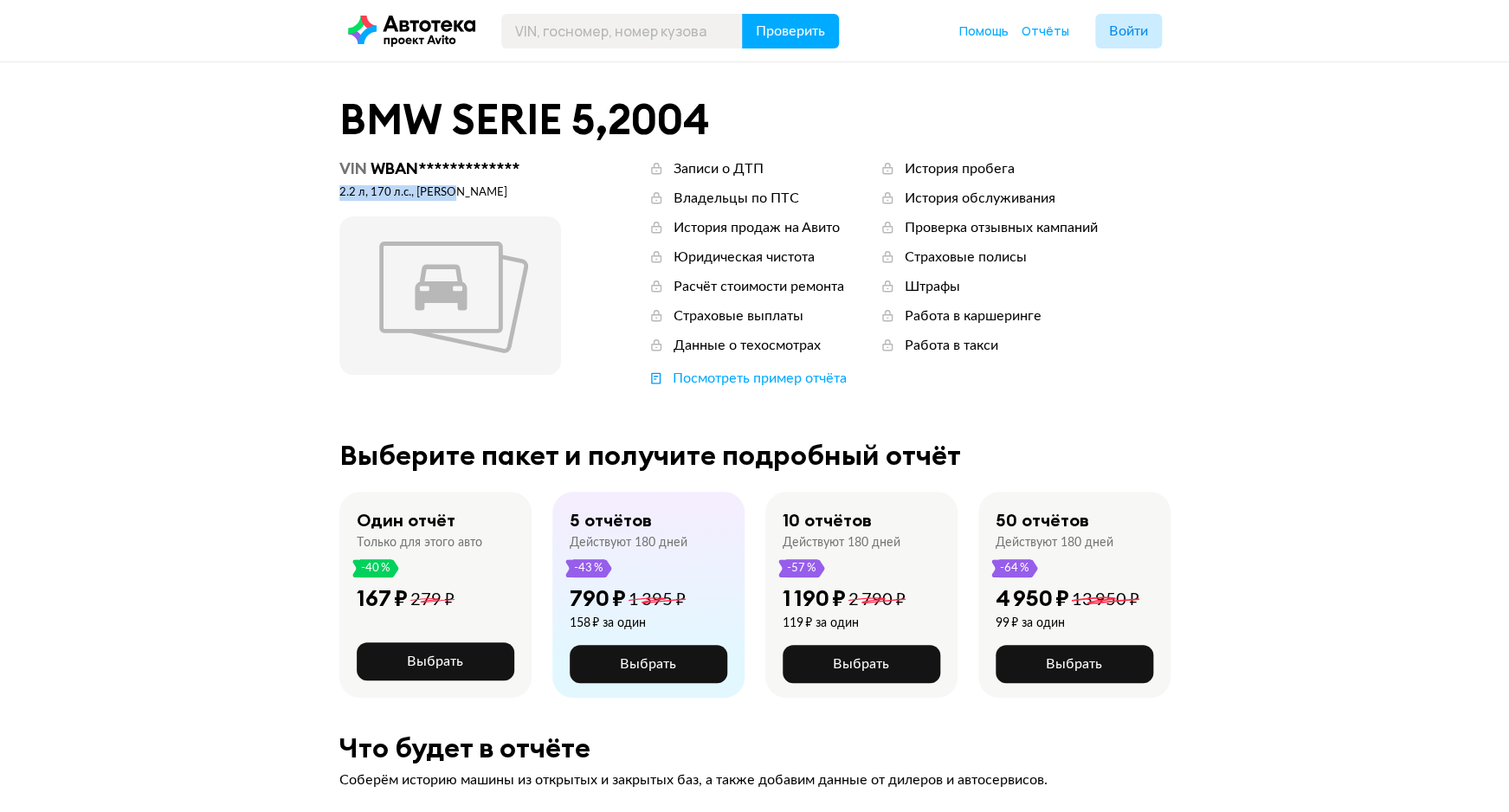 drag, startPoint x: 338, startPoint y: 193, endPoint x: 460, endPoint y: 190, distance: 122.0369 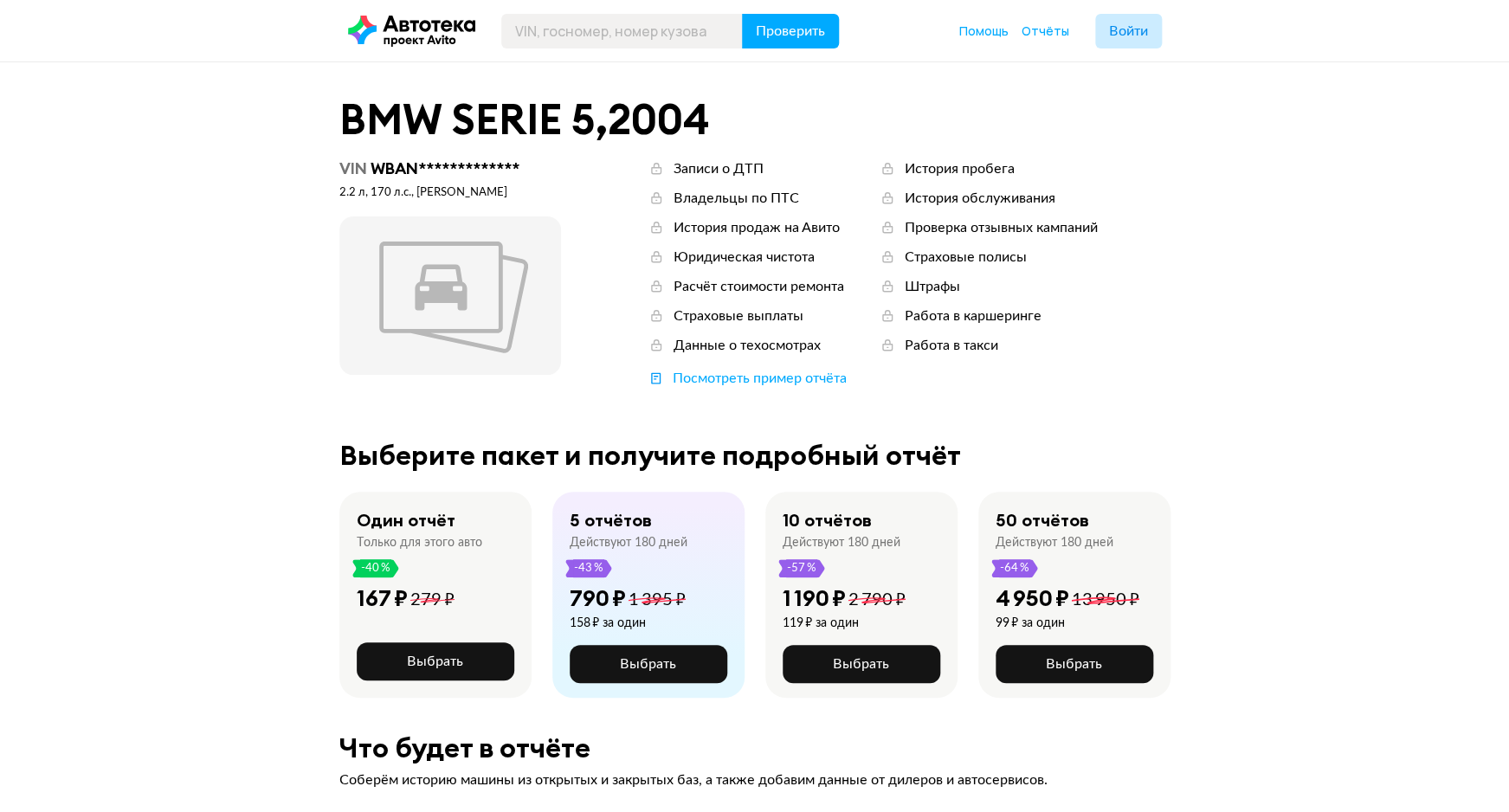 click on "2.2 л, 170 л.c., черный" at bounding box center (450, 193) 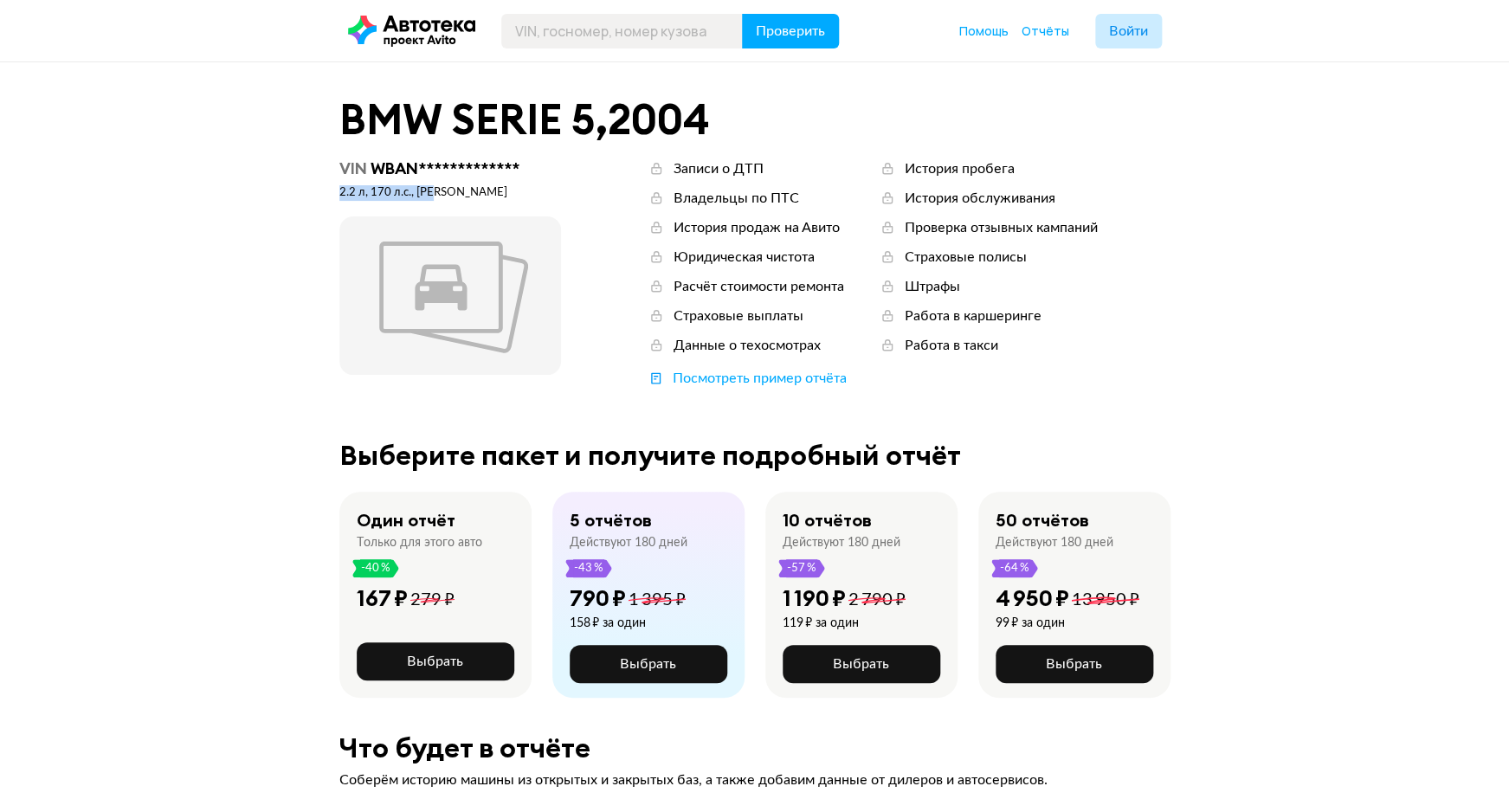 drag, startPoint x: 342, startPoint y: 193, endPoint x: 435, endPoint y: 192, distance: 93.00538 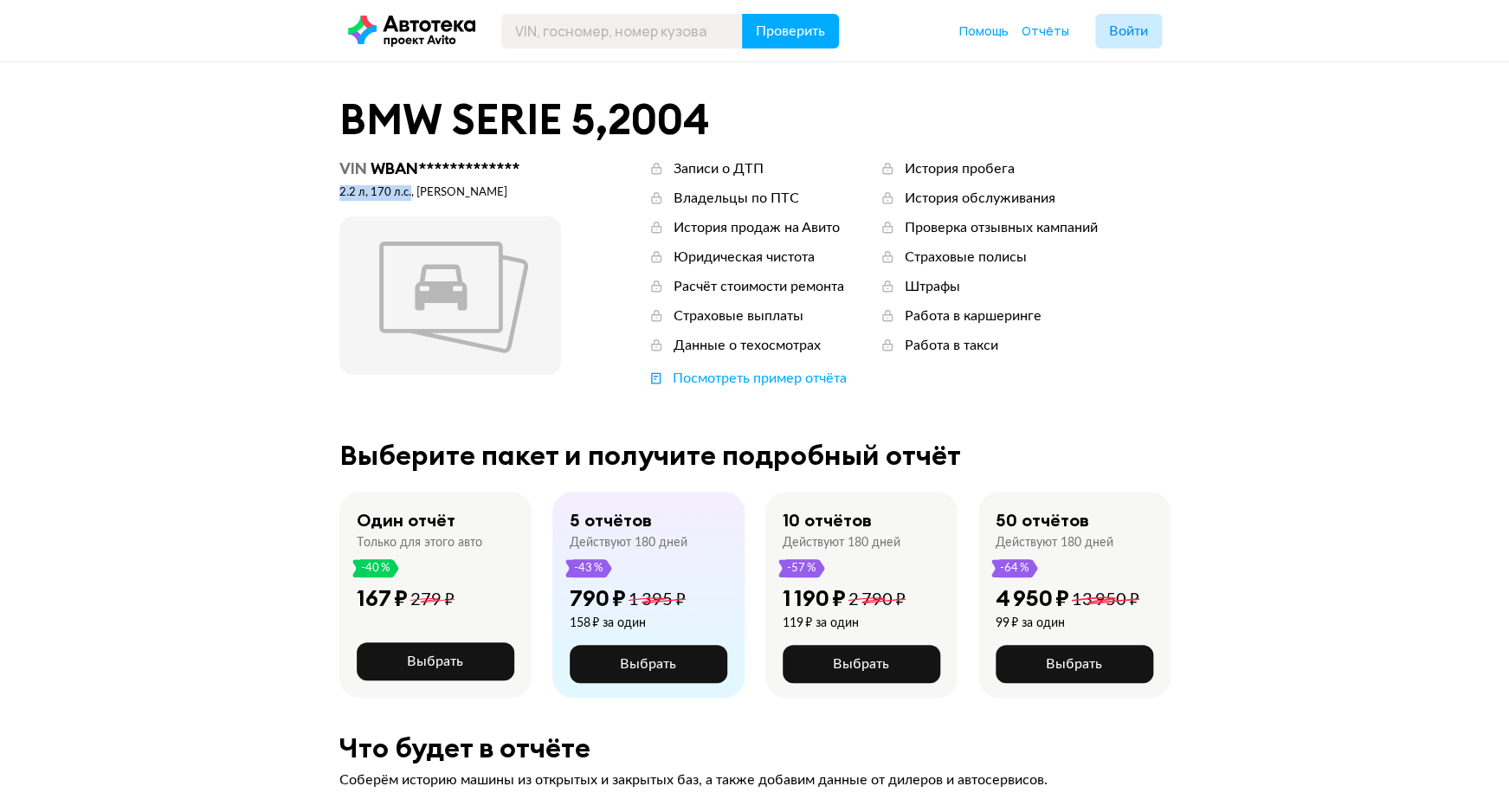 drag, startPoint x: 411, startPoint y: 192, endPoint x: 203, endPoint y: 192, distance: 208 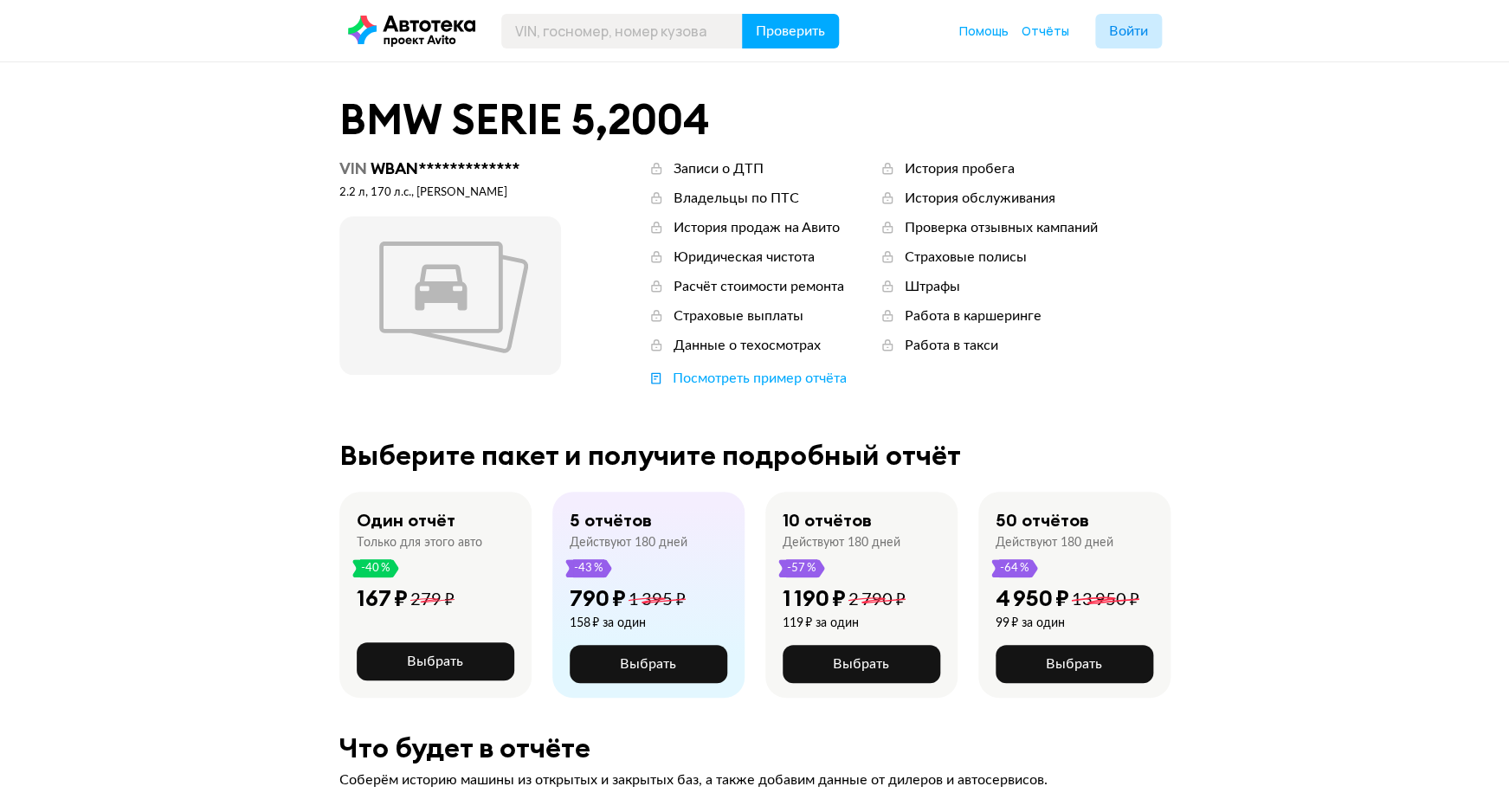 click at bounding box center [450, 295] 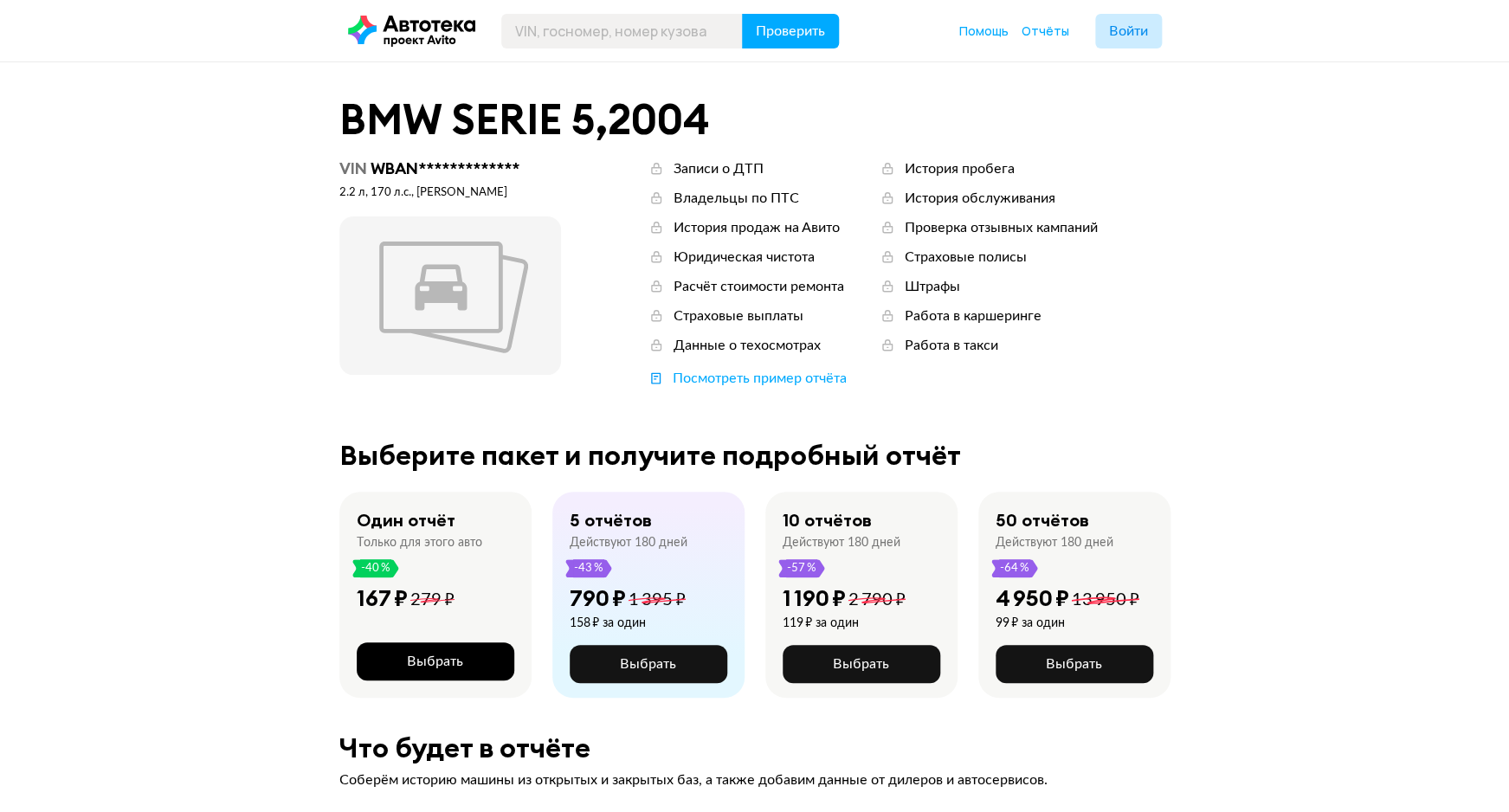 click on "Выбрать" at bounding box center [435, 661] 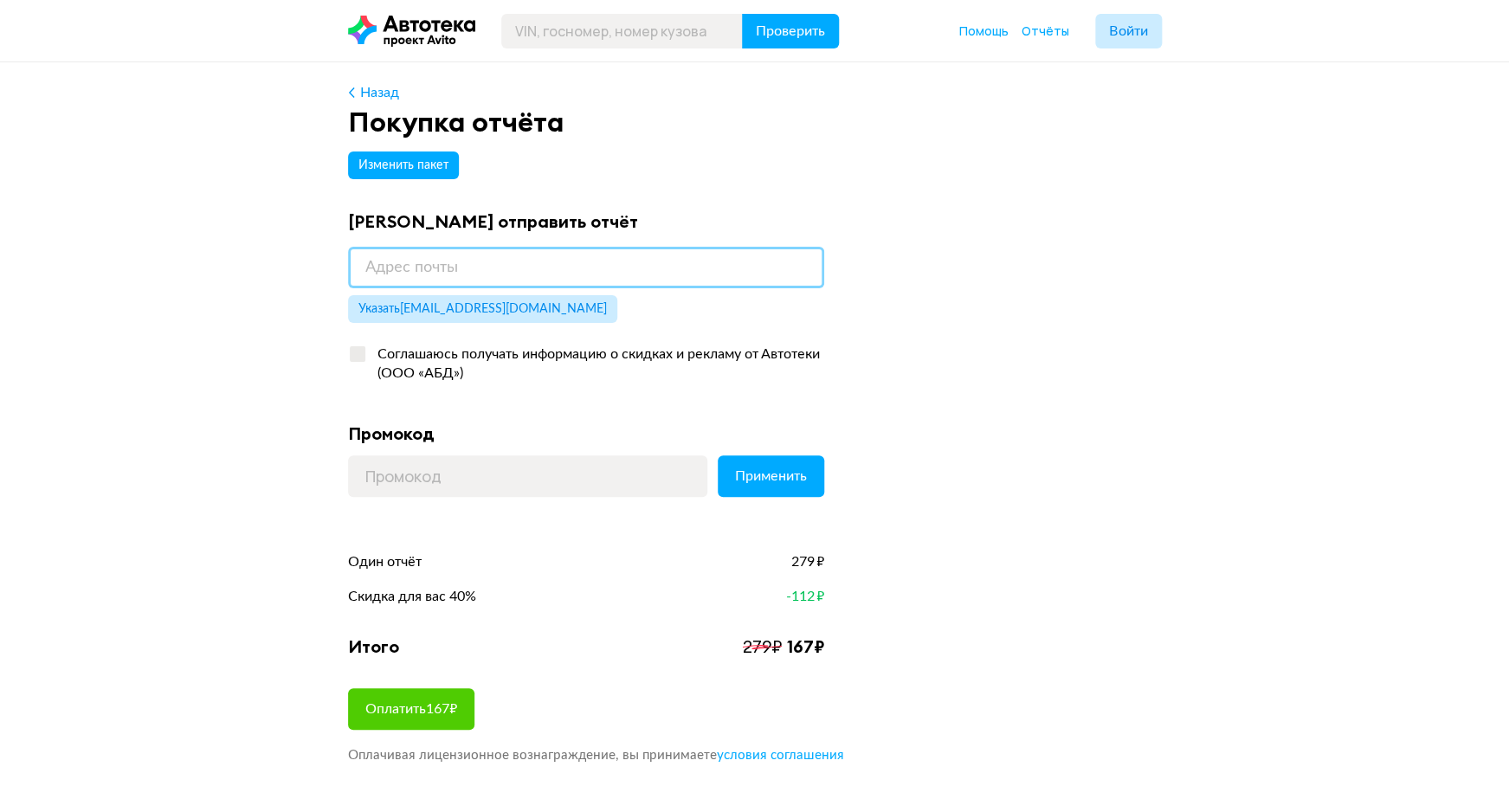 click at bounding box center (586, 267) 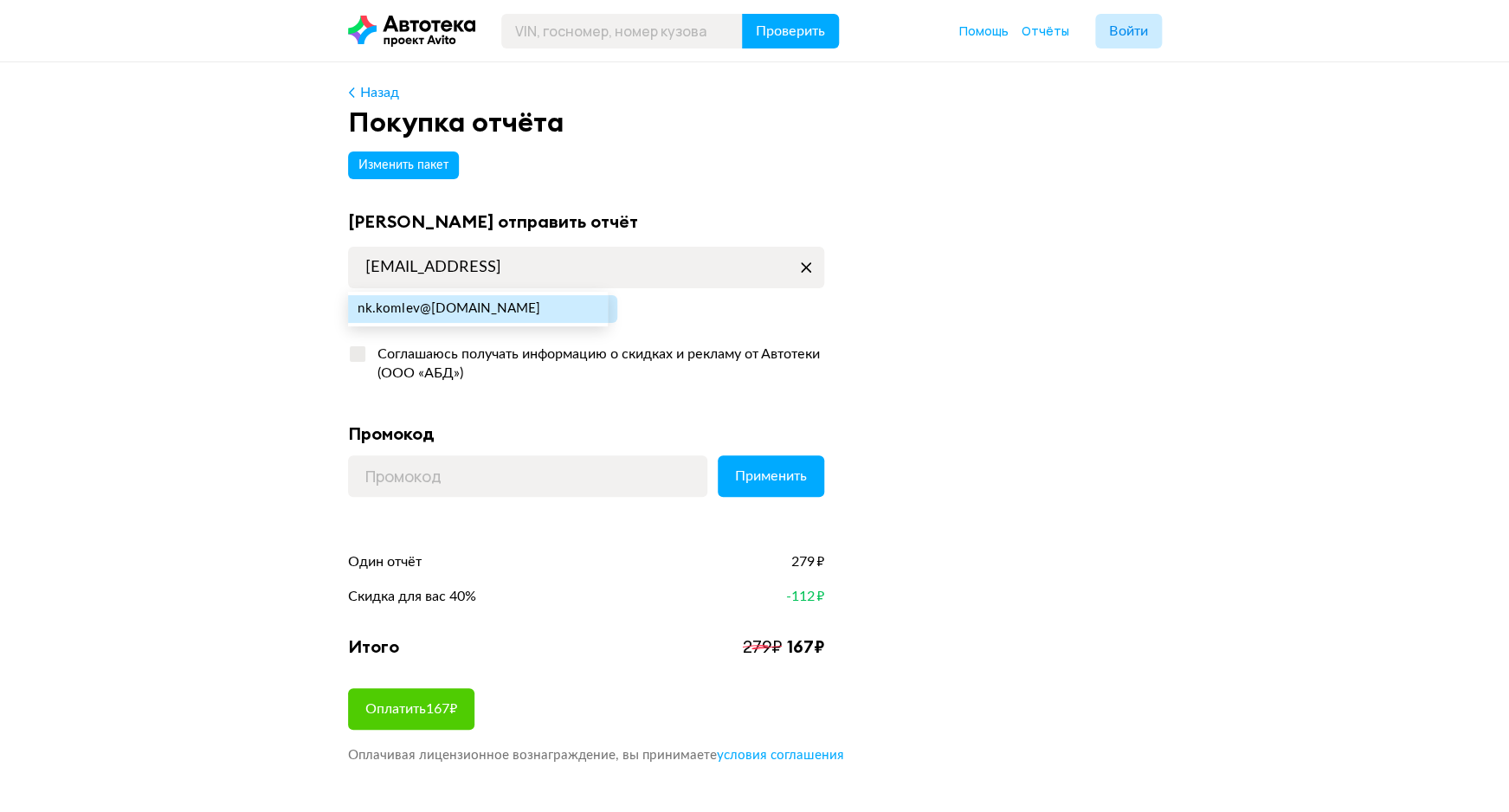 click on "nk.komlev @gmail.com" at bounding box center (478, 309) 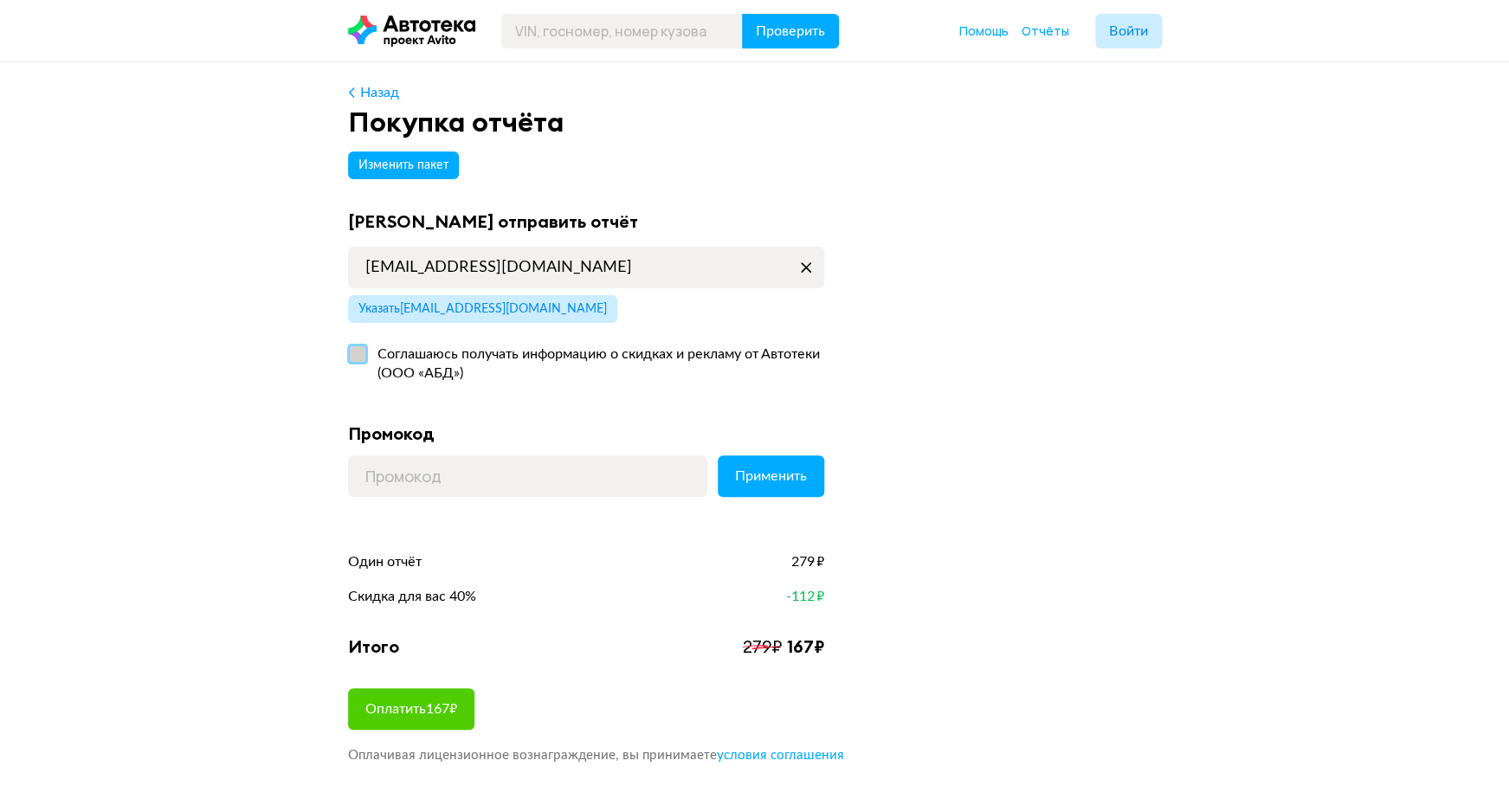 click on "Соглашаюсь получать информацию о скидках и рекламу от Автотеки (ООО «АБД»)" at bounding box center (586, 364) 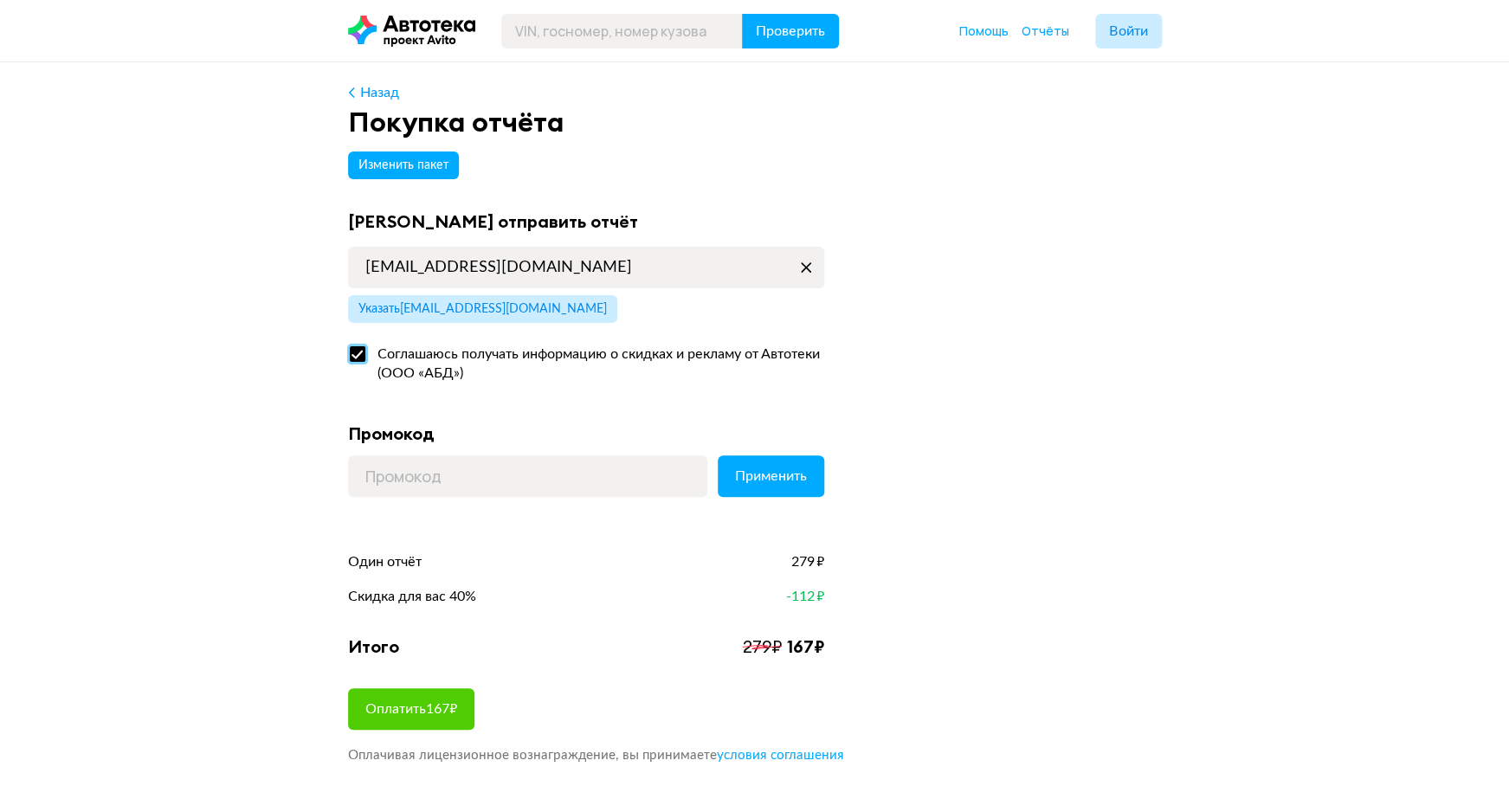 scroll, scrollTop: 73, scrollLeft: 0, axis: vertical 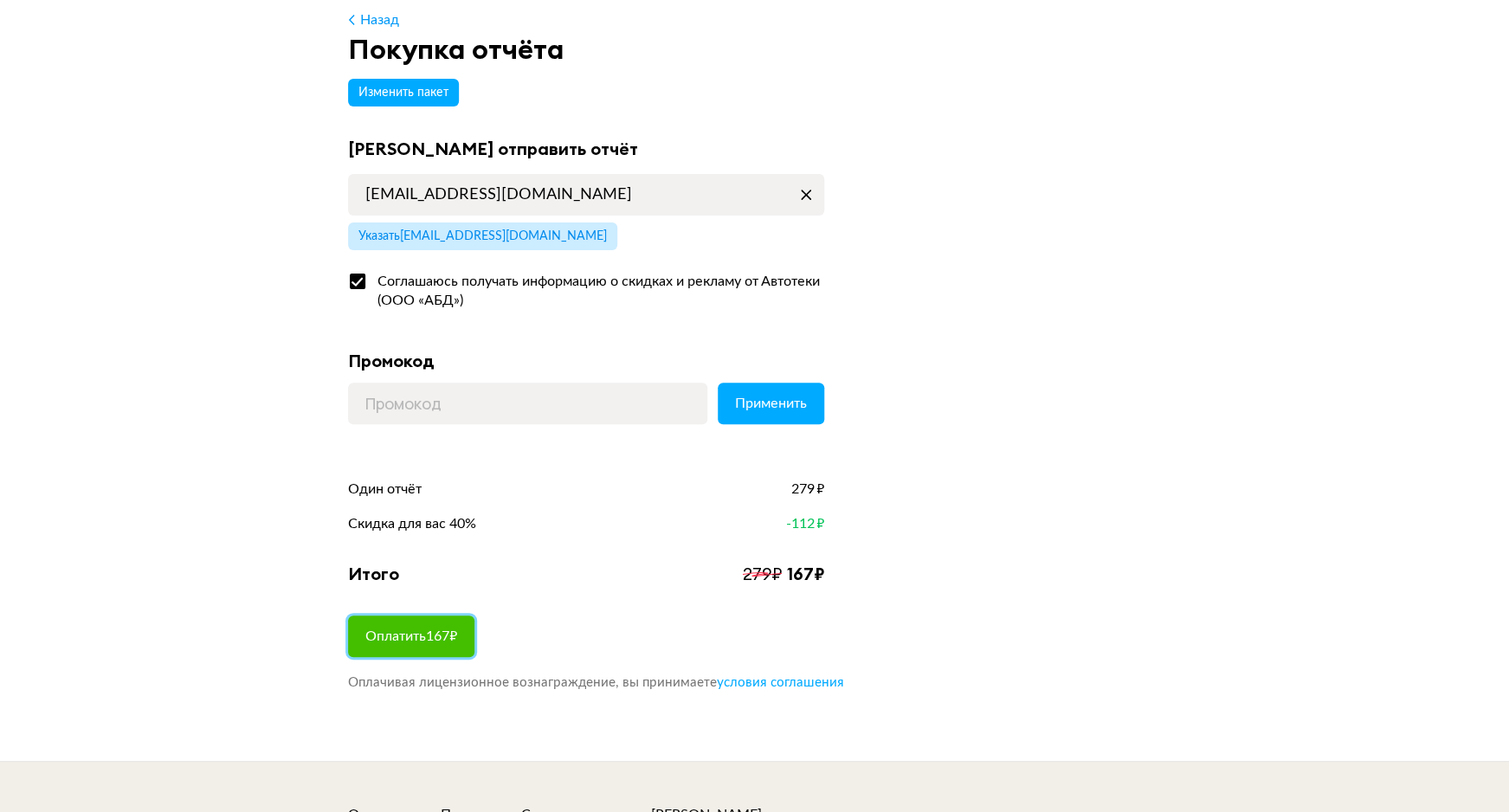 click on "Оплатить  167  ₽" at bounding box center [411, 636] 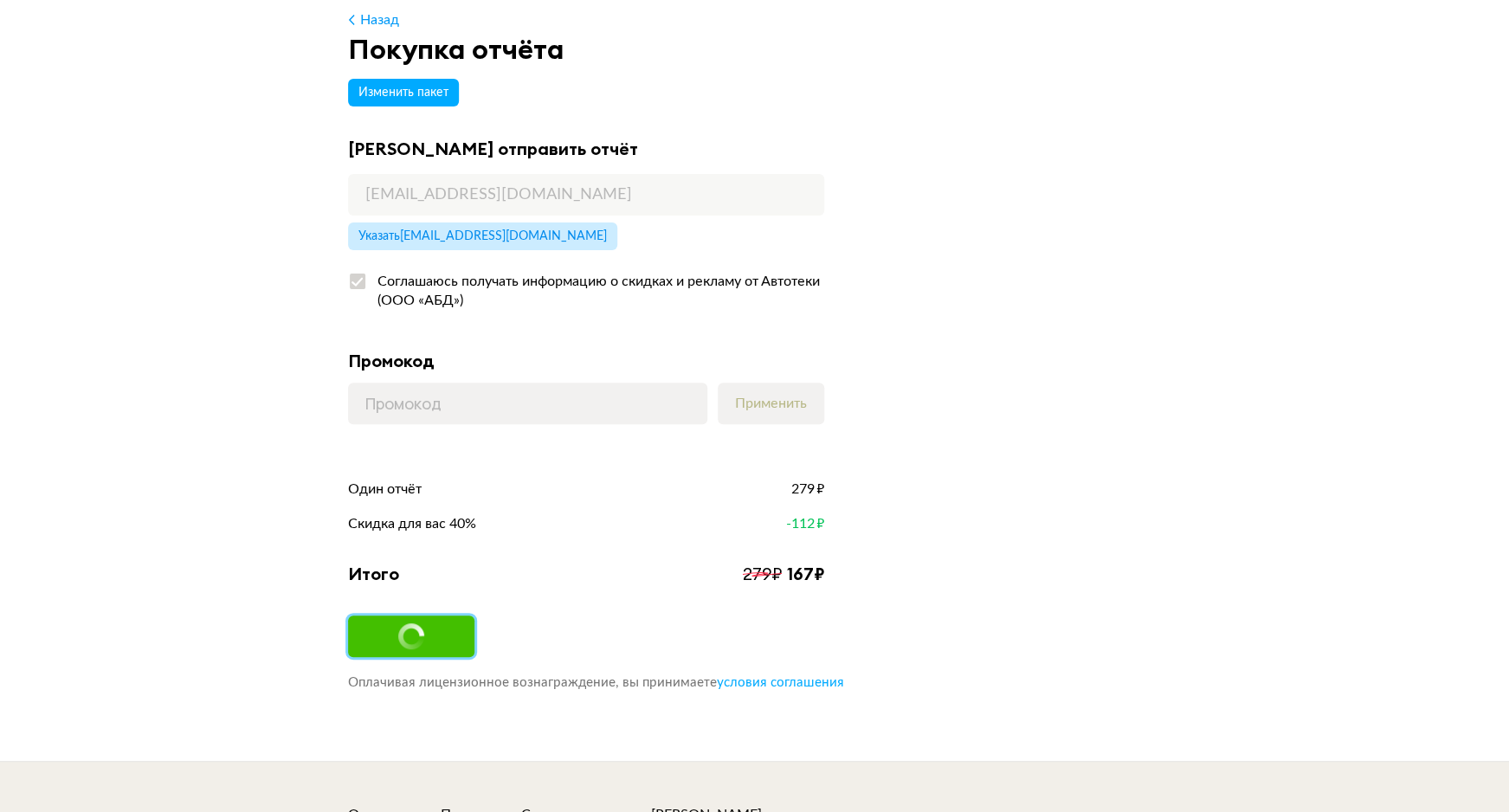scroll, scrollTop: 0, scrollLeft: 0, axis: both 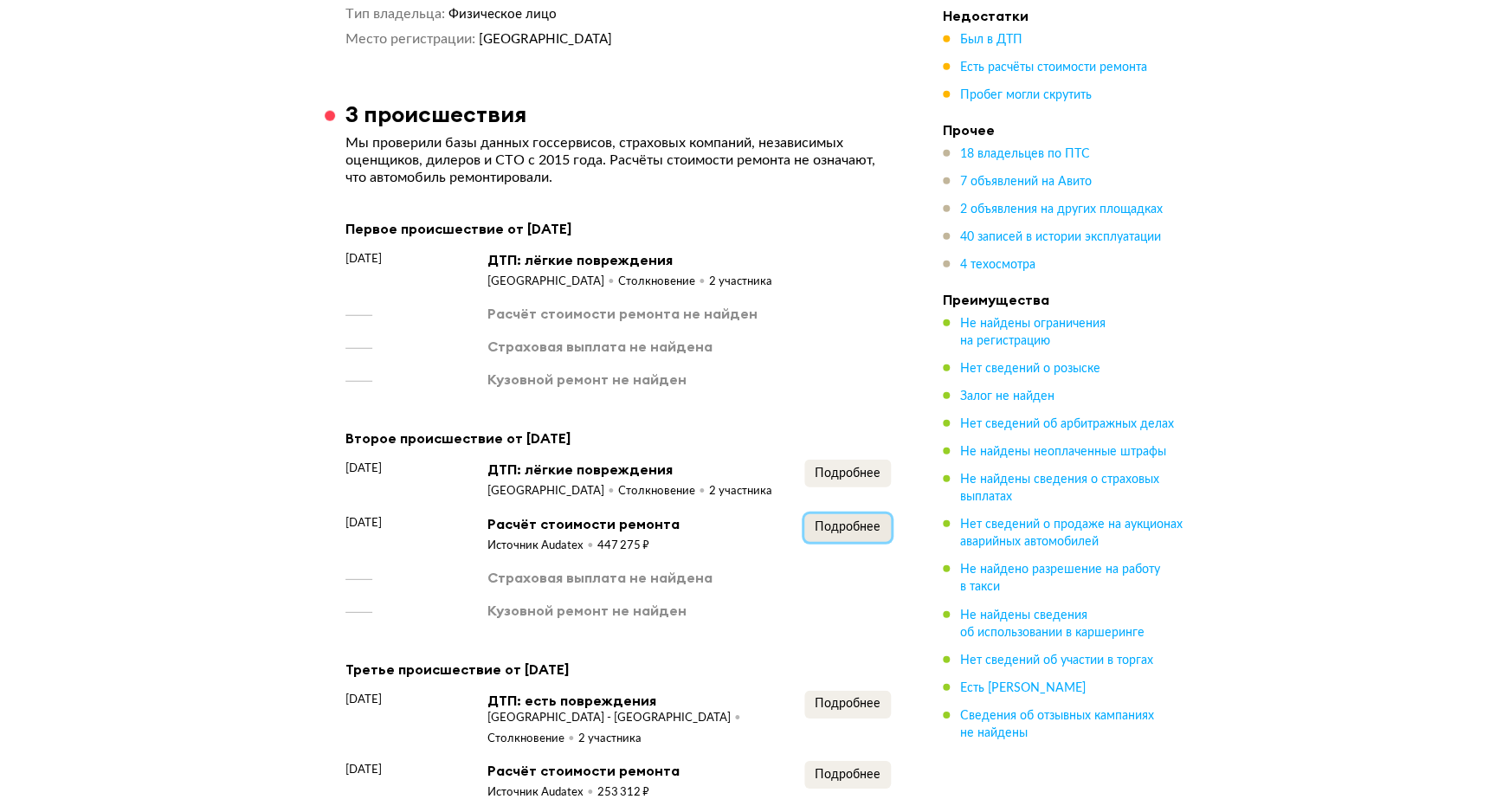 click on "Подробнее" at bounding box center (848, 527) 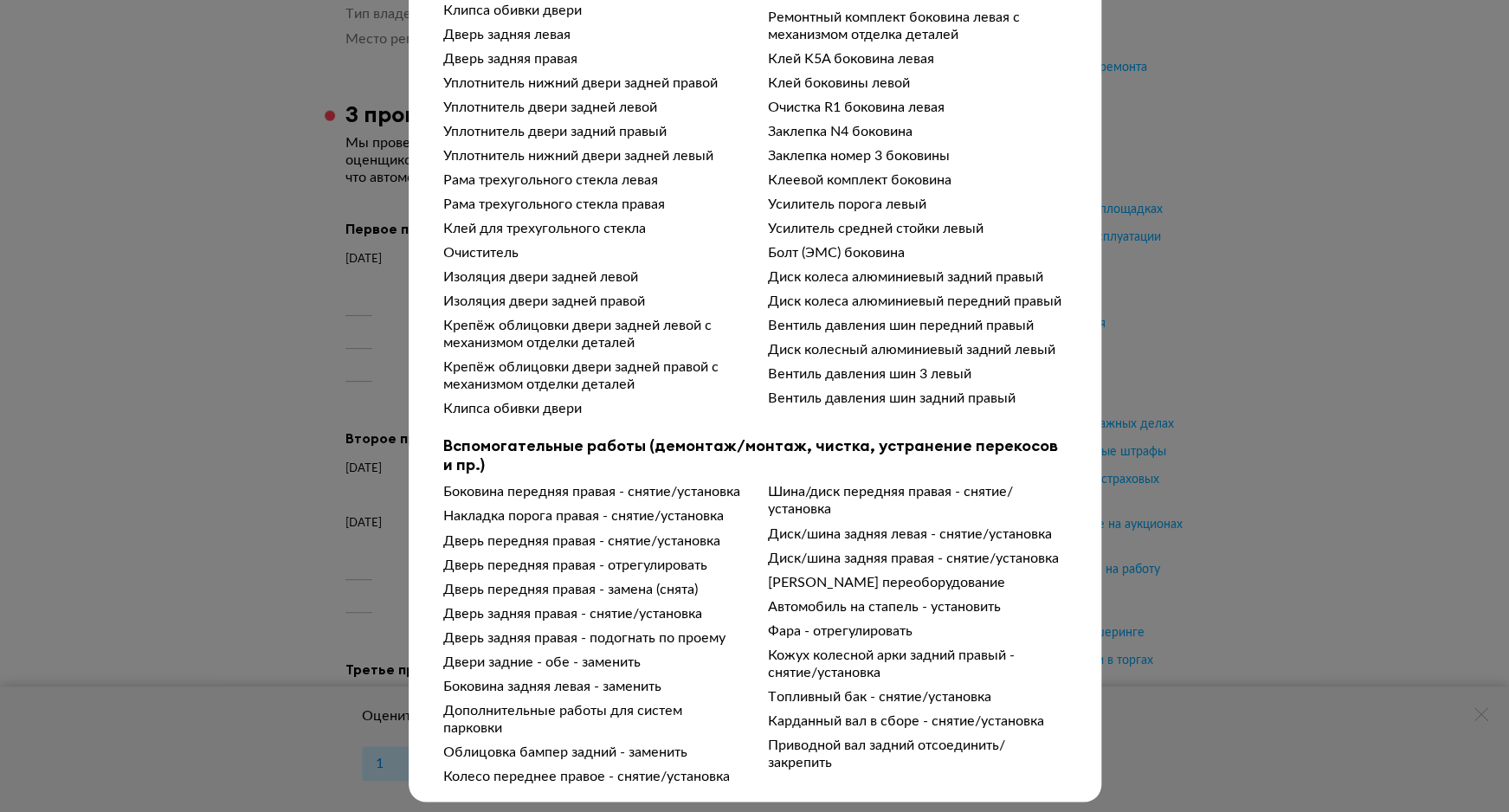 scroll, scrollTop: 986, scrollLeft: 0, axis: vertical 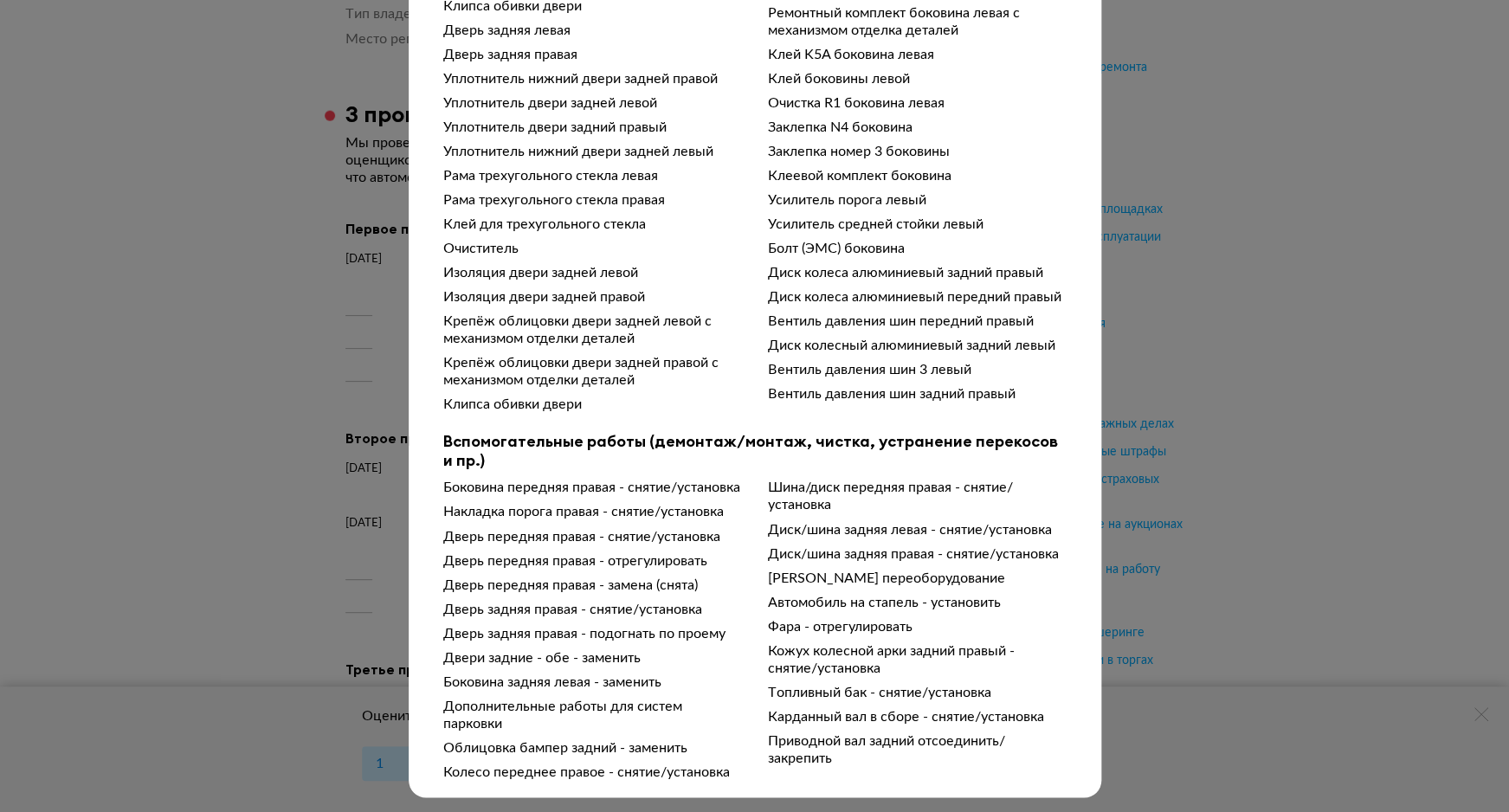 click on "Приводной вал задний отсоединить/закрепить" at bounding box center (917, 749) 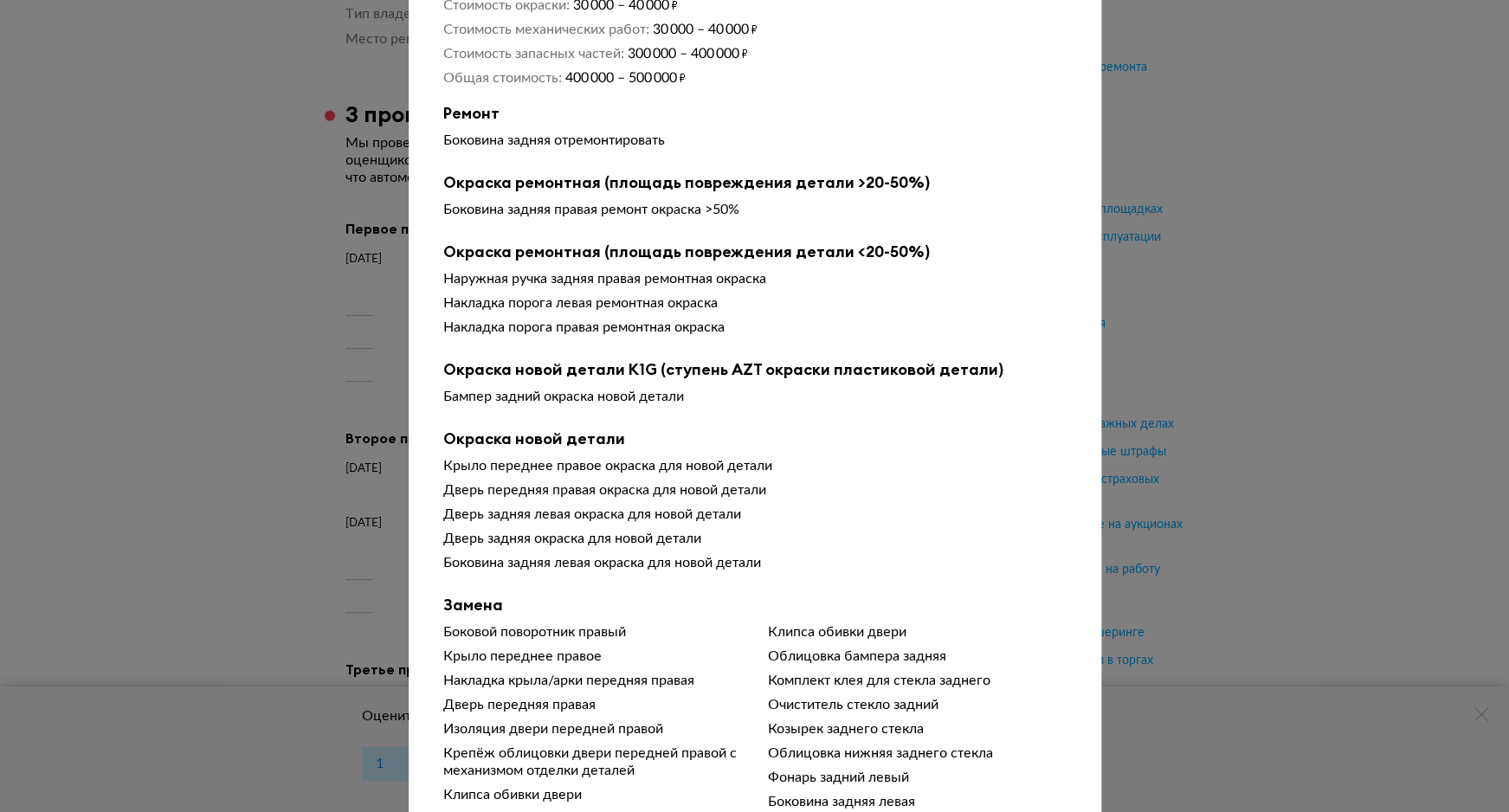 scroll, scrollTop: 0, scrollLeft: 0, axis: both 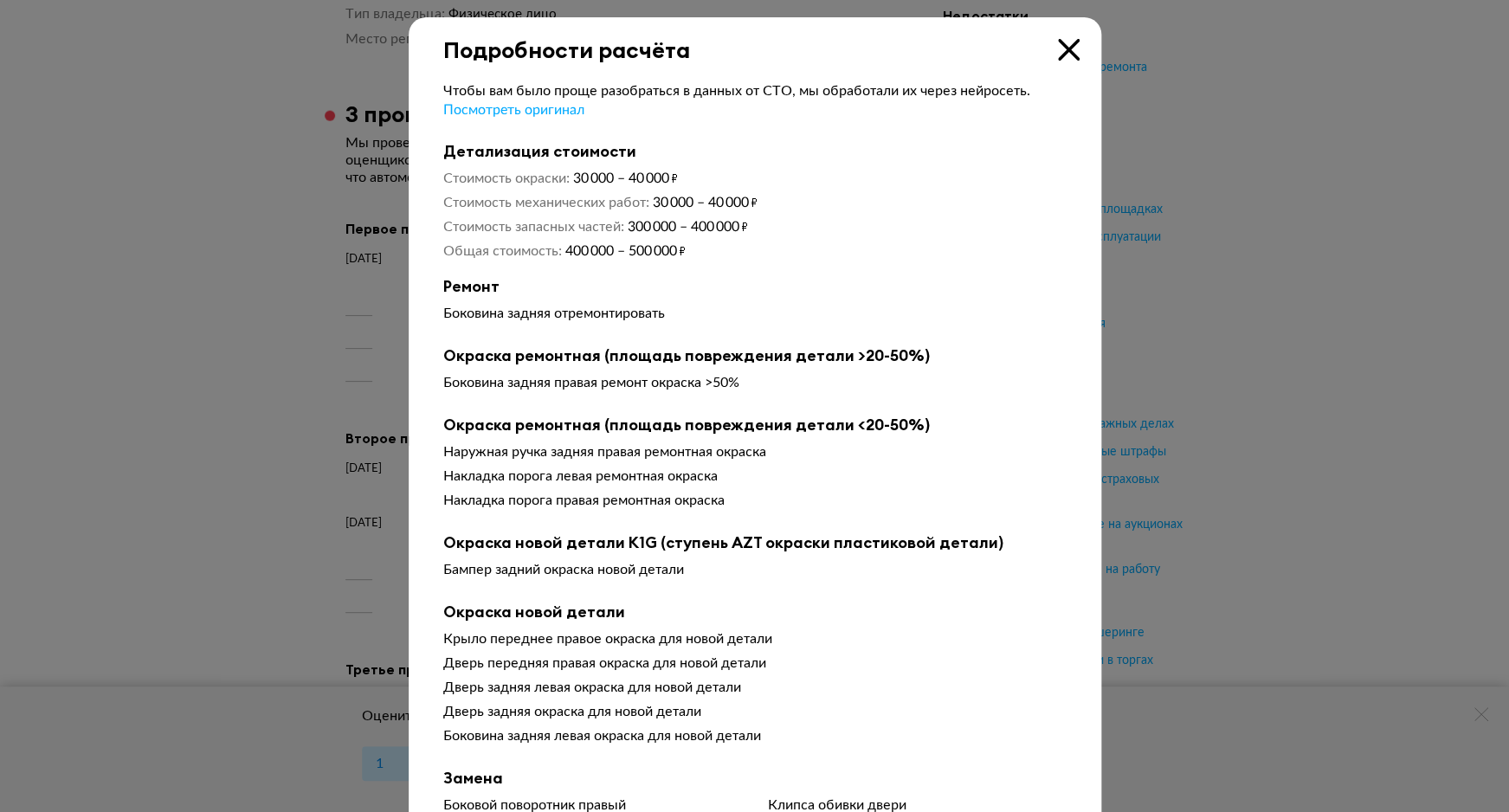 click at bounding box center [1068, 49] 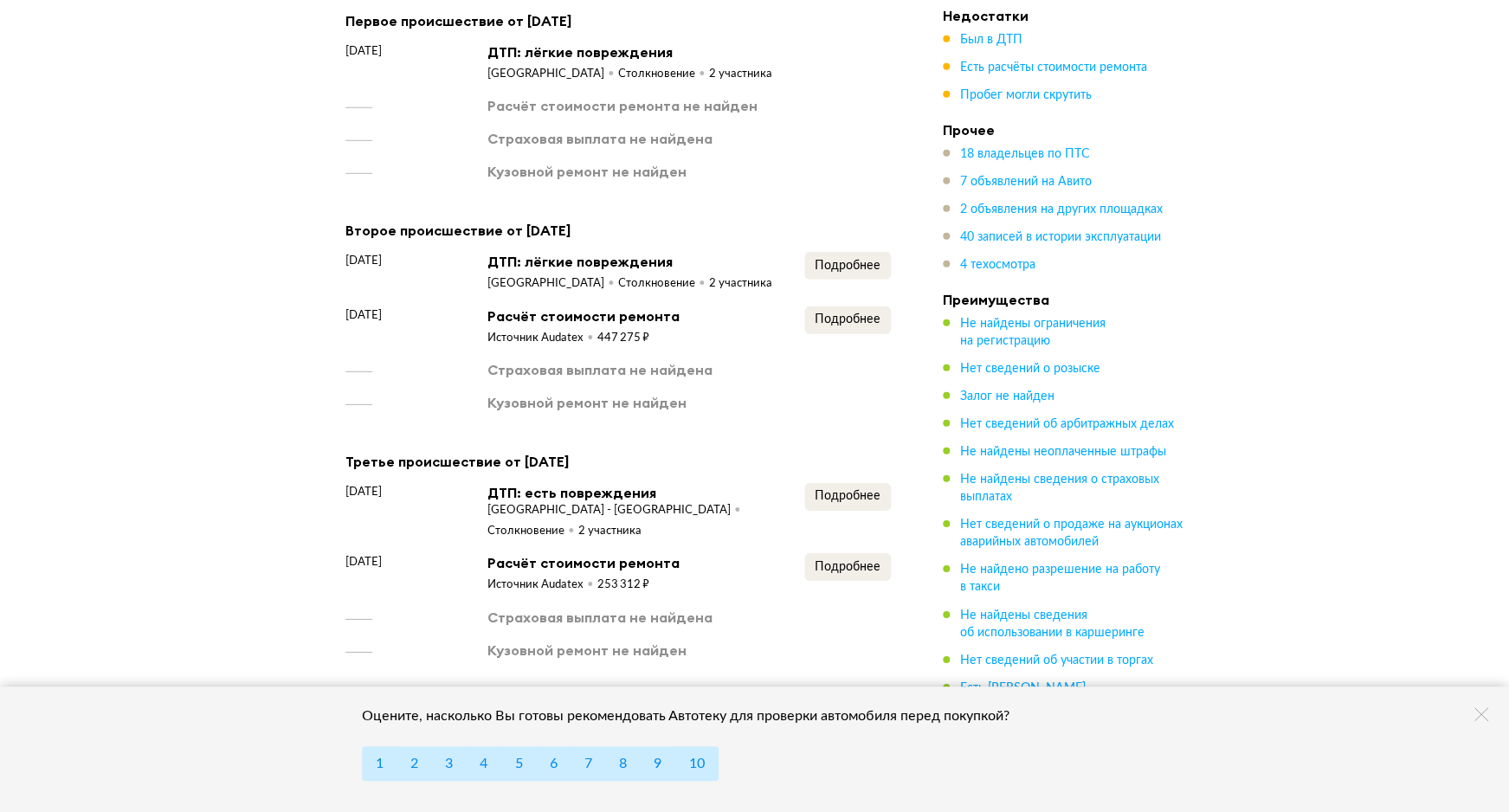 scroll, scrollTop: 5165, scrollLeft: 0, axis: vertical 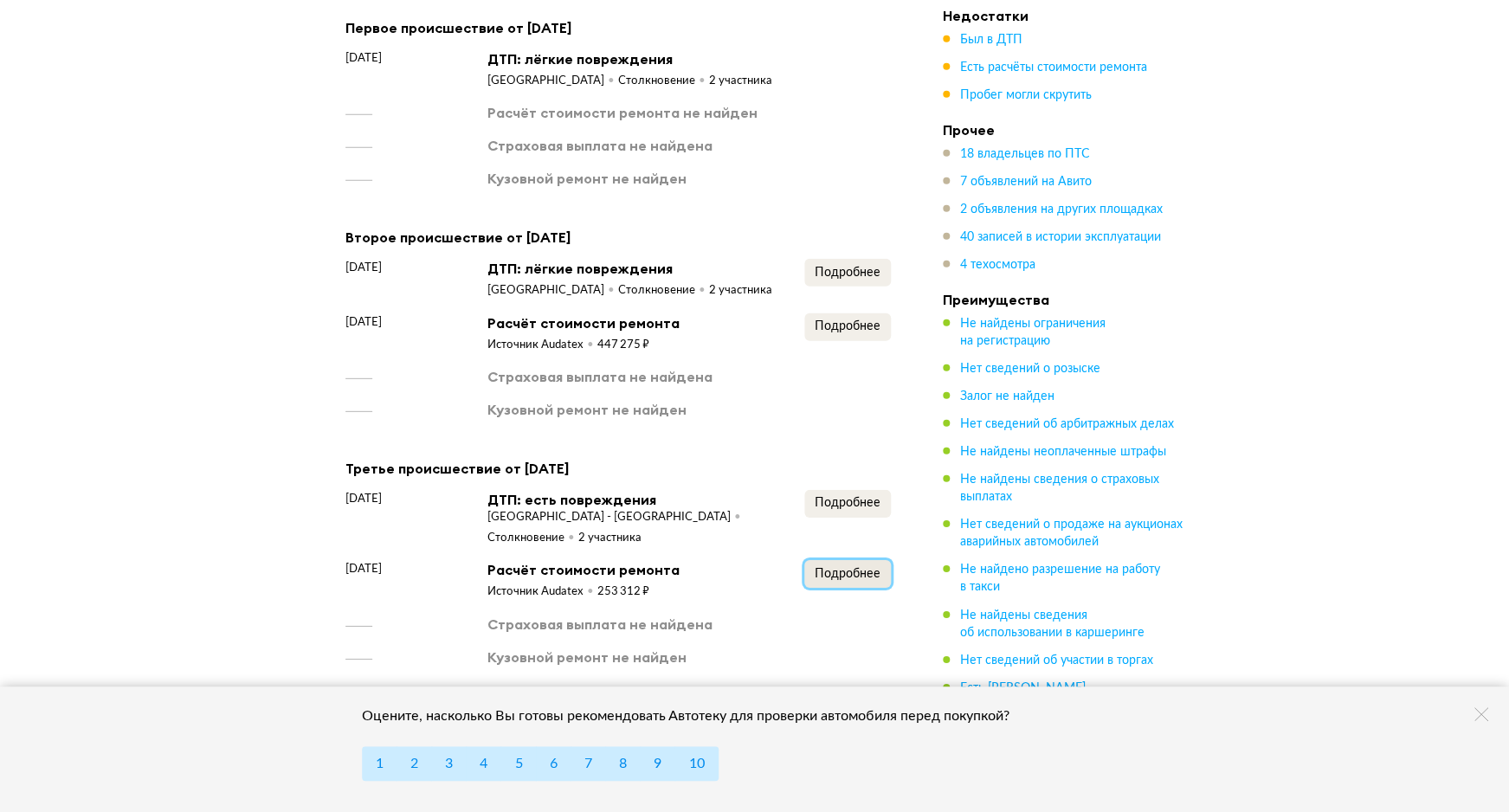 click on "Подробнее" at bounding box center [848, 574] 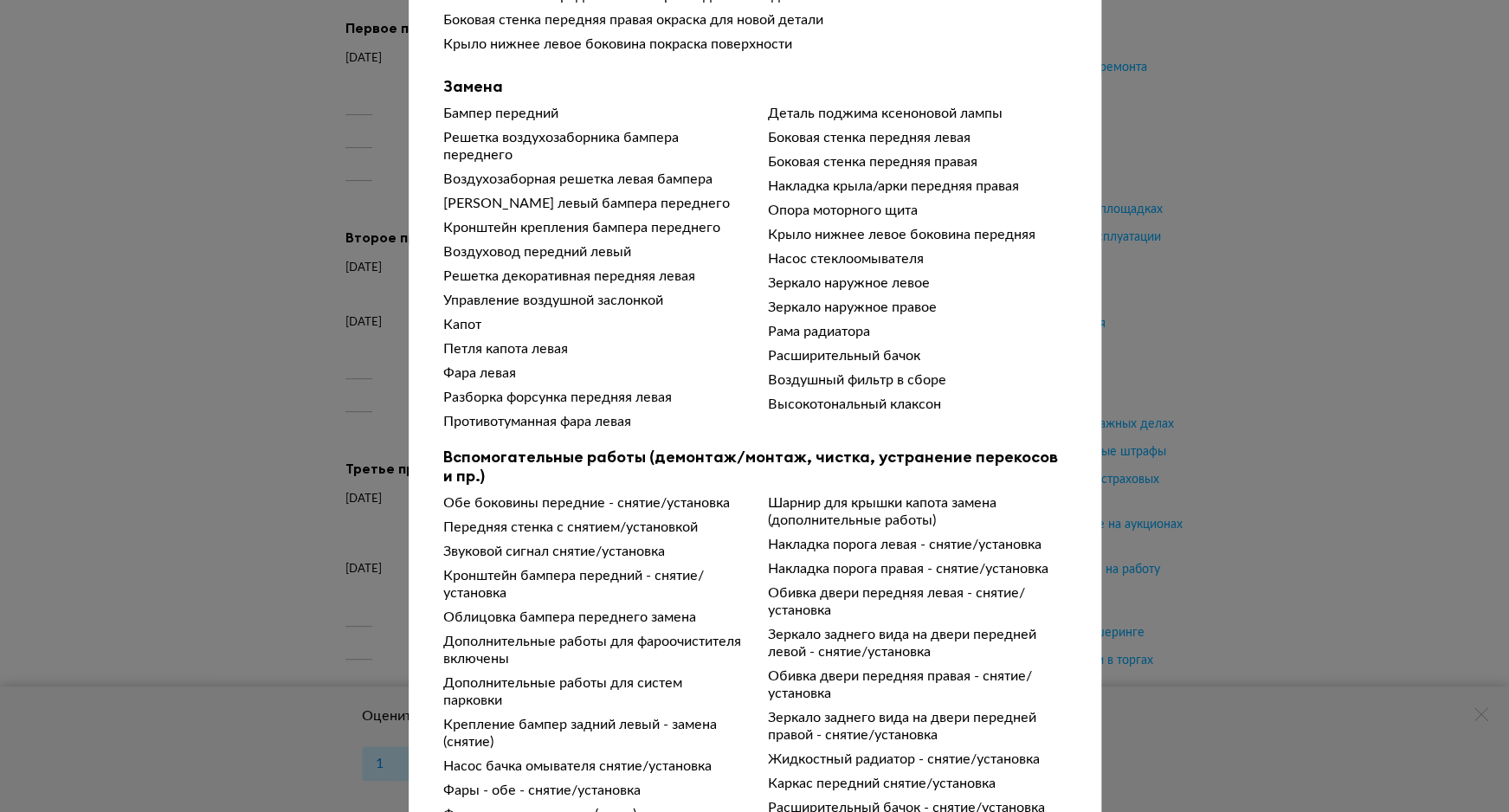 scroll, scrollTop: 927, scrollLeft: 0, axis: vertical 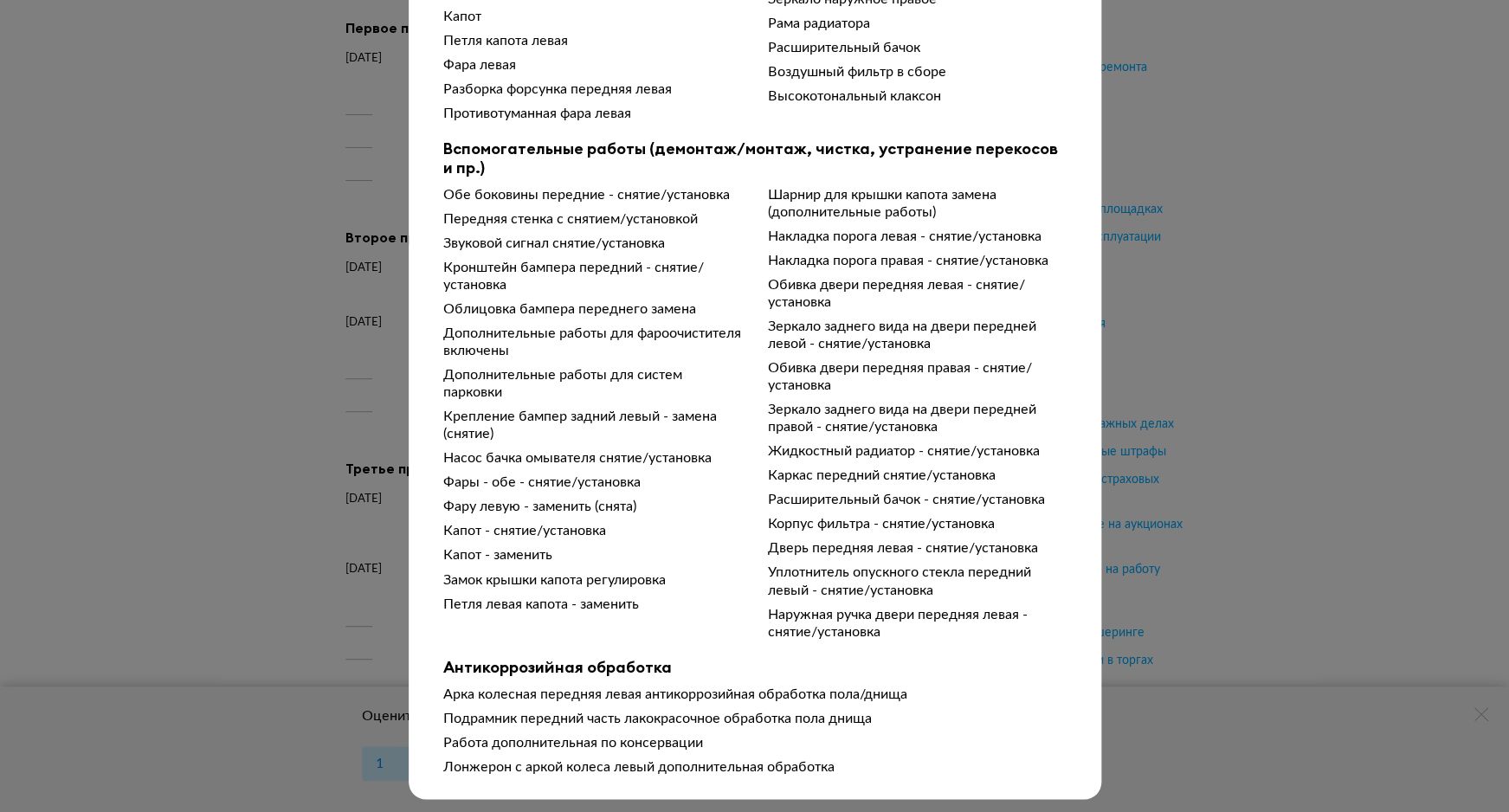 click on "Подробности расчёта Чтобы вам было проще разобраться в данных от СТО, мы обработали их через нейросеть. Посмотреть оригинал Детализация стоимости Стоимость окраски 30 000 – 40 000 ₽ Стоимость механических работ 10 000 – 20 000 ₽ Стоимость запасных частей 200 000 – 300 000 ₽ Общая стоимость 200 000 – 300 000 ₽ Ремонт Подрамник передний частичный левый отремонтировать Окраска ремонтная (площадь повреждения детали <20-50%) Дверь передняя левая ремонт. Окраска <50% Окраска поверхности Подрамник передний частичная левая окраска поверхности Окраска новой детали" at bounding box center (754, 406) 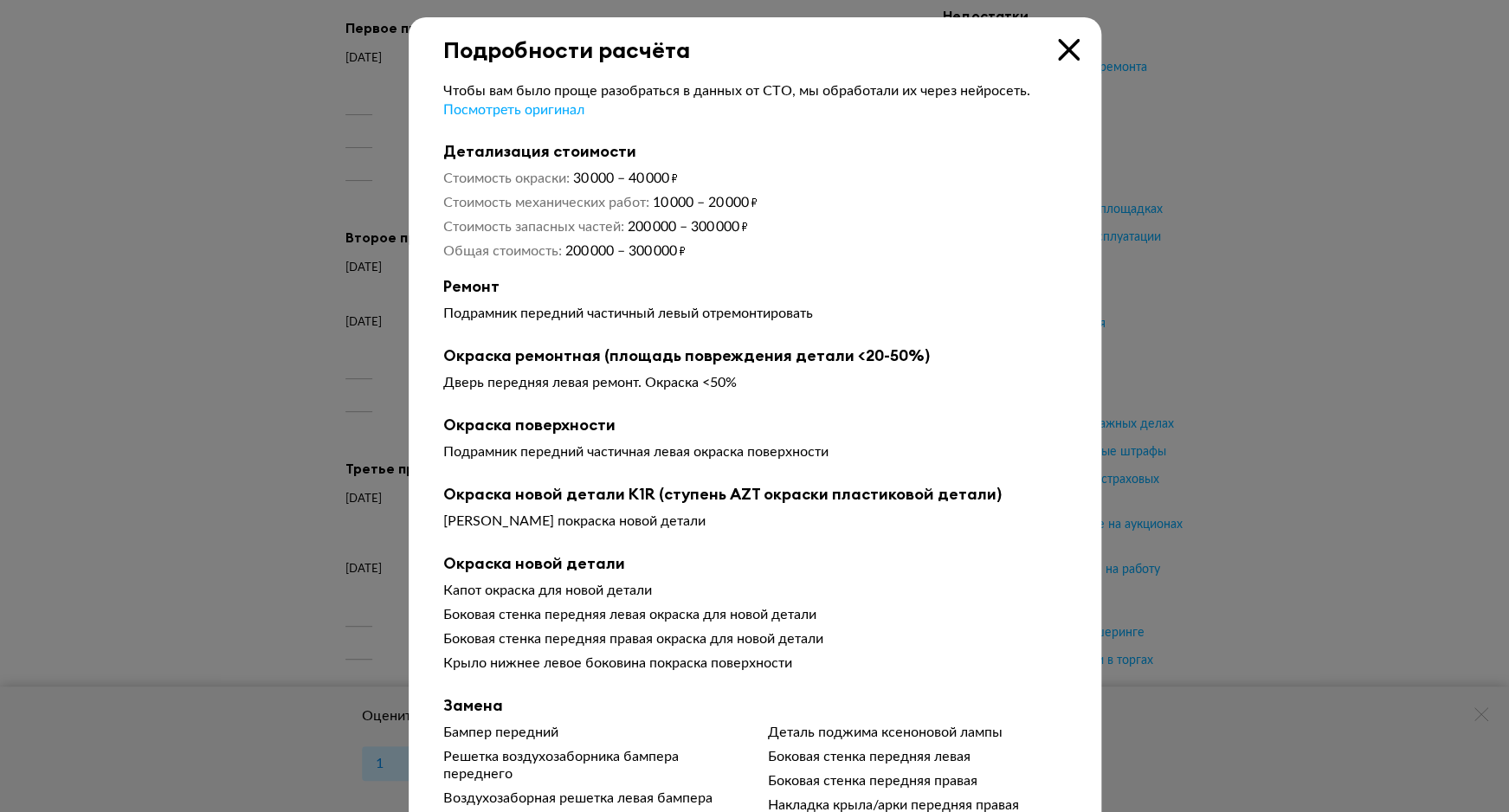 click at bounding box center [1068, 49] 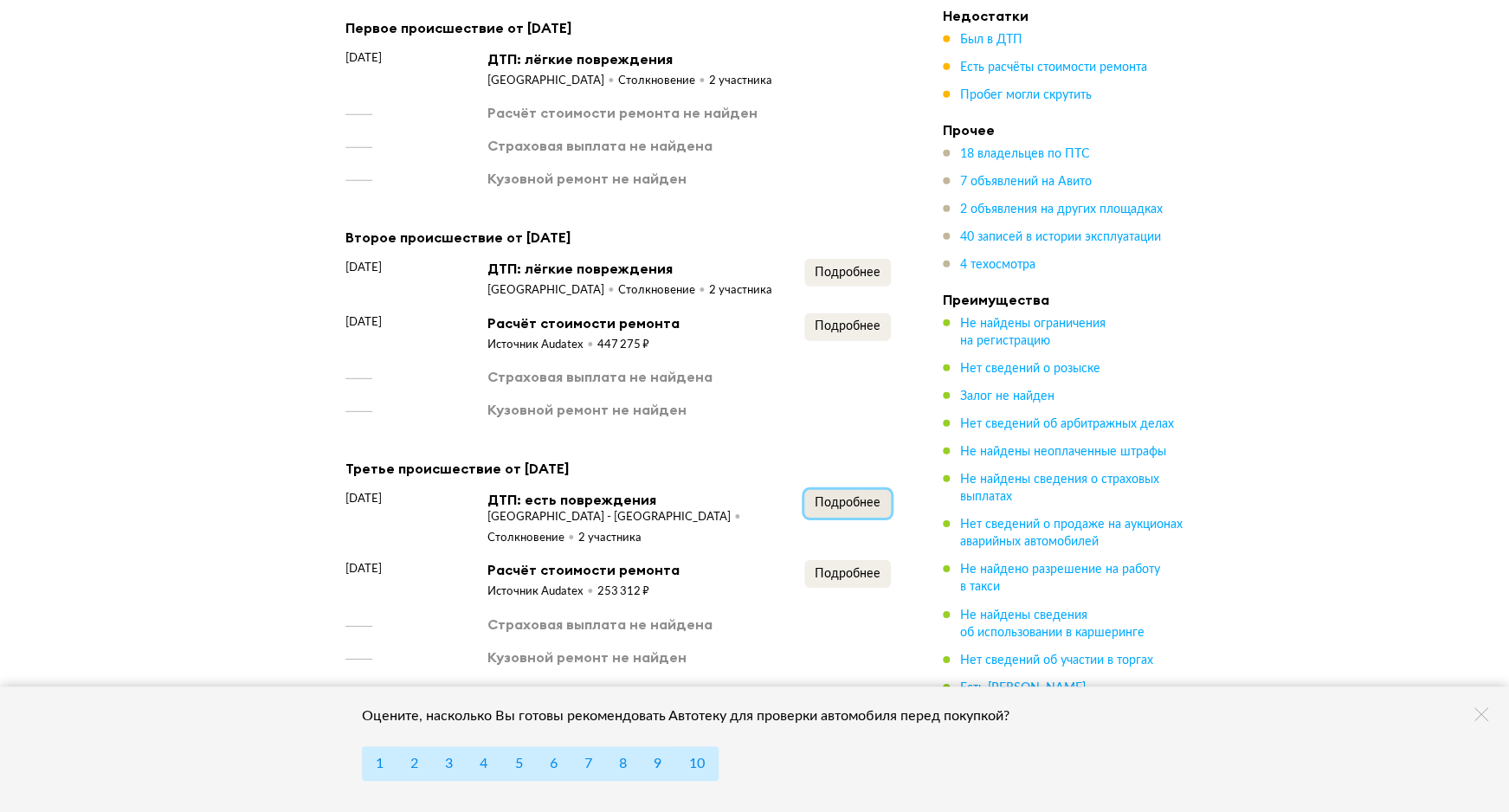 click on "Подробнее" at bounding box center [848, 504] 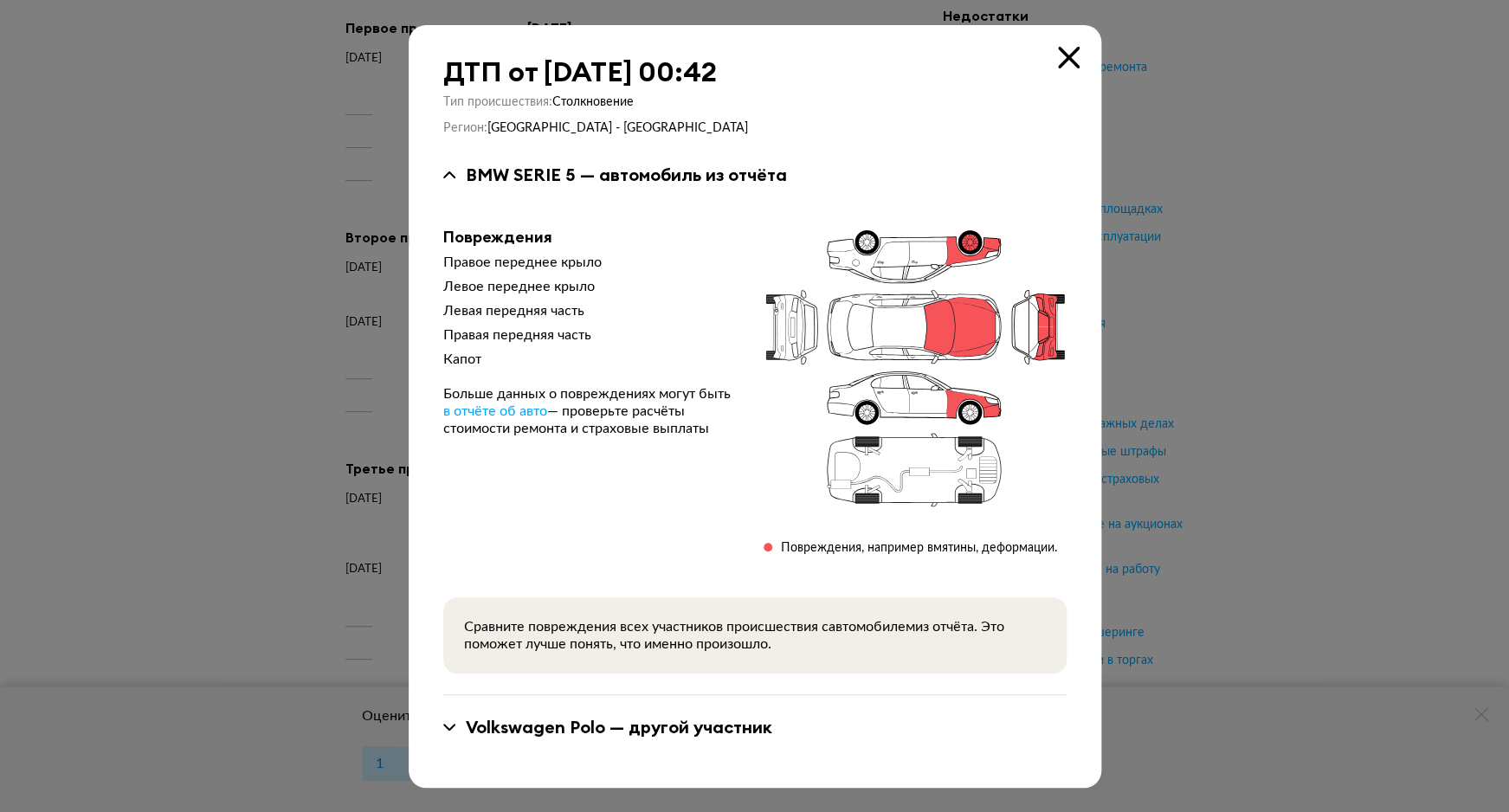 click on "Volkswagen   Polo   —   другой участник" at bounding box center (755, 727) 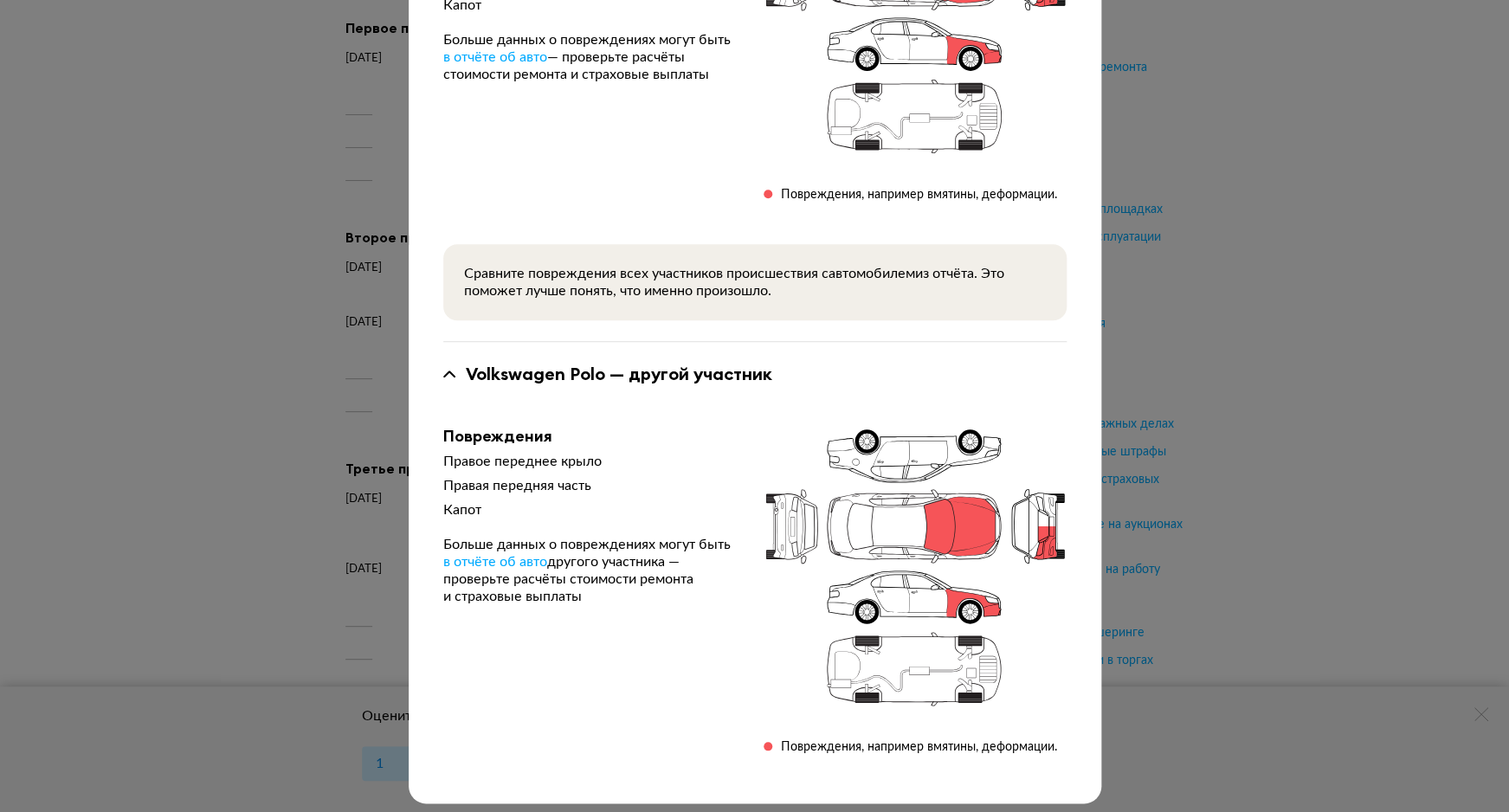 scroll, scrollTop: 313, scrollLeft: 0, axis: vertical 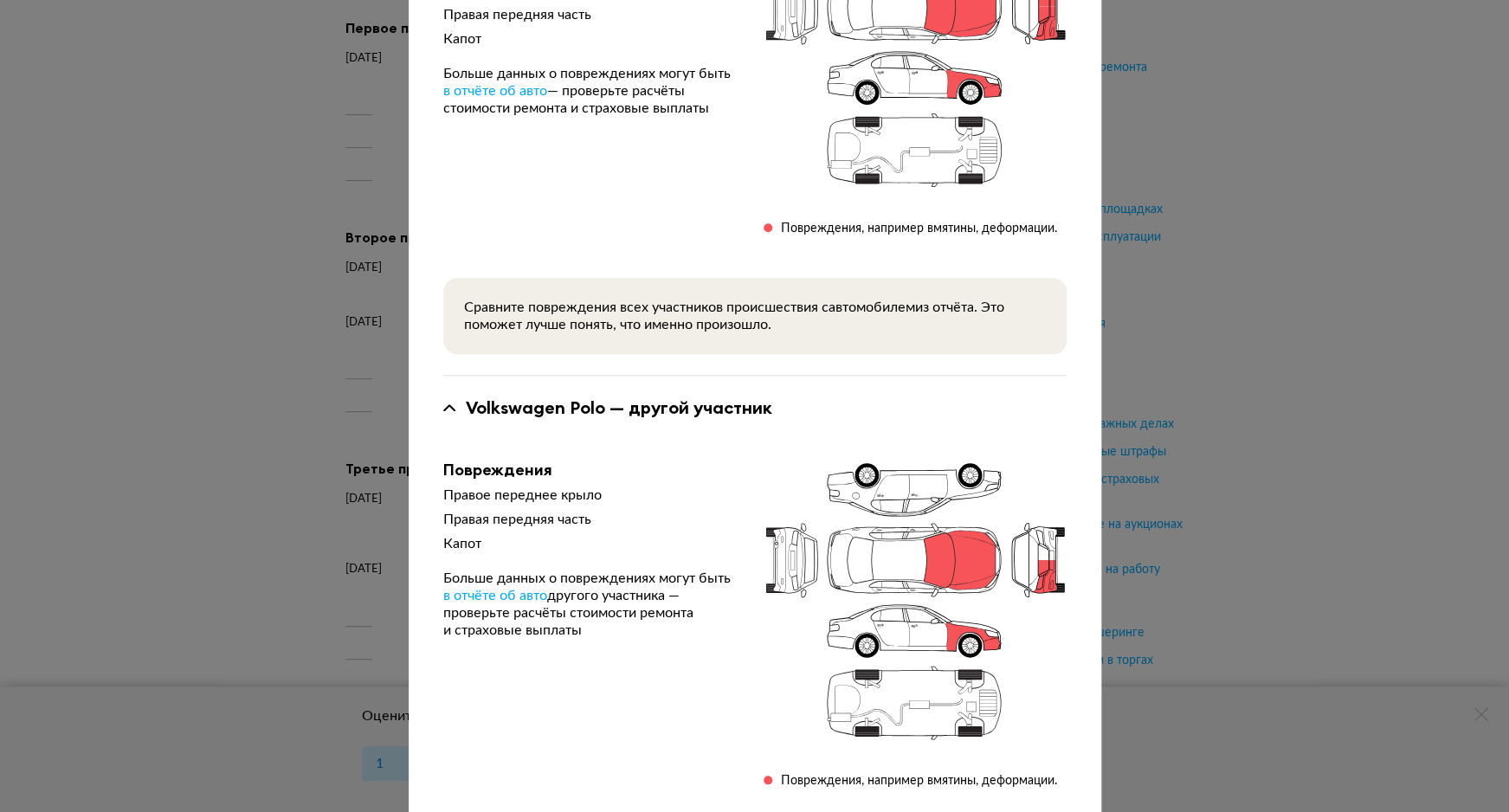 click at bounding box center [754, 93] 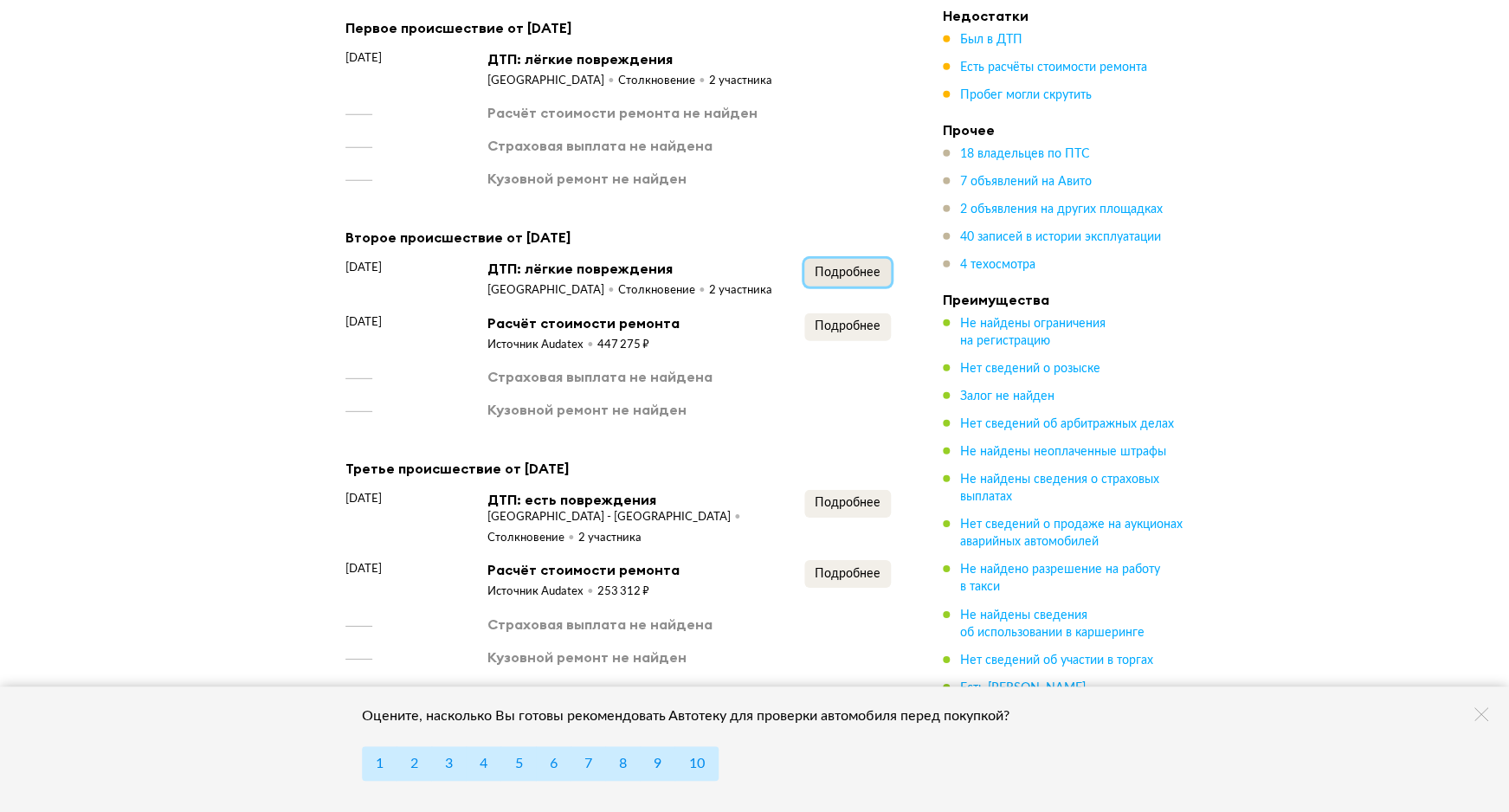 click on "Подробнее" at bounding box center [848, 273] 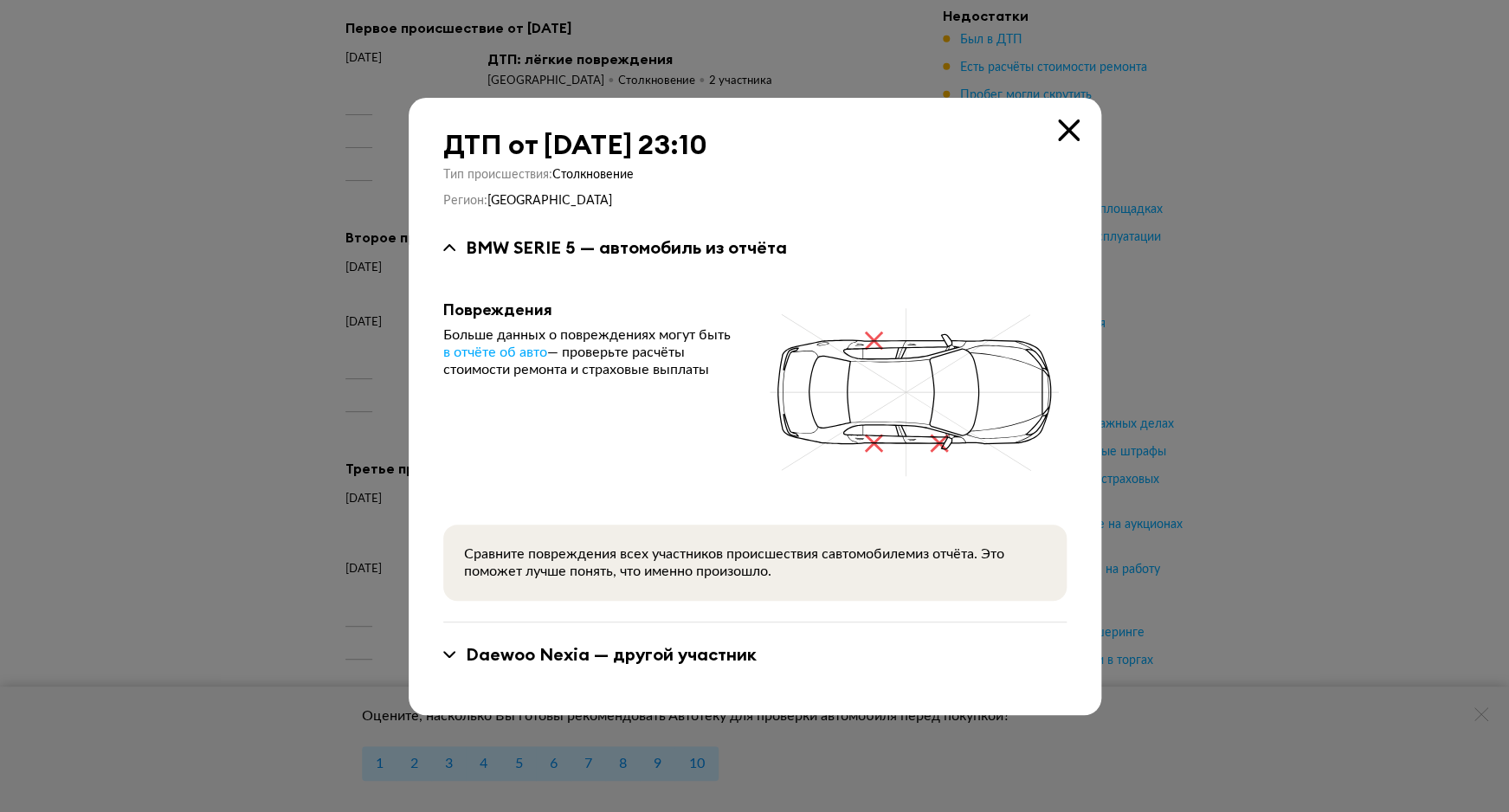 click on "Daewoo   Nexia   —   другой участник" at bounding box center [611, 654] 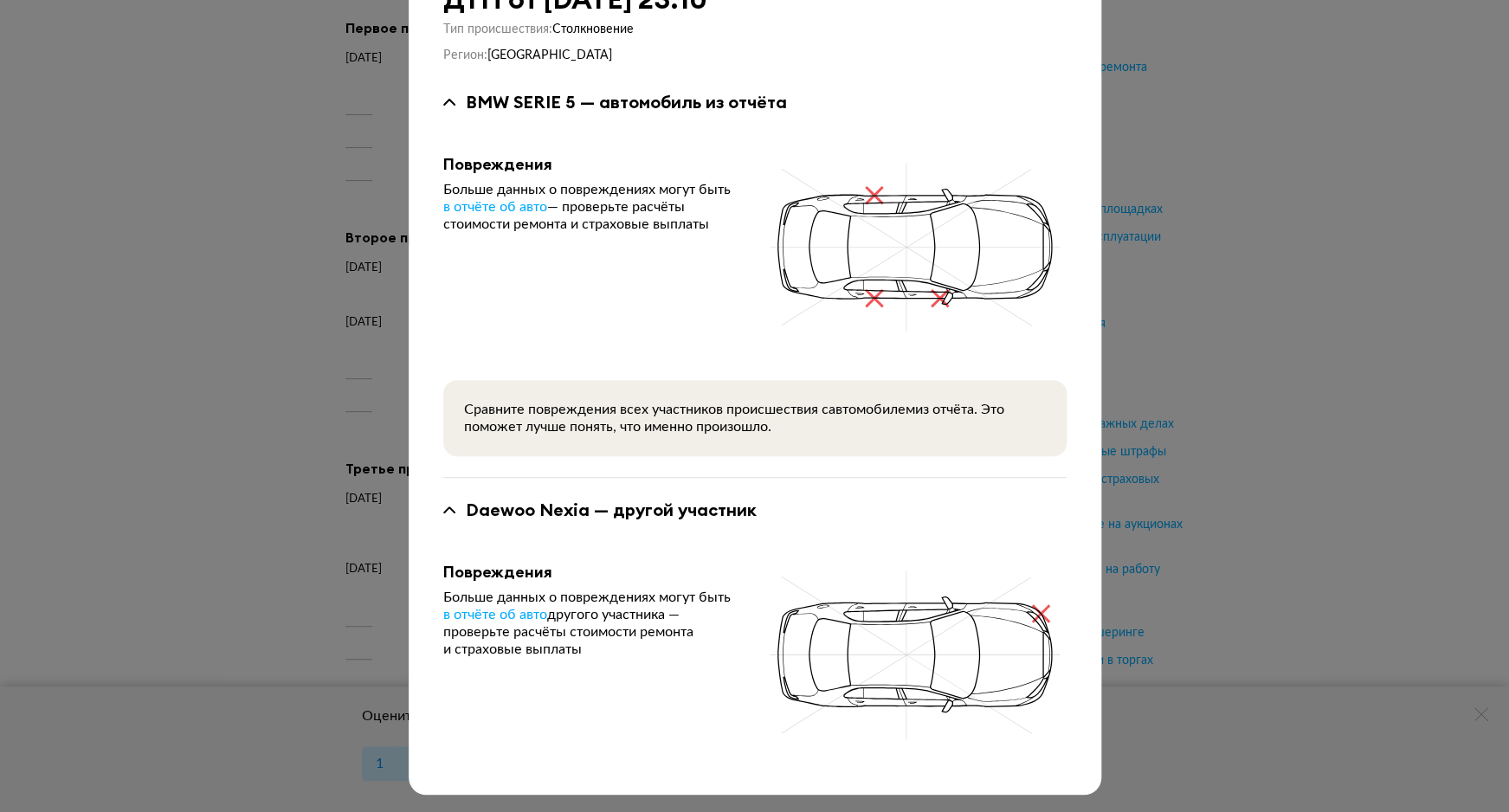 scroll, scrollTop: 0, scrollLeft: 0, axis: both 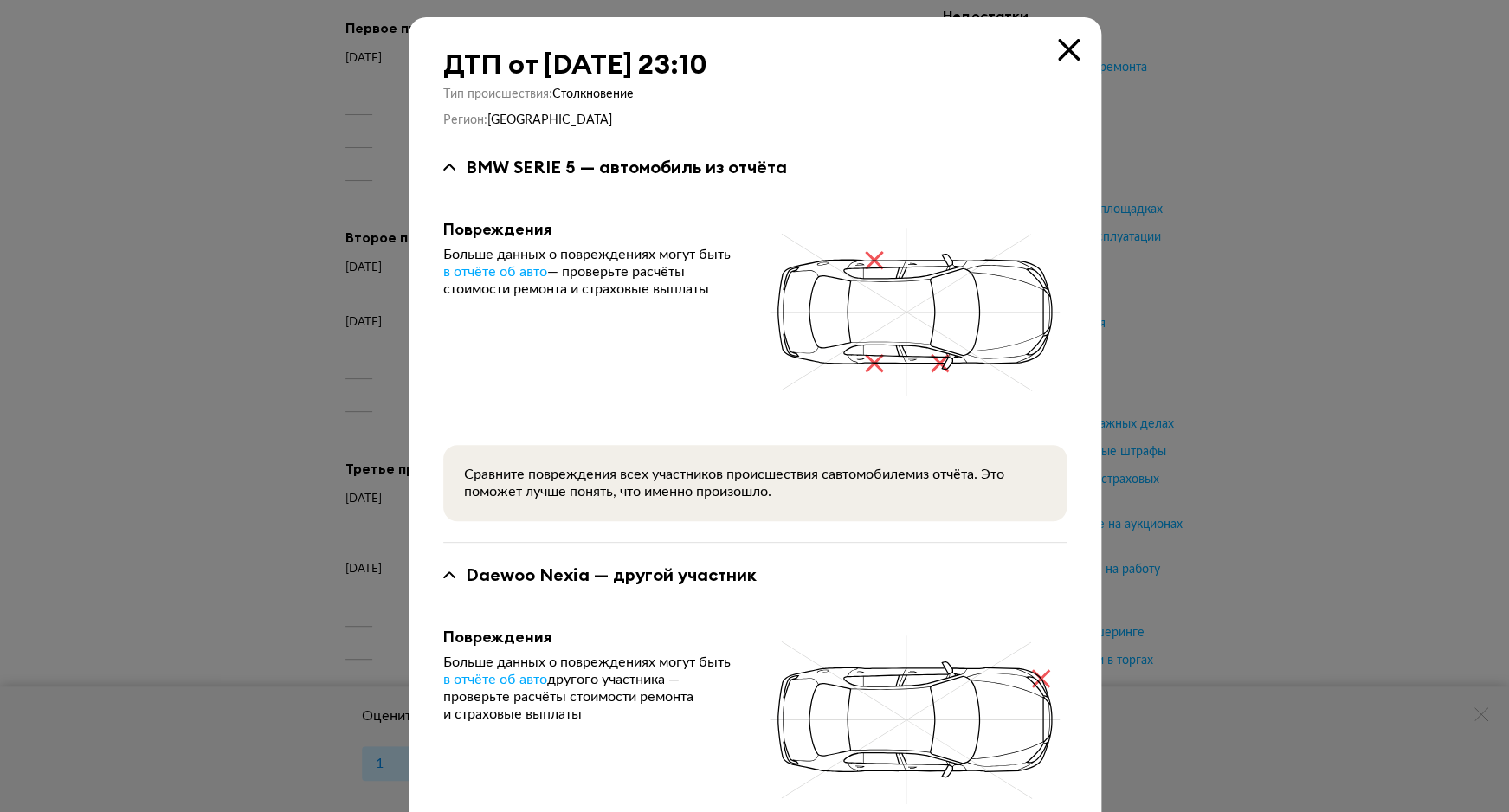 click at bounding box center (1068, 49) 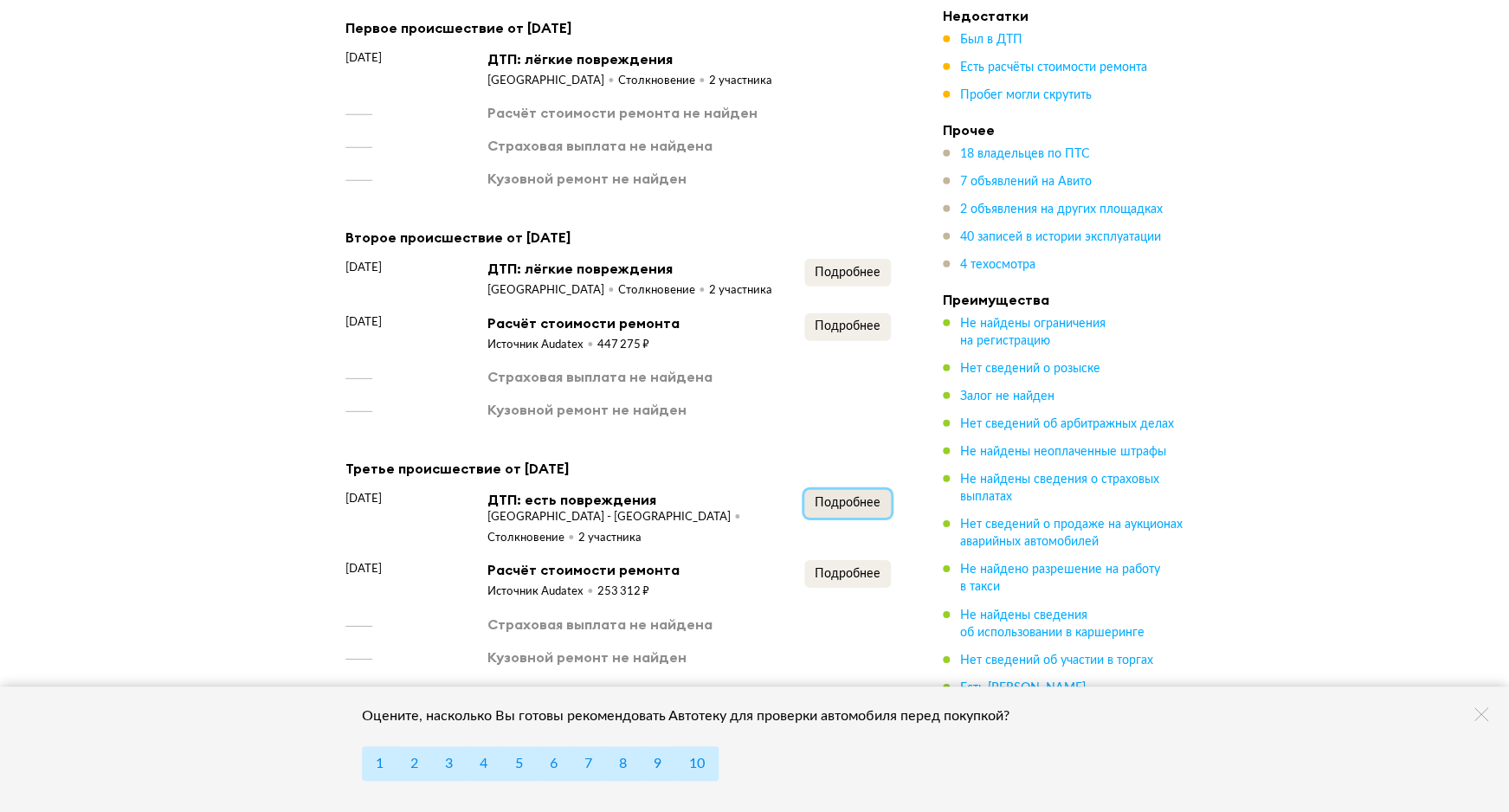 click on "Подробнее" at bounding box center [848, 504] 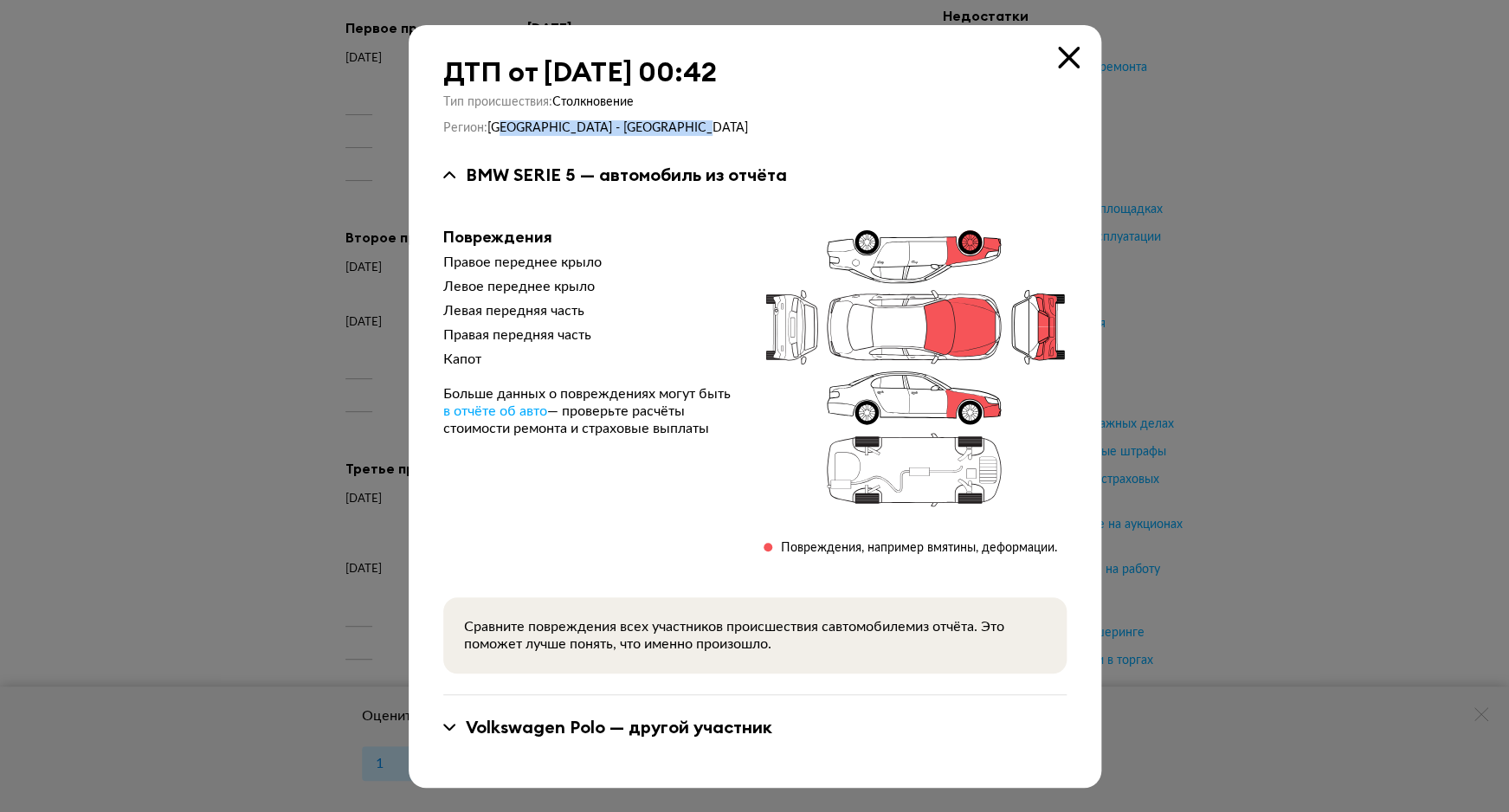drag, startPoint x: 504, startPoint y: 131, endPoint x: 701, endPoint y: 133, distance: 197.01015 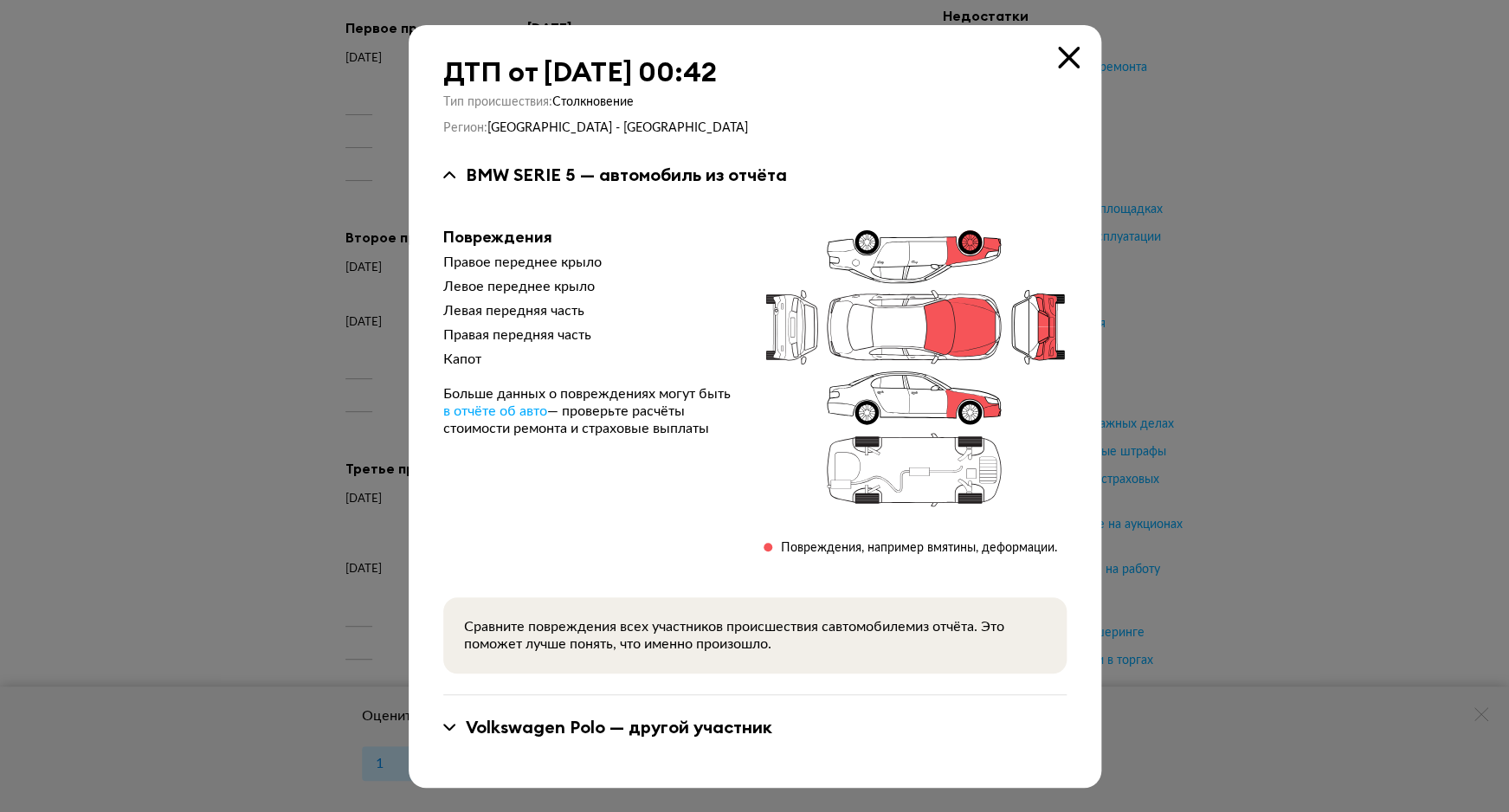 click on "ДТП от [DATE] 00:42 Тип происшествия :  Столкновение Регион :  [GEOGRAPHIC_DATA] - Югра BMW   SERIE 5   —   автомобиль из отчёта Повреждения Правое переднее крыло Левое переднее крыло Левая передняя часть Правая передняя часть Капот Больше данных о повреждениях могут быть  в отчёте об авто   — проверьте расчёты стоимости ремонта и страховые выплаты Повреждения, например вмятины, деформации. Сравните повреждения всех участников происшествия с  автомобилем  из отчёта. Это поможет лучше понять, что именно произошло. Volkswagen   Polo   —" at bounding box center [755, 406] 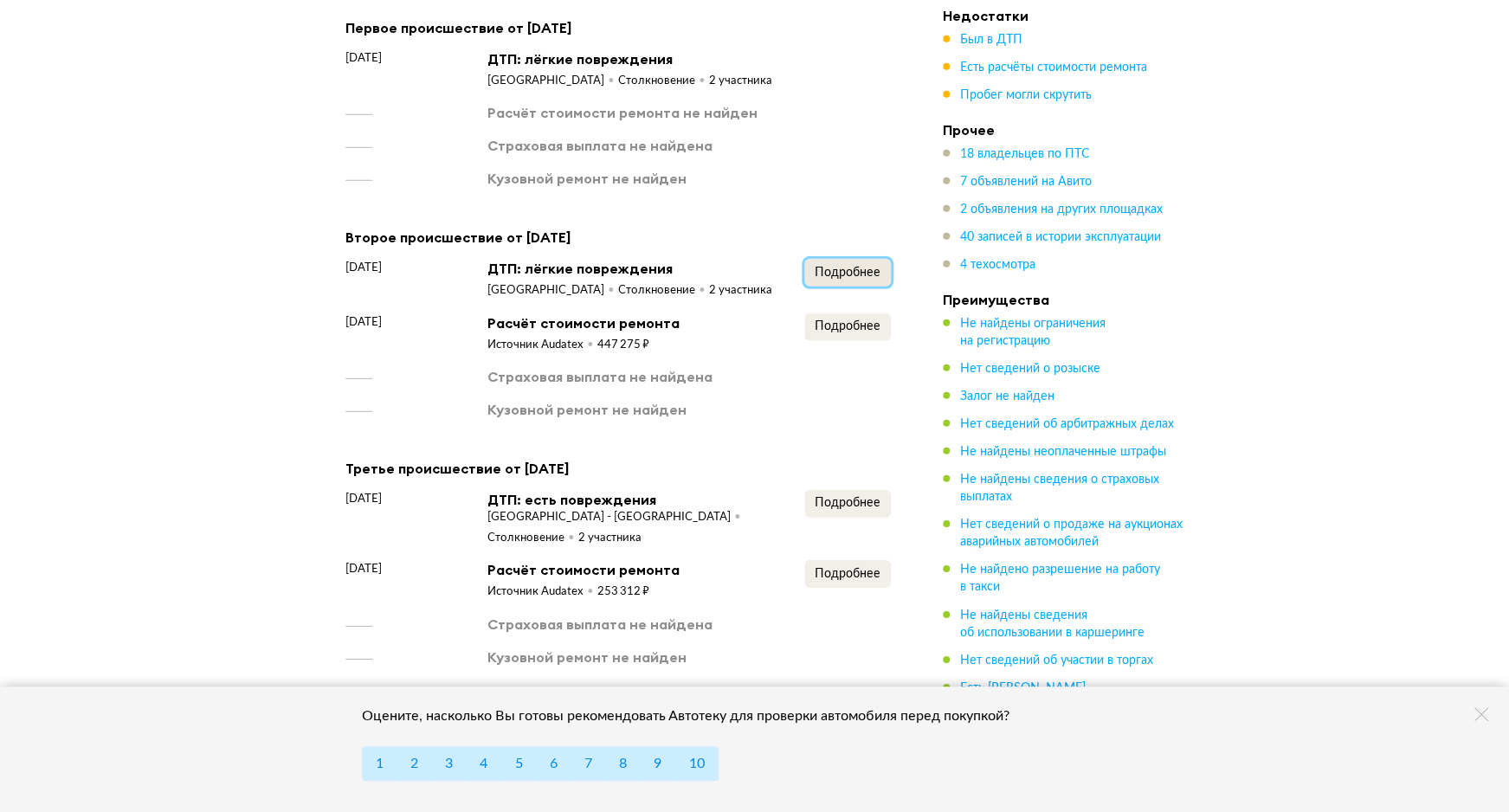 click on "Подробнее" at bounding box center [848, 273] 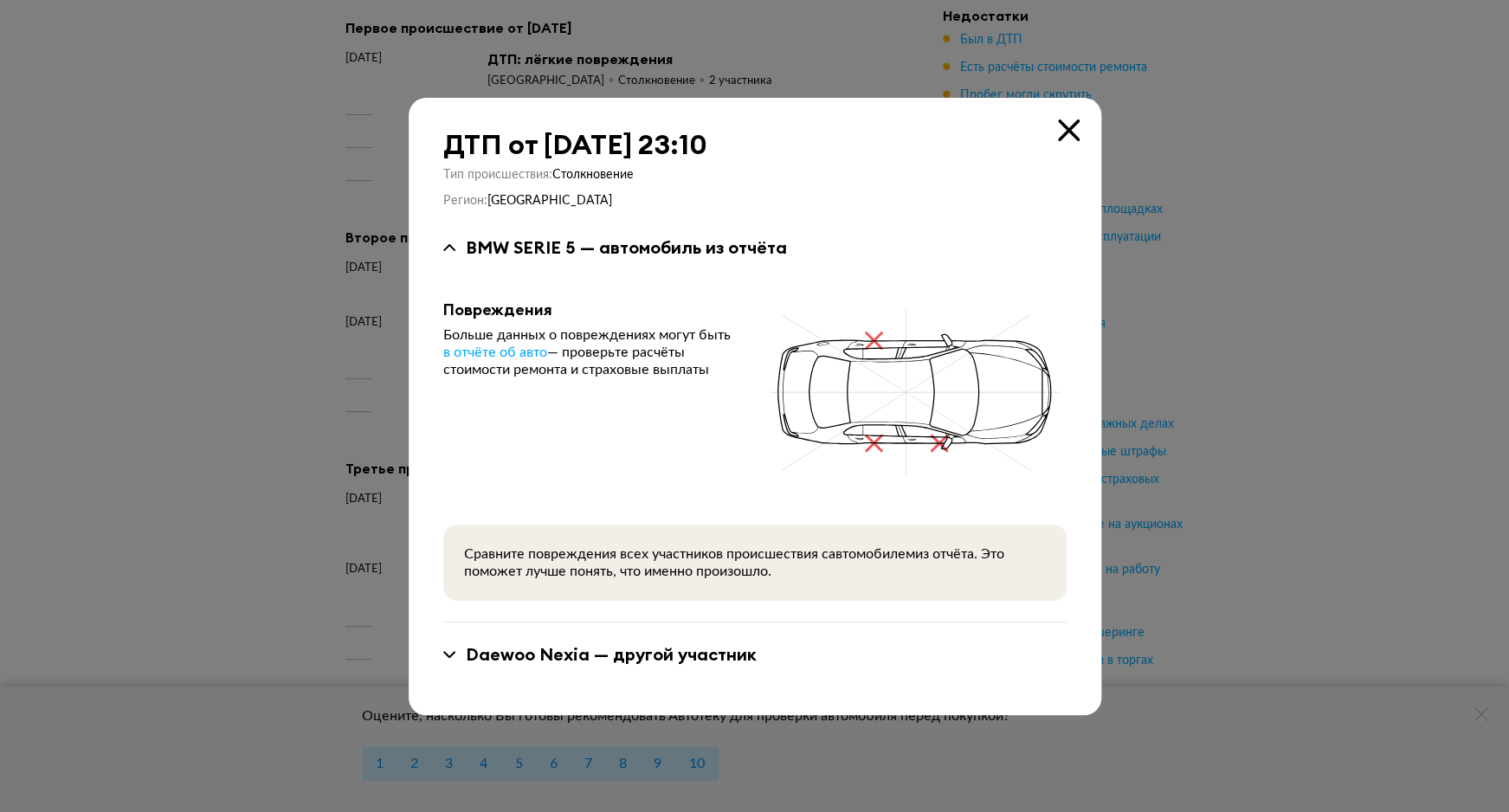 click on "ДТП от [DATE] 23:10 Тип происшествия :  Столкновение Регион :  Свердловская область BMW   SERIE 5   —   автомобиль из отчёта Повреждения Больше данных о повреждениях могут быть  в отчёте об авто   — проверьте расчёты стоимости ремонта и страховые выплаты Сравните повреждения всех участников происшествия с  автомобилем  из отчёта. Это поможет лучше понять, что именно произошло. [PERSON_NAME]   —   другой участник" at bounding box center [755, 406] 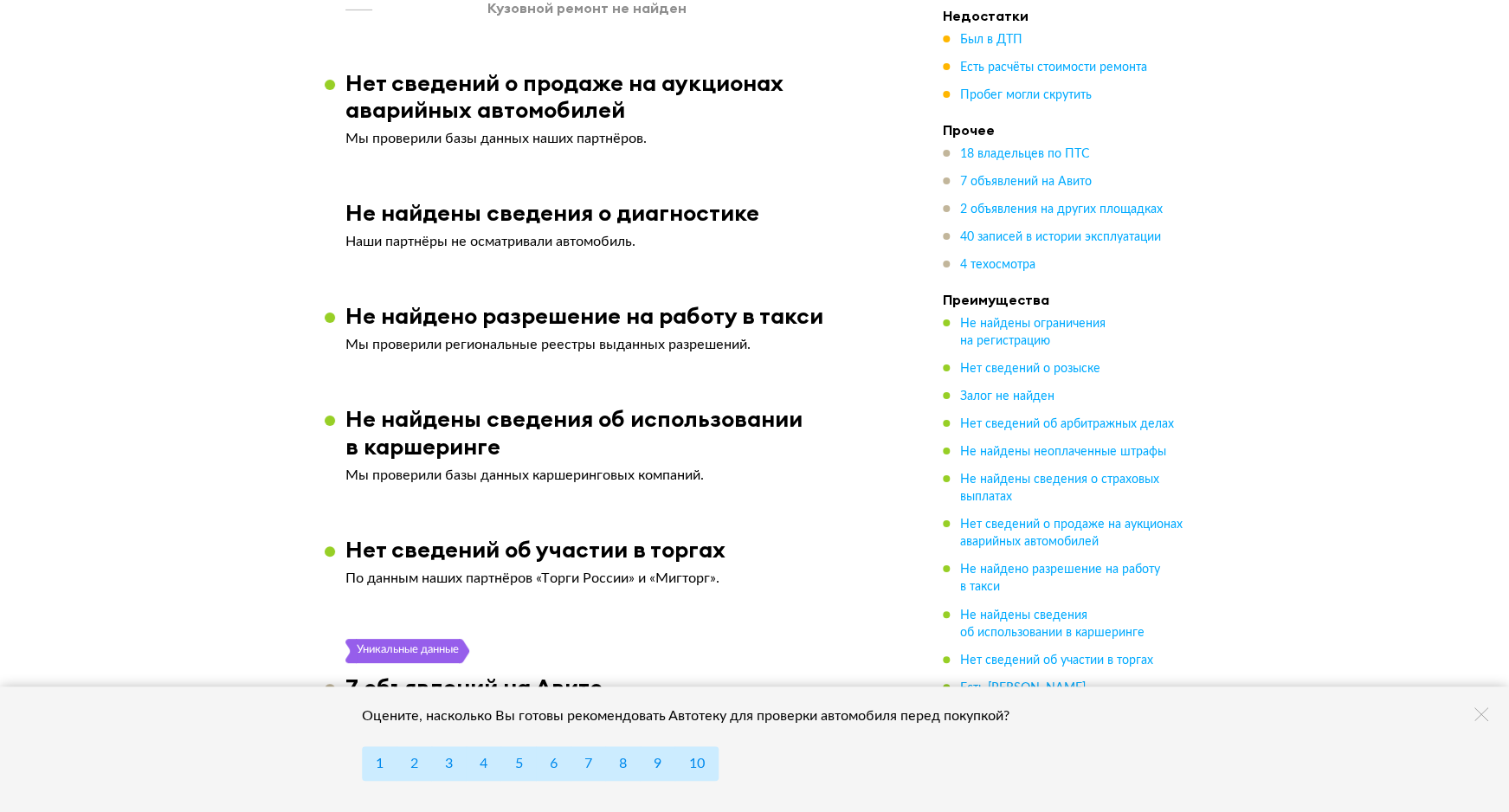 scroll, scrollTop: 6273, scrollLeft: 0, axis: vertical 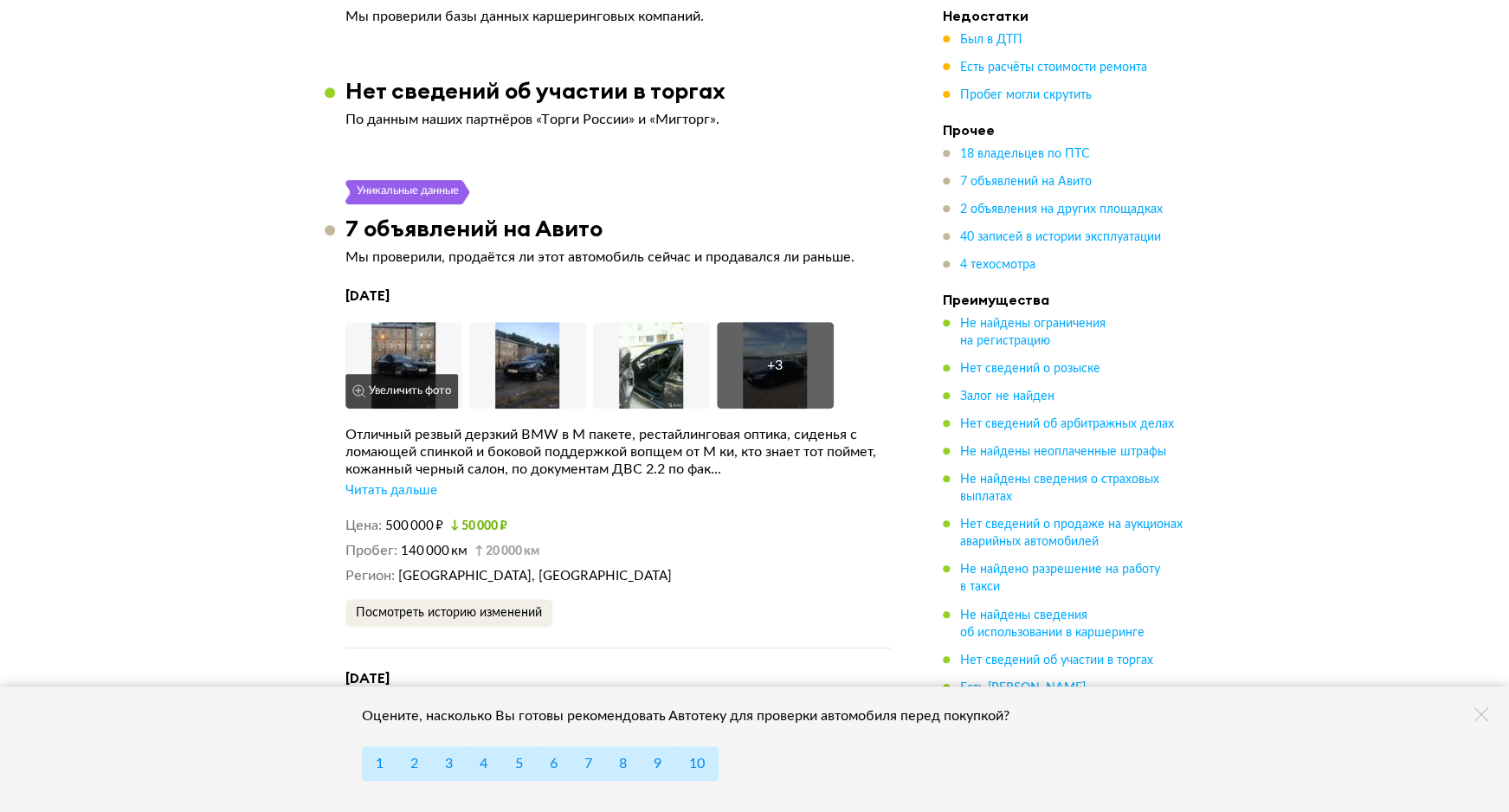 click at bounding box center [403, 365] 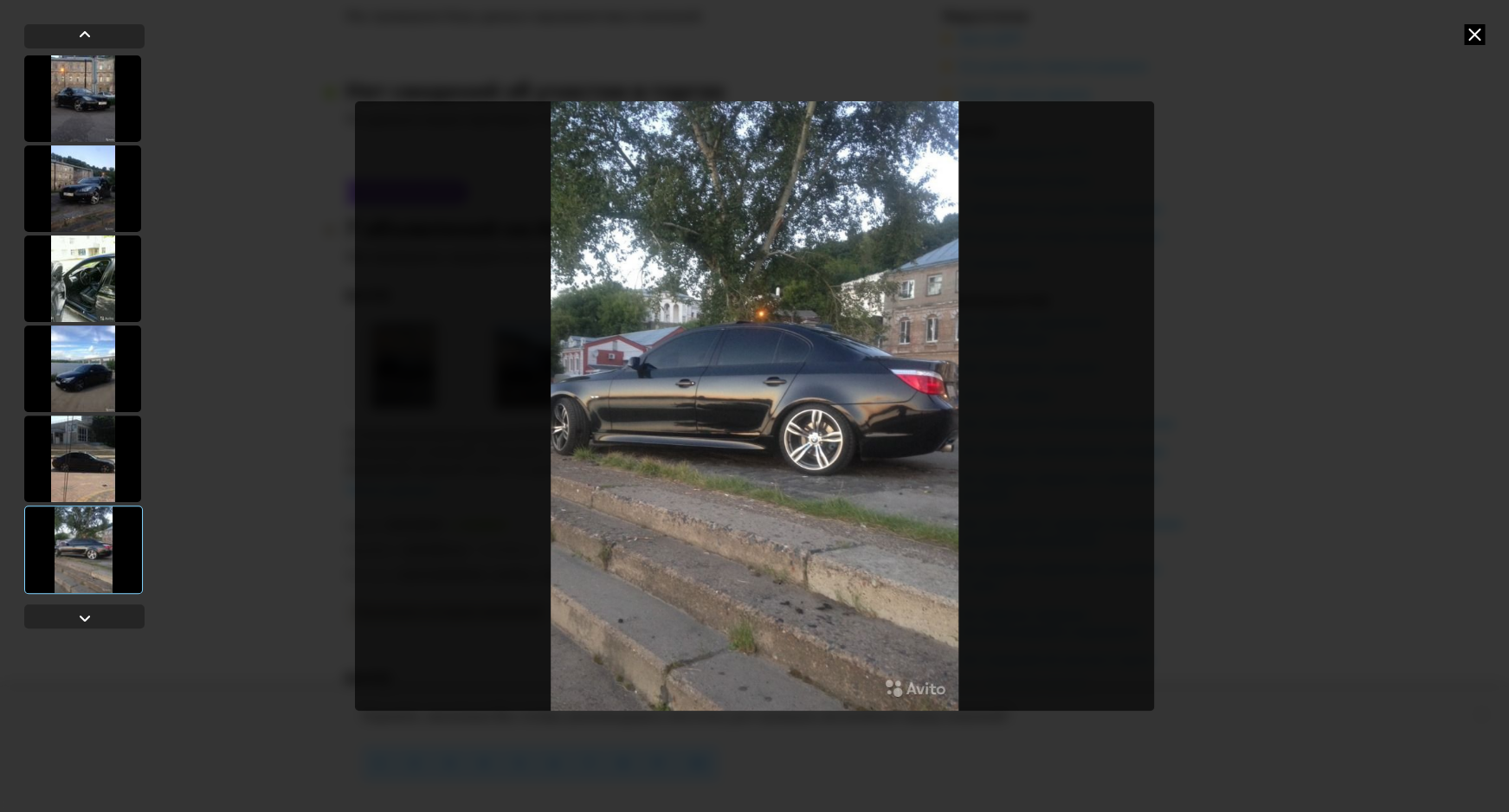 click at bounding box center (1474, 35) 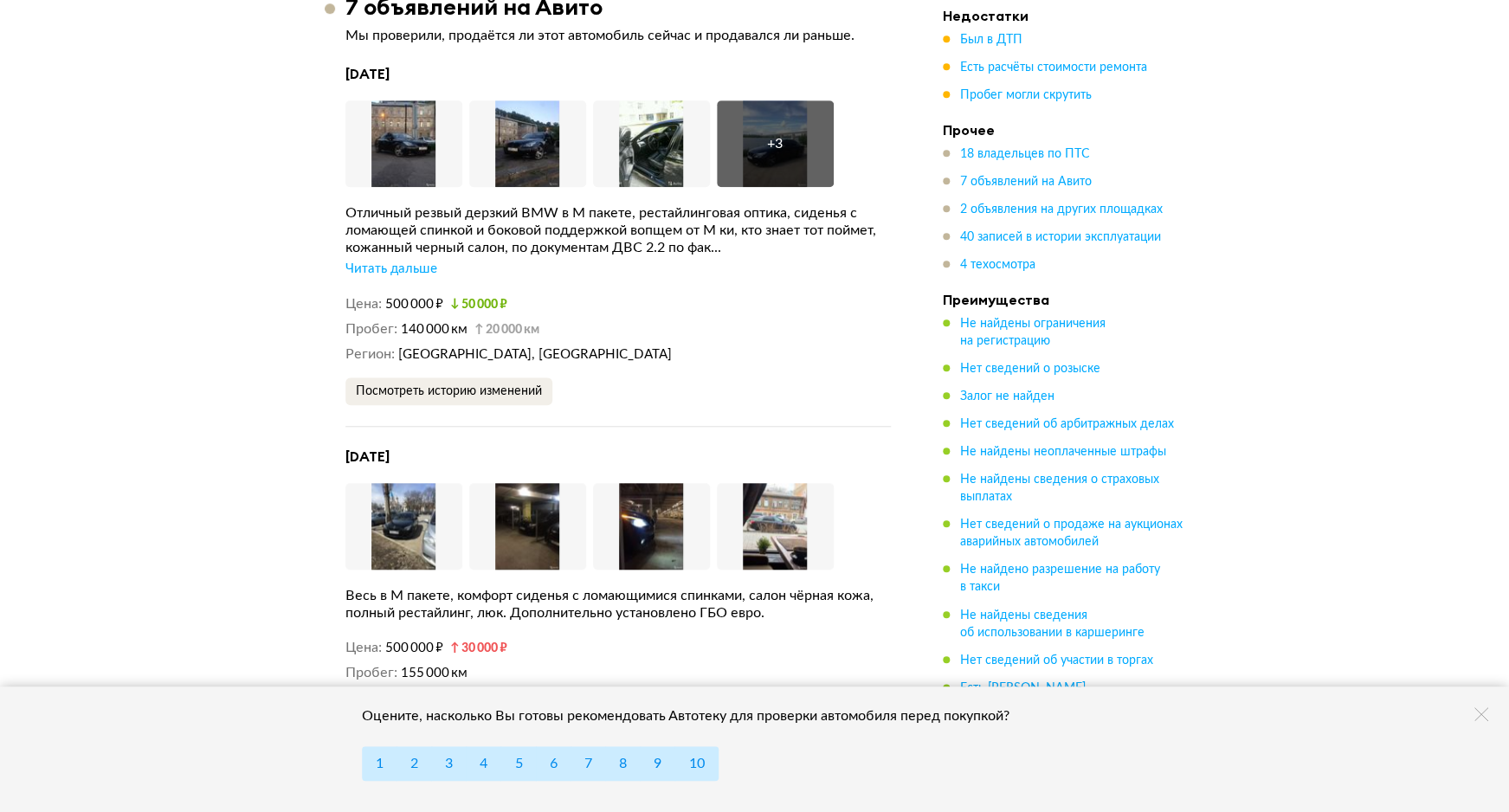 scroll, scrollTop: 6496, scrollLeft: 0, axis: vertical 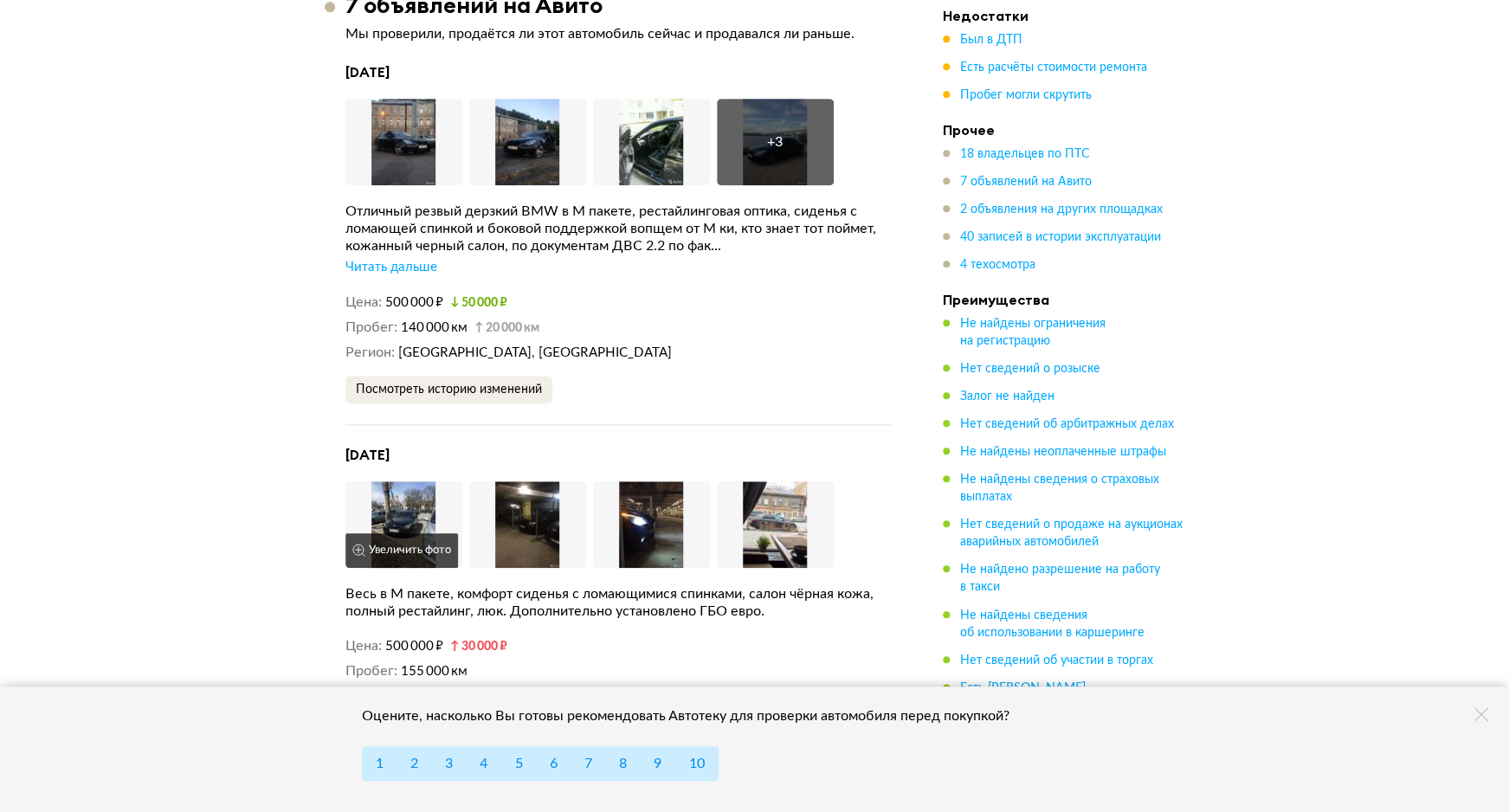 click at bounding box center [403, 525] 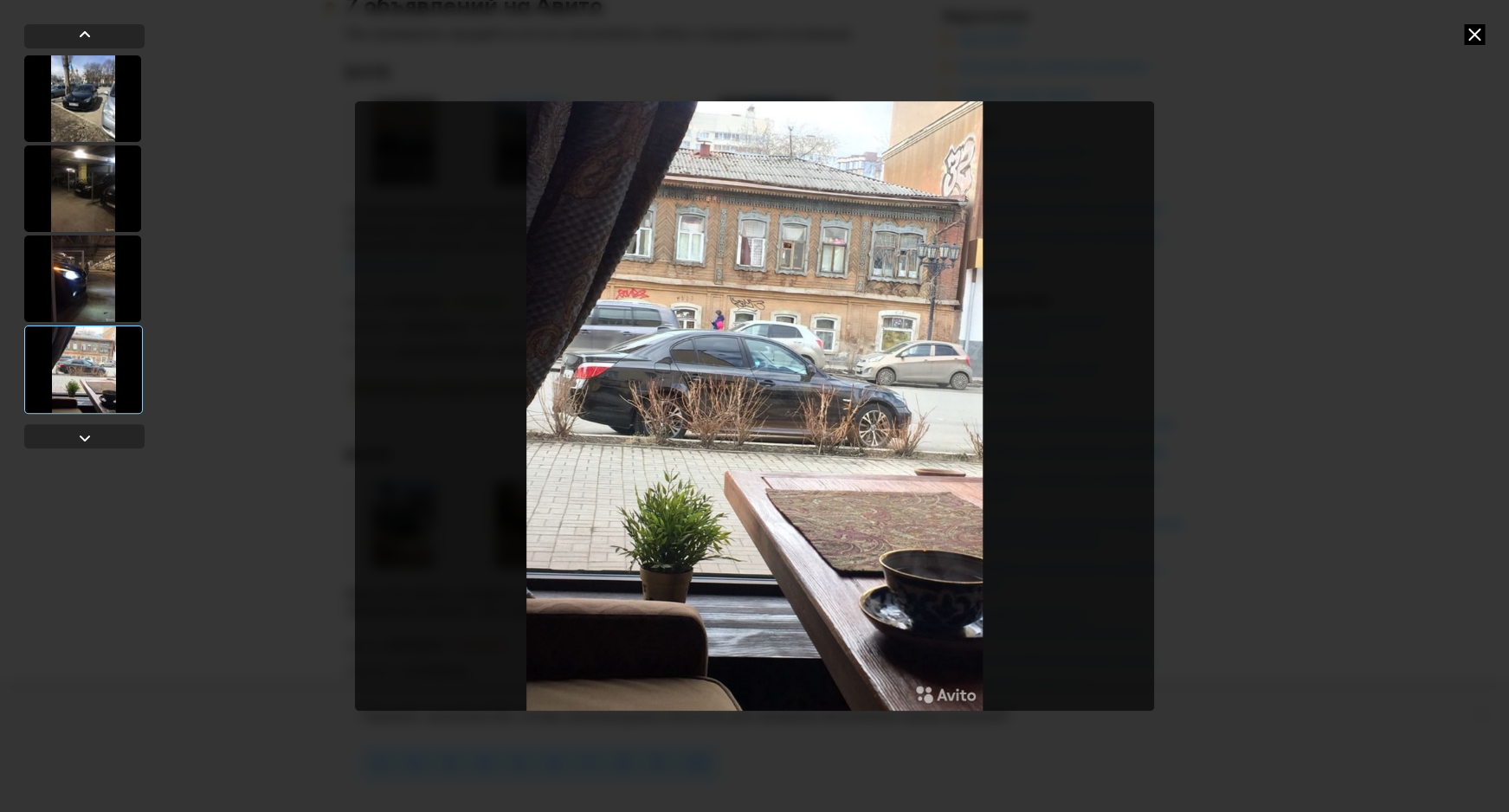 click at bounding box center [1474, 35] 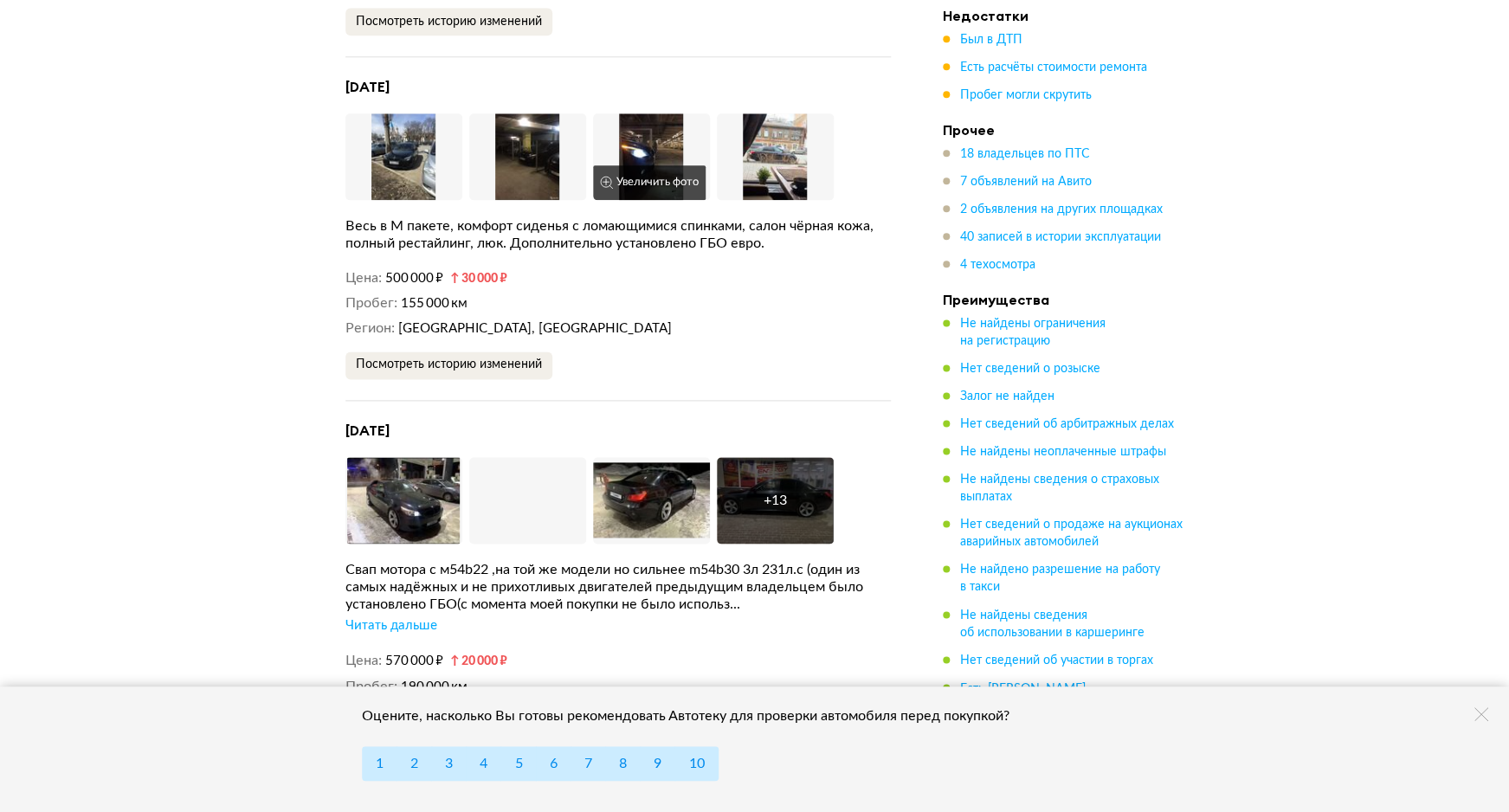 scroll, scrollTop: 6876, scrollLeft: 0, axis: vertical 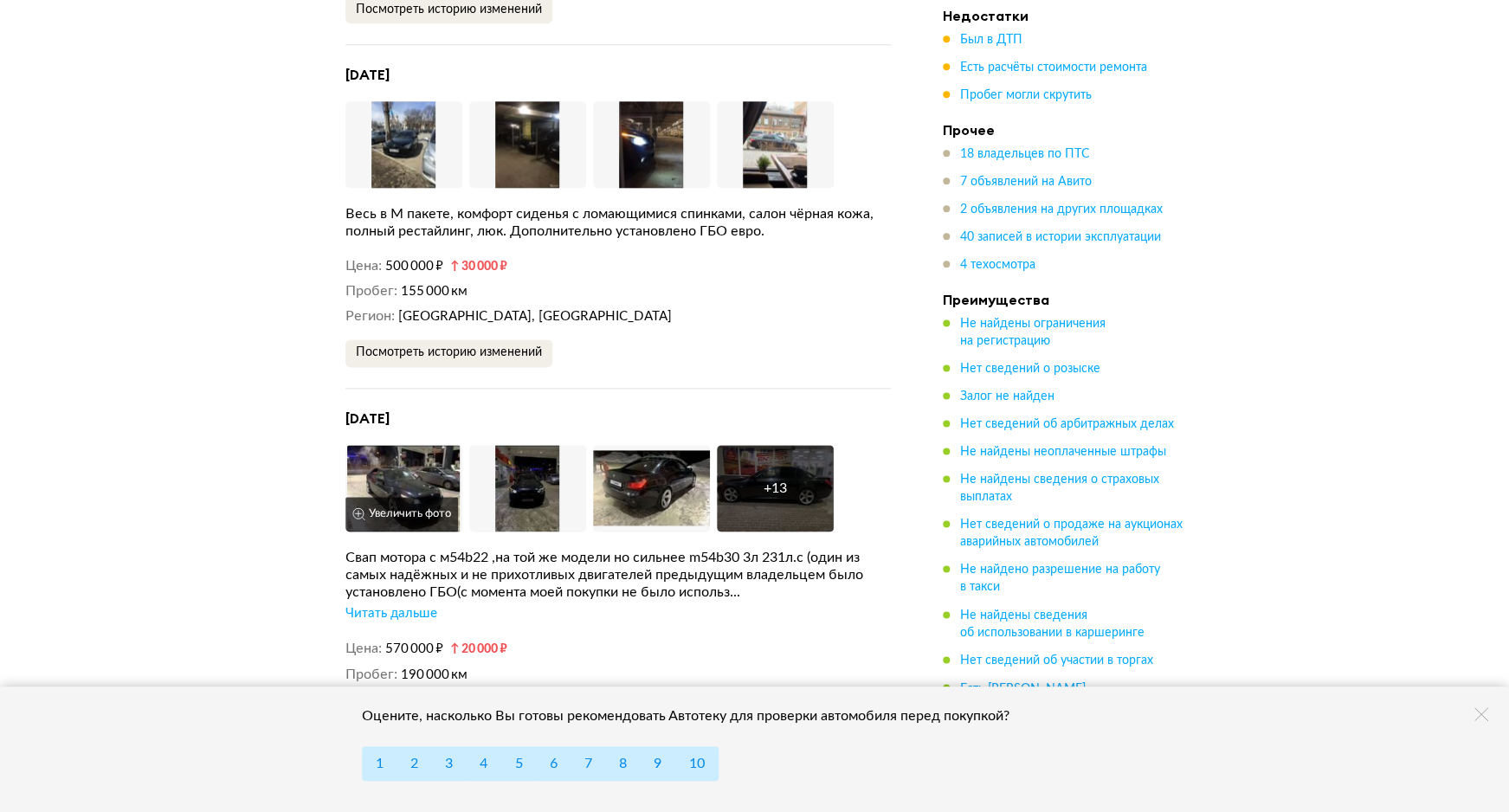 click at bounding box center (403, 488) 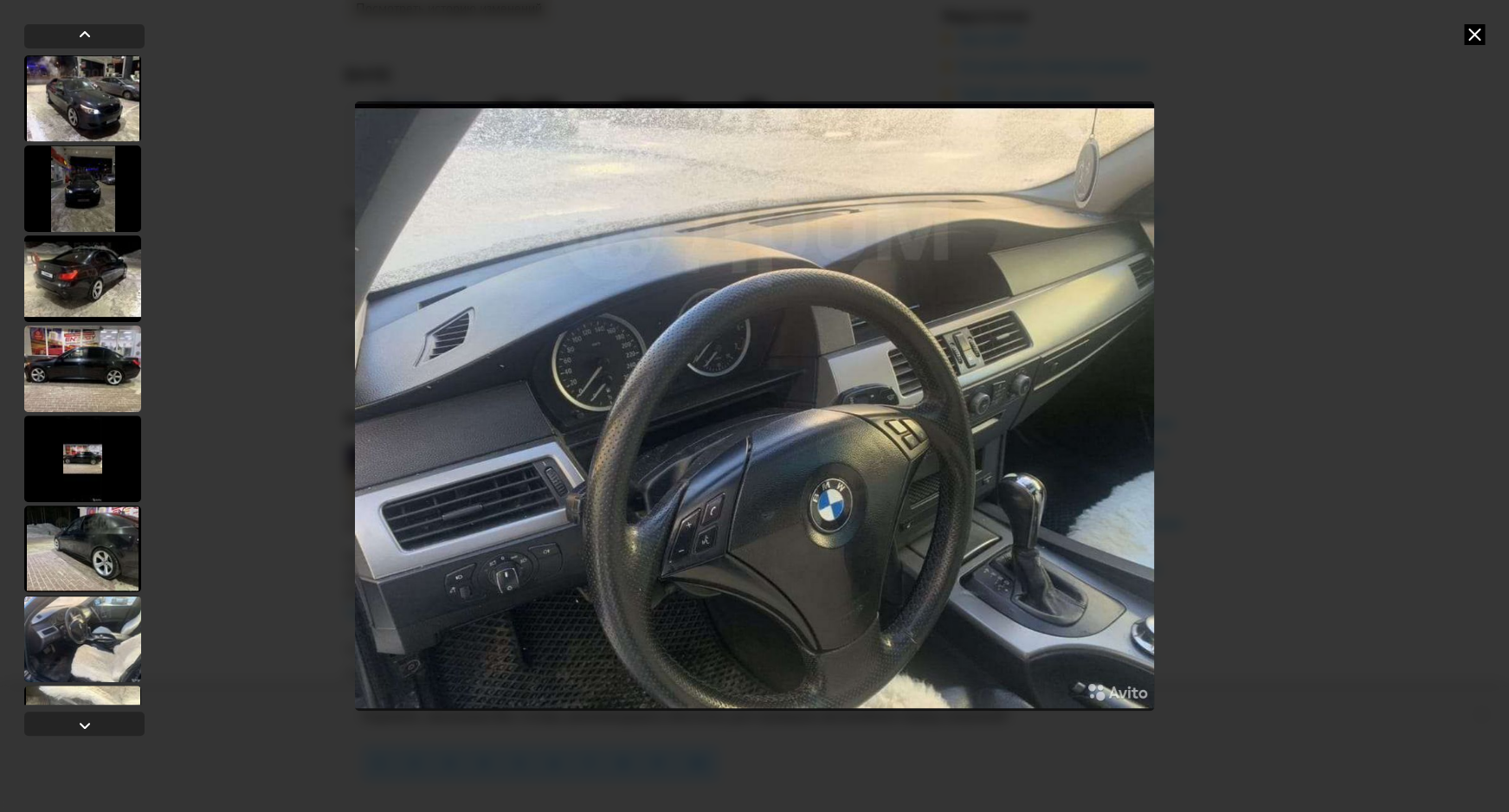 click at bounding box center [754, 406] 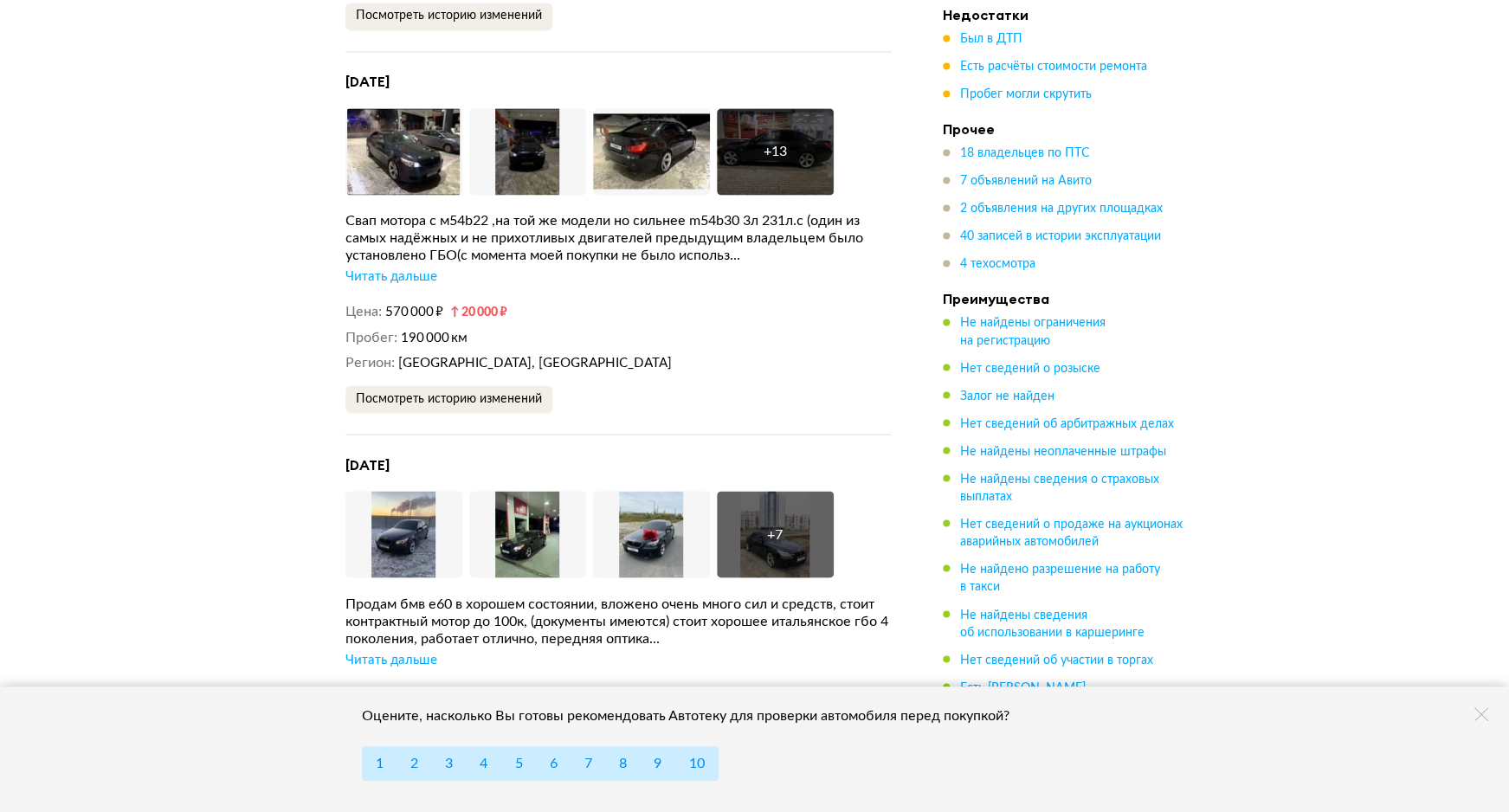 scroll, scrollTop: 7244, scrollLeft: 0, axis: vertical 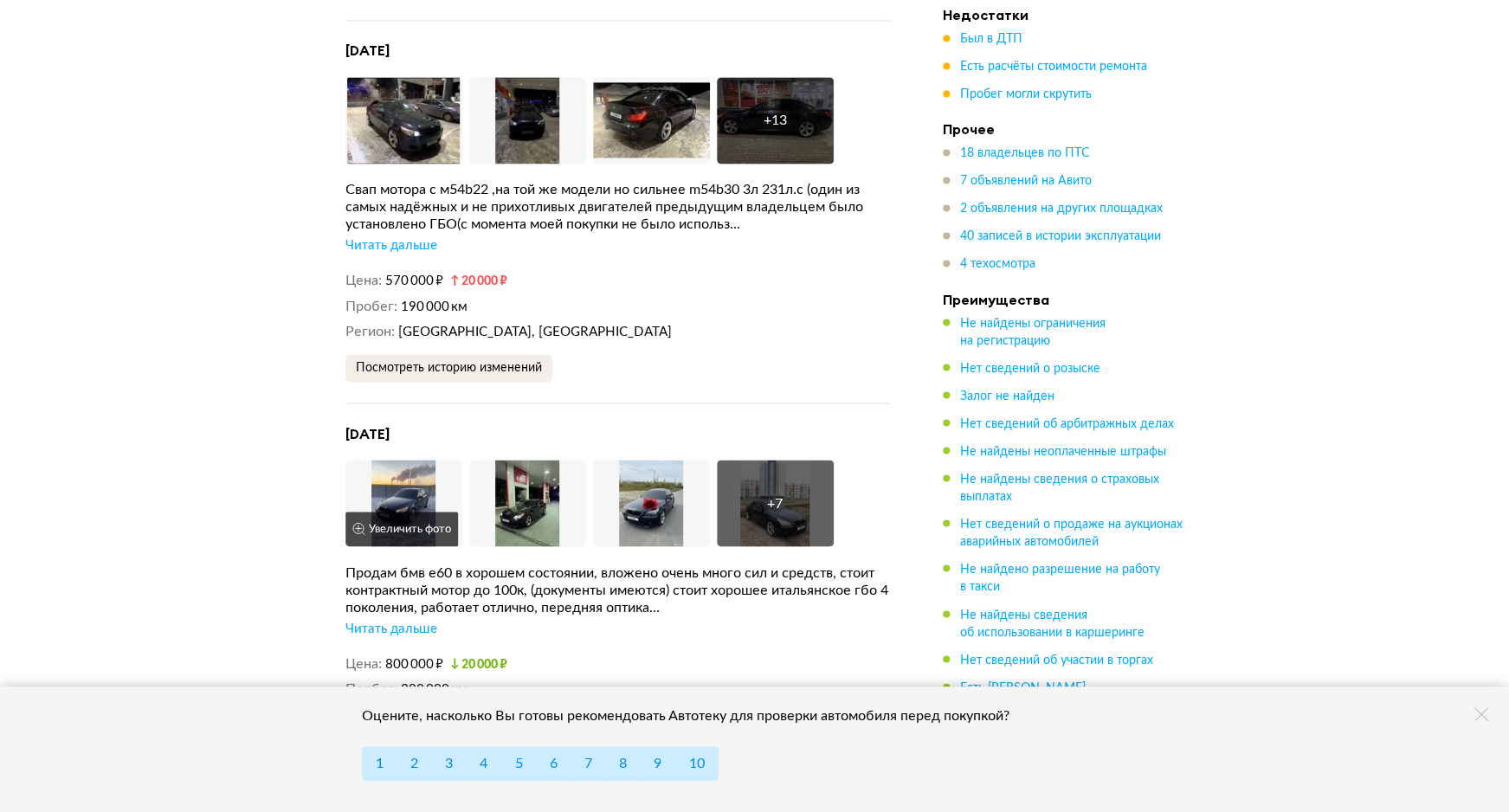click on "Увеличить фото" at bounding box center (402, 529) 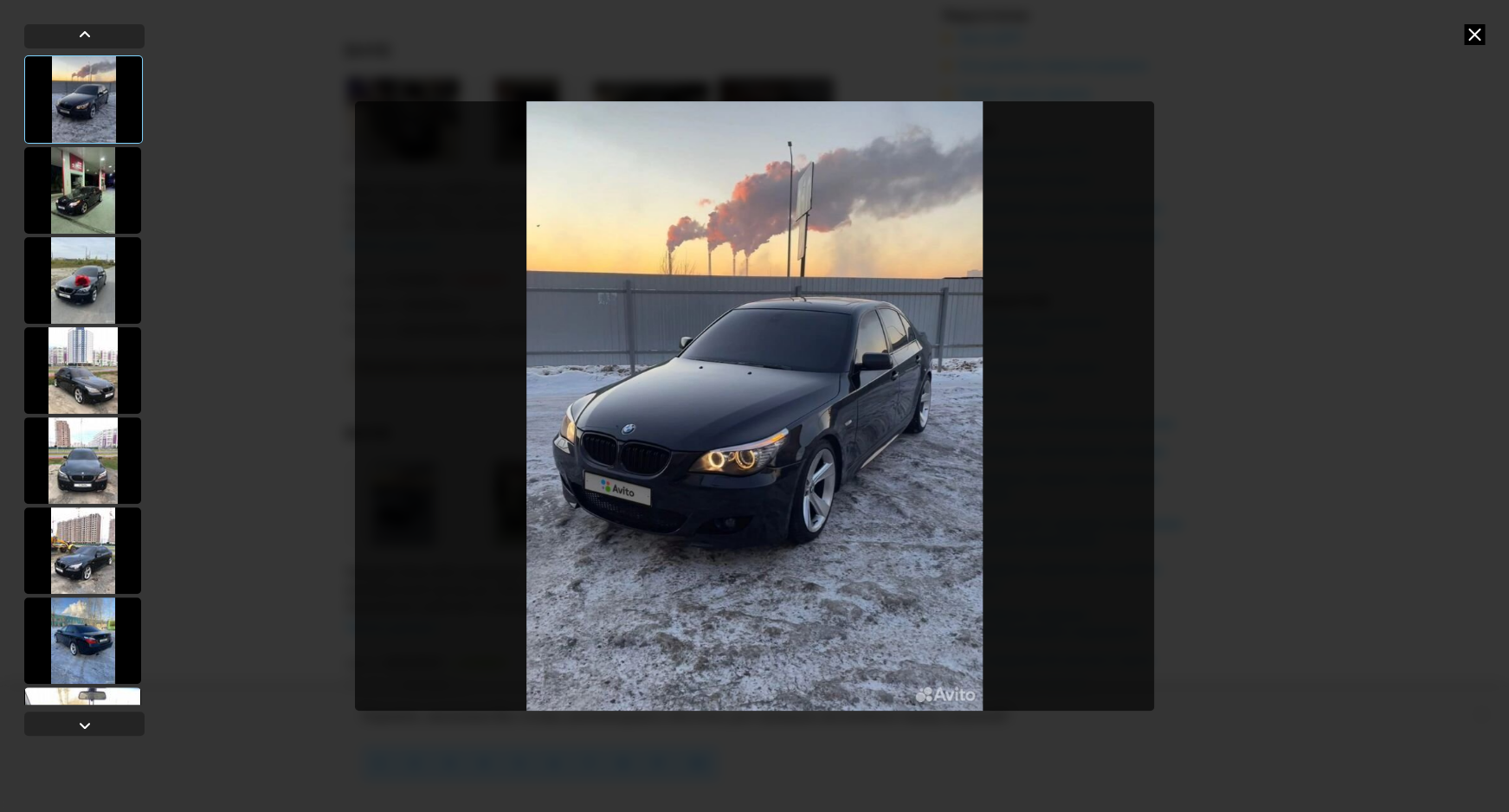 type 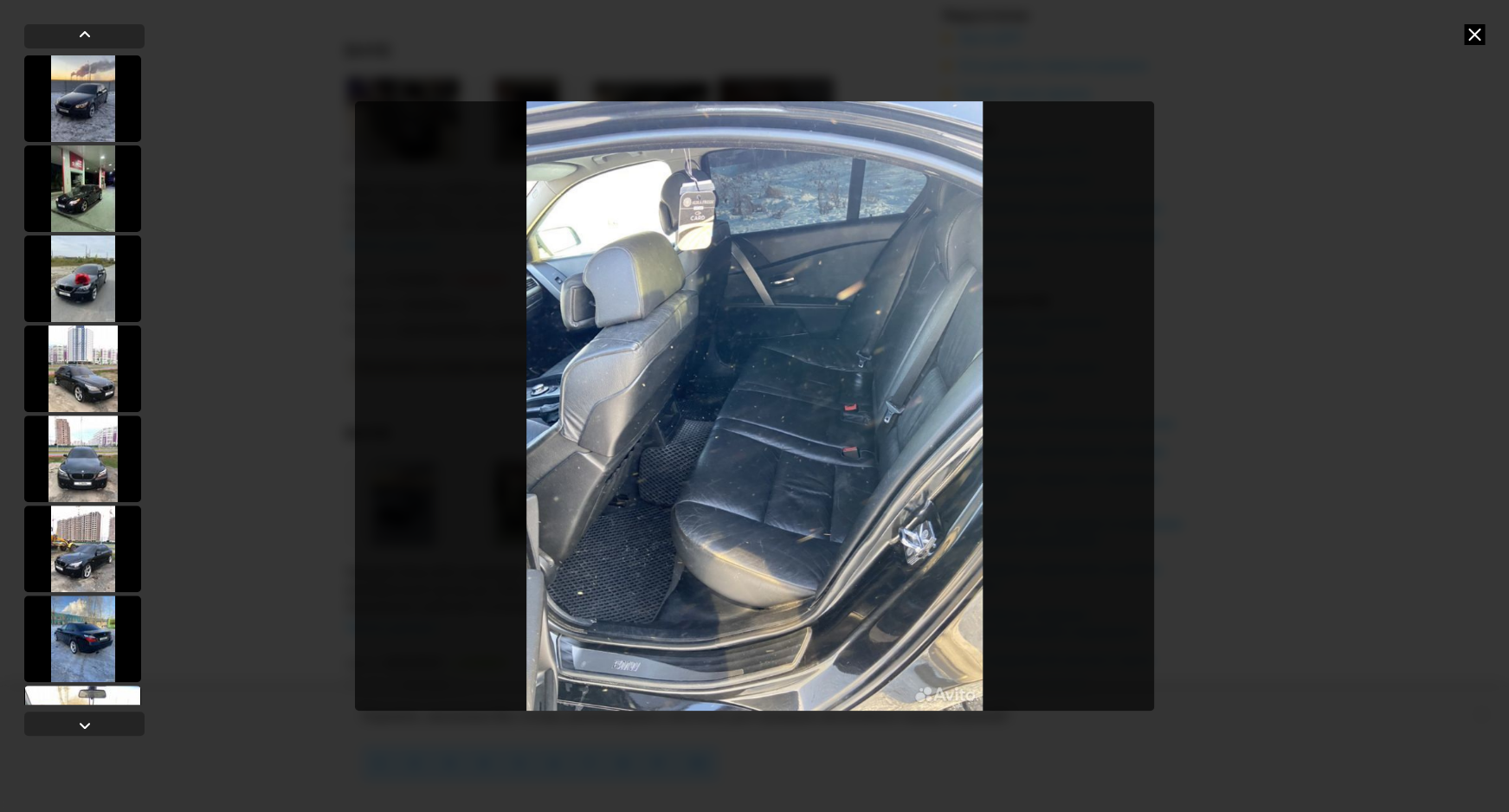 click at bounding box center (754, 406) 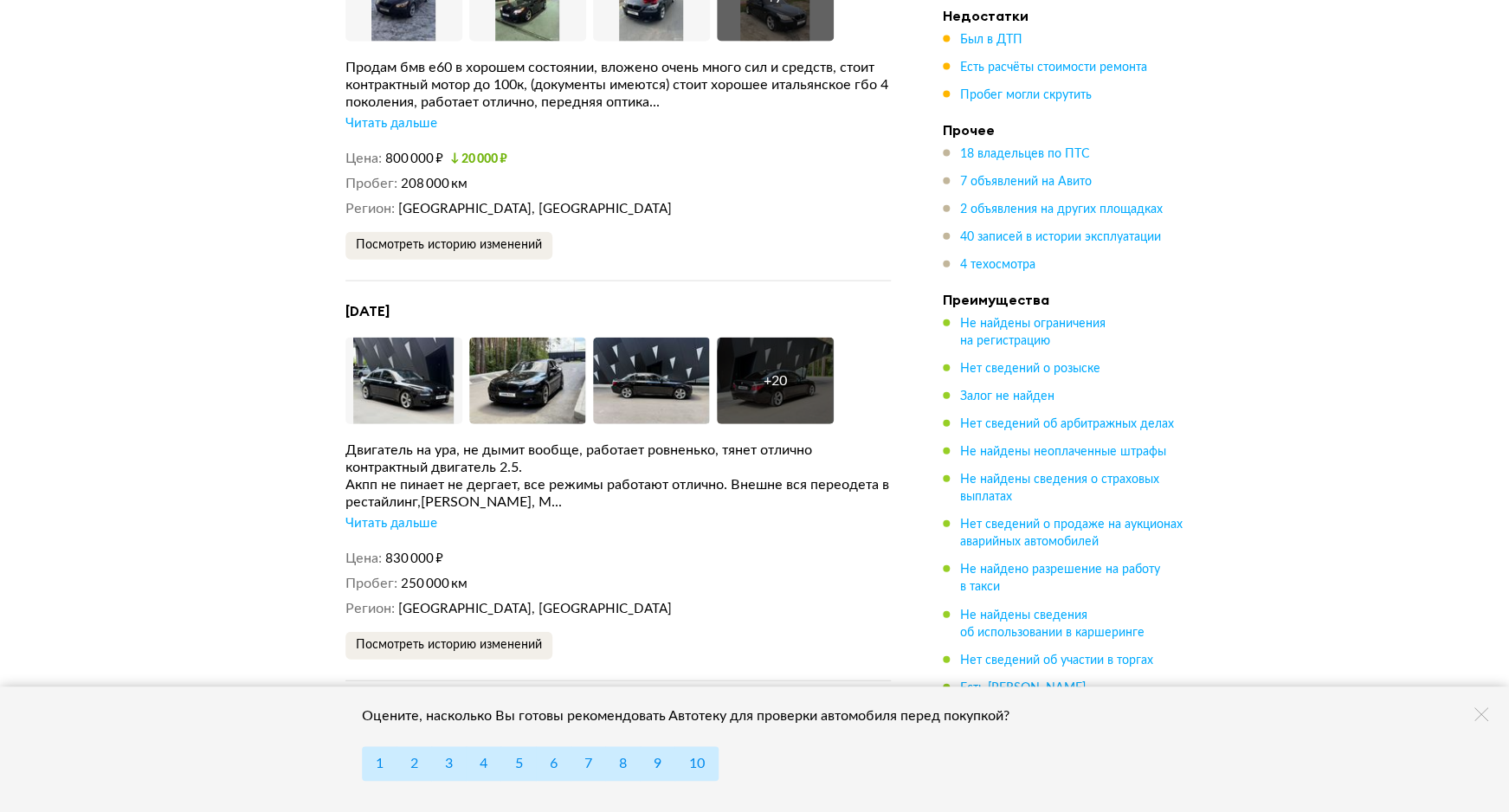 scroll, scrollTop: 7747, scrollLeft: 0, axis: vertical 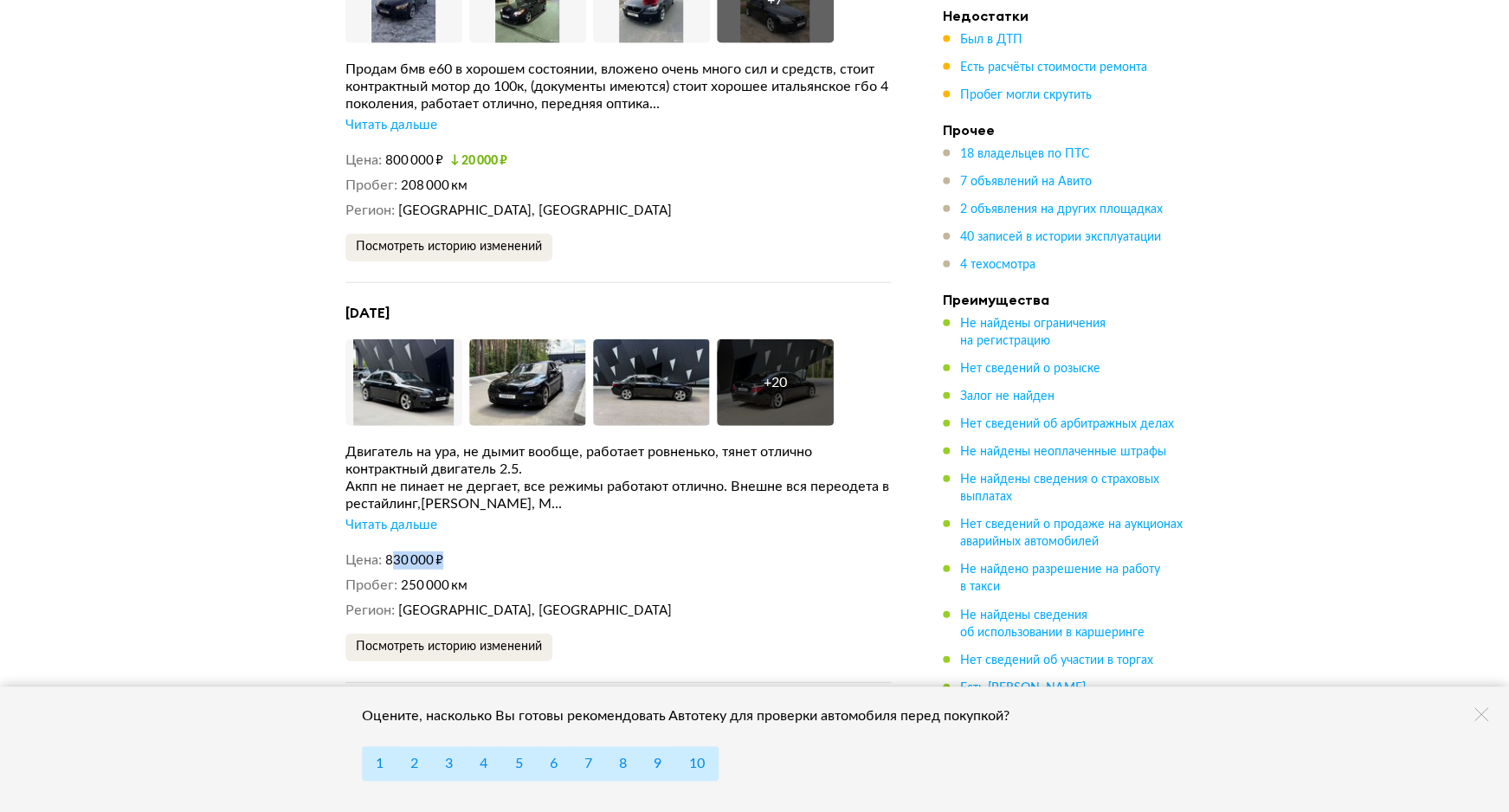 drag, startPoint x: 390, startPoint y: 464, endPoint x: 519, endPoint y: 464, distance: 129 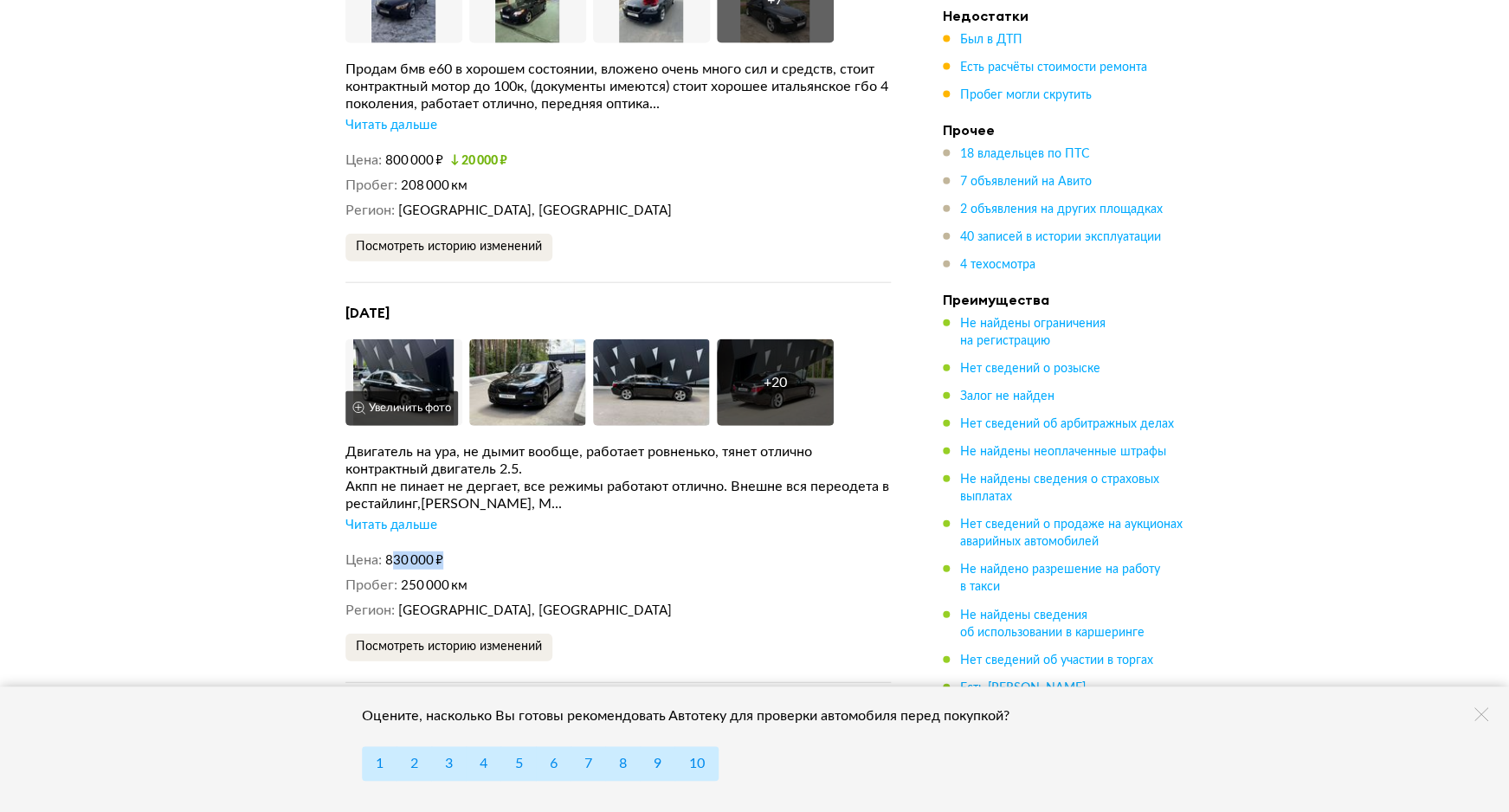 click at bounding box center [403, 383] 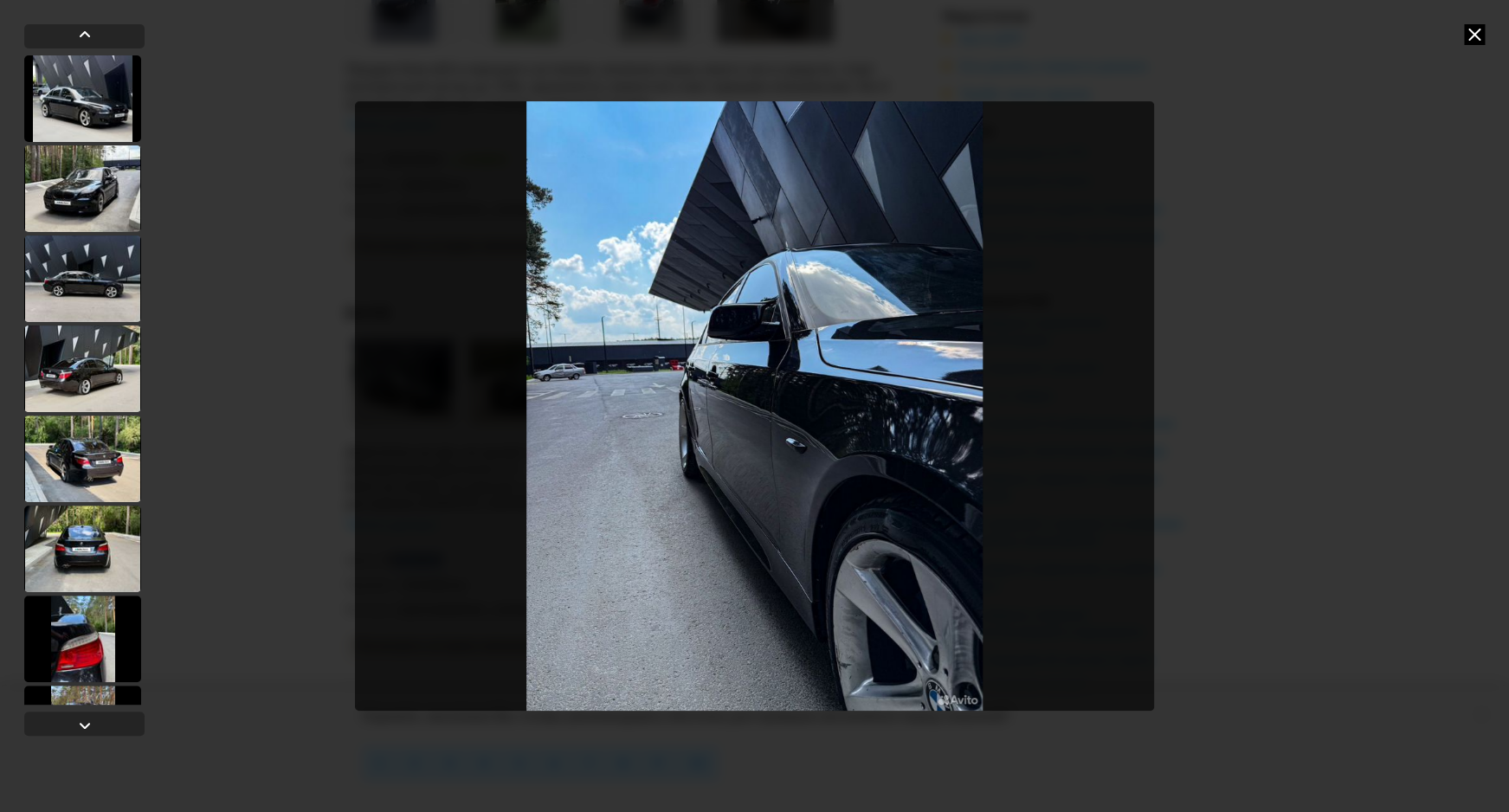 click at bounding box center [755, 406] 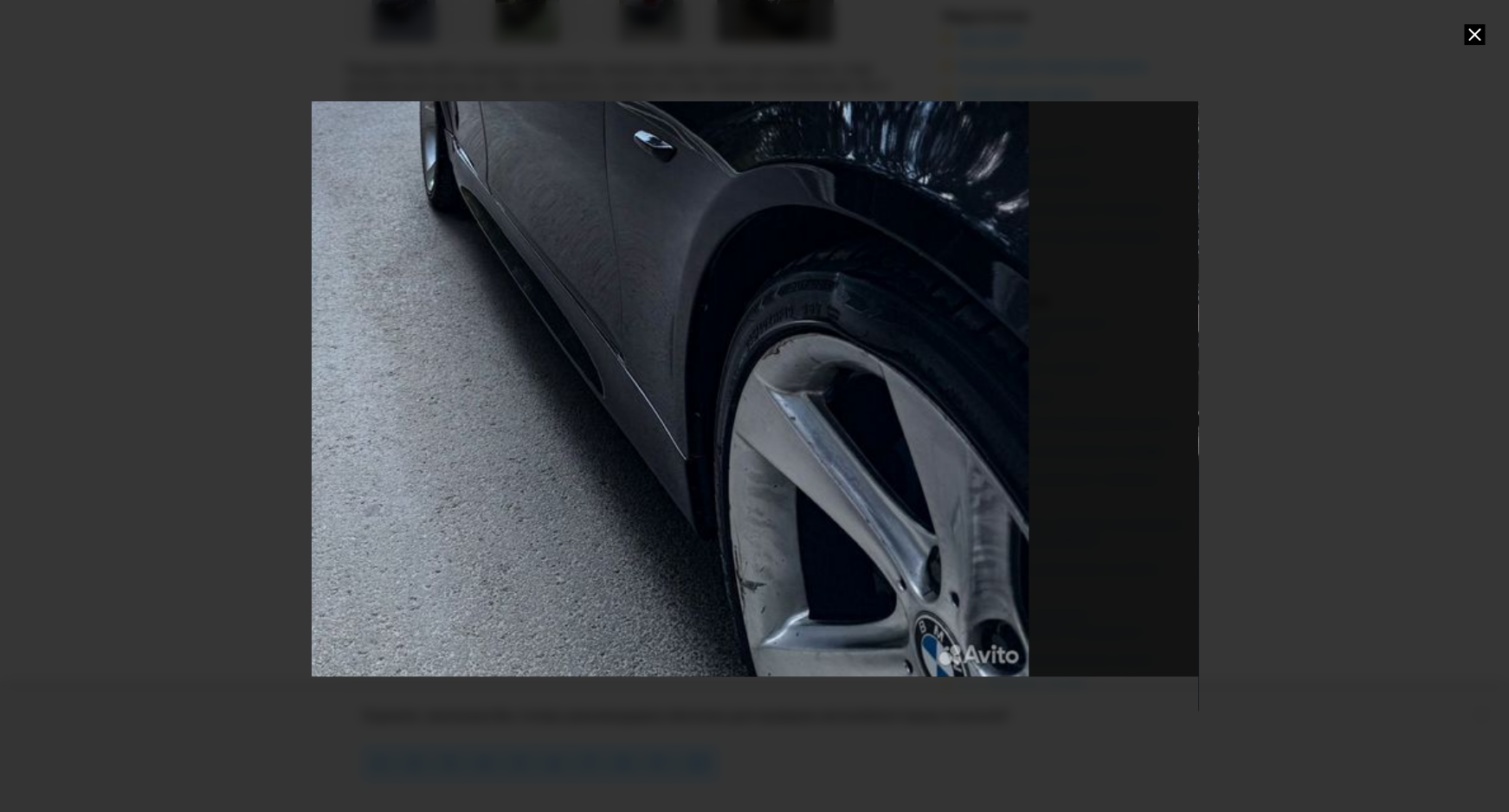 drag, startPoint x: 868, startPoint y: 654, endPoint x: 685, endPoint y: 316, distance: 384.3605 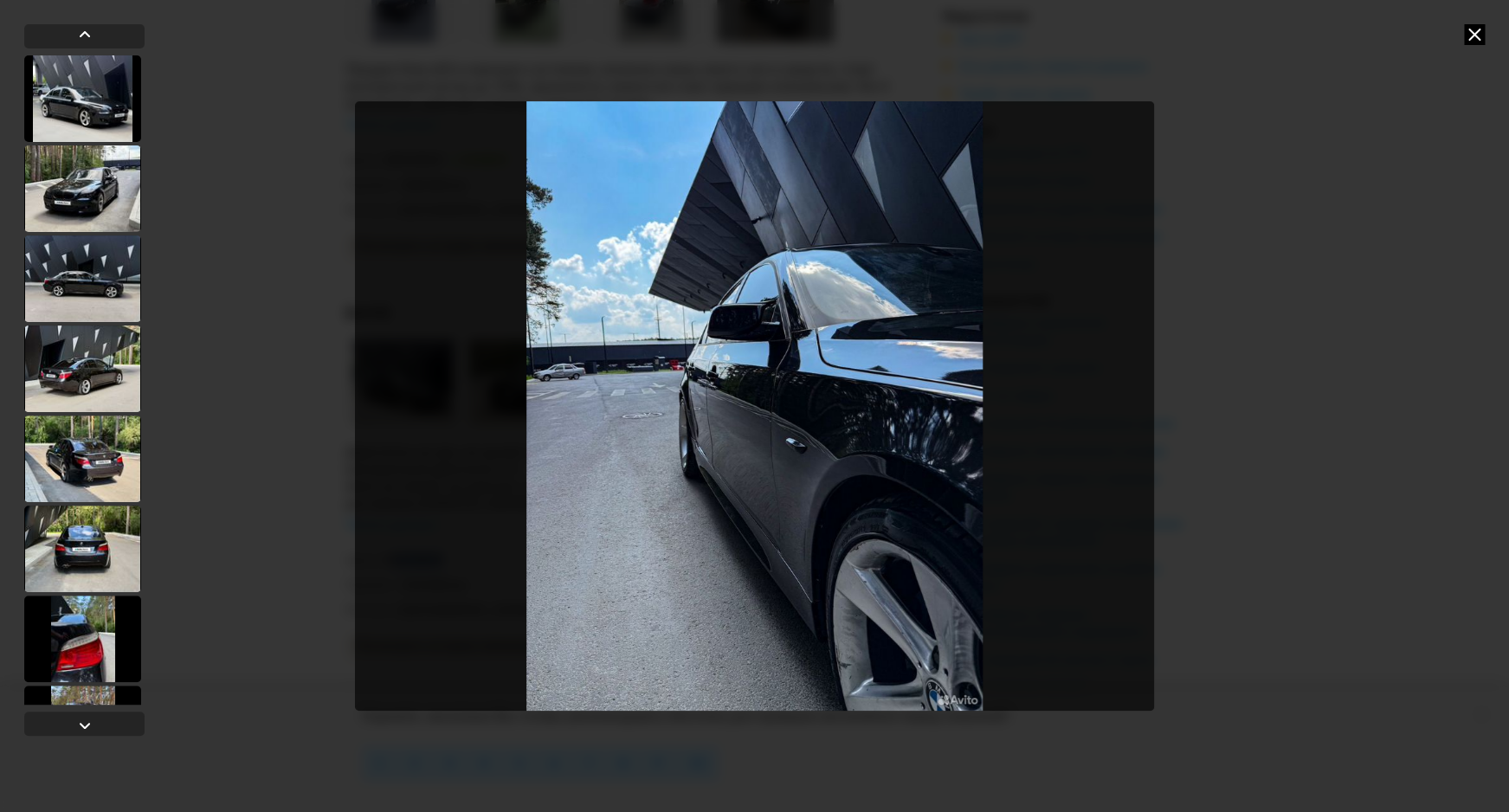 click at bounding box center [754, 406] 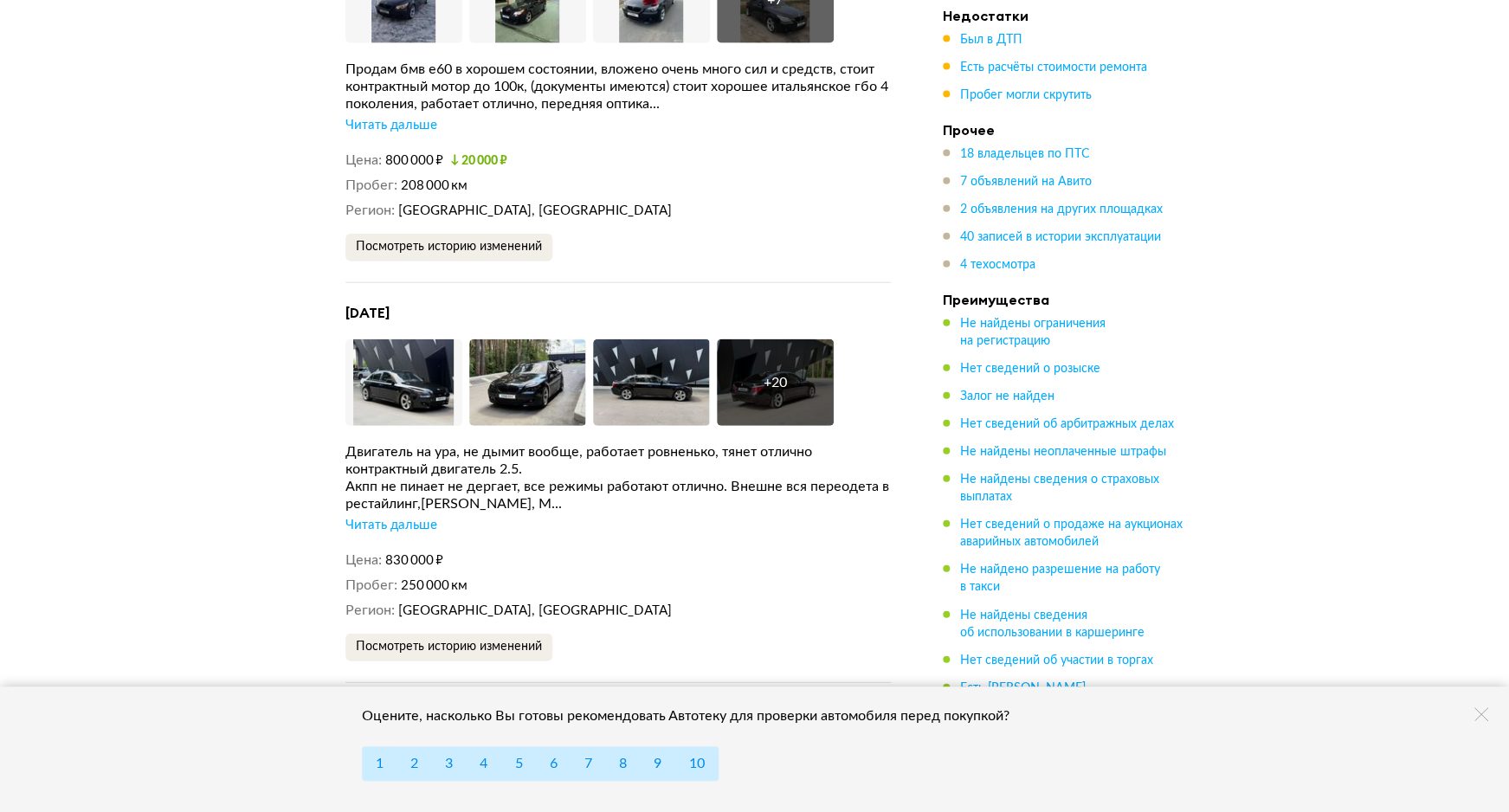 click on "+ 20" at bounding box center [775, 383] 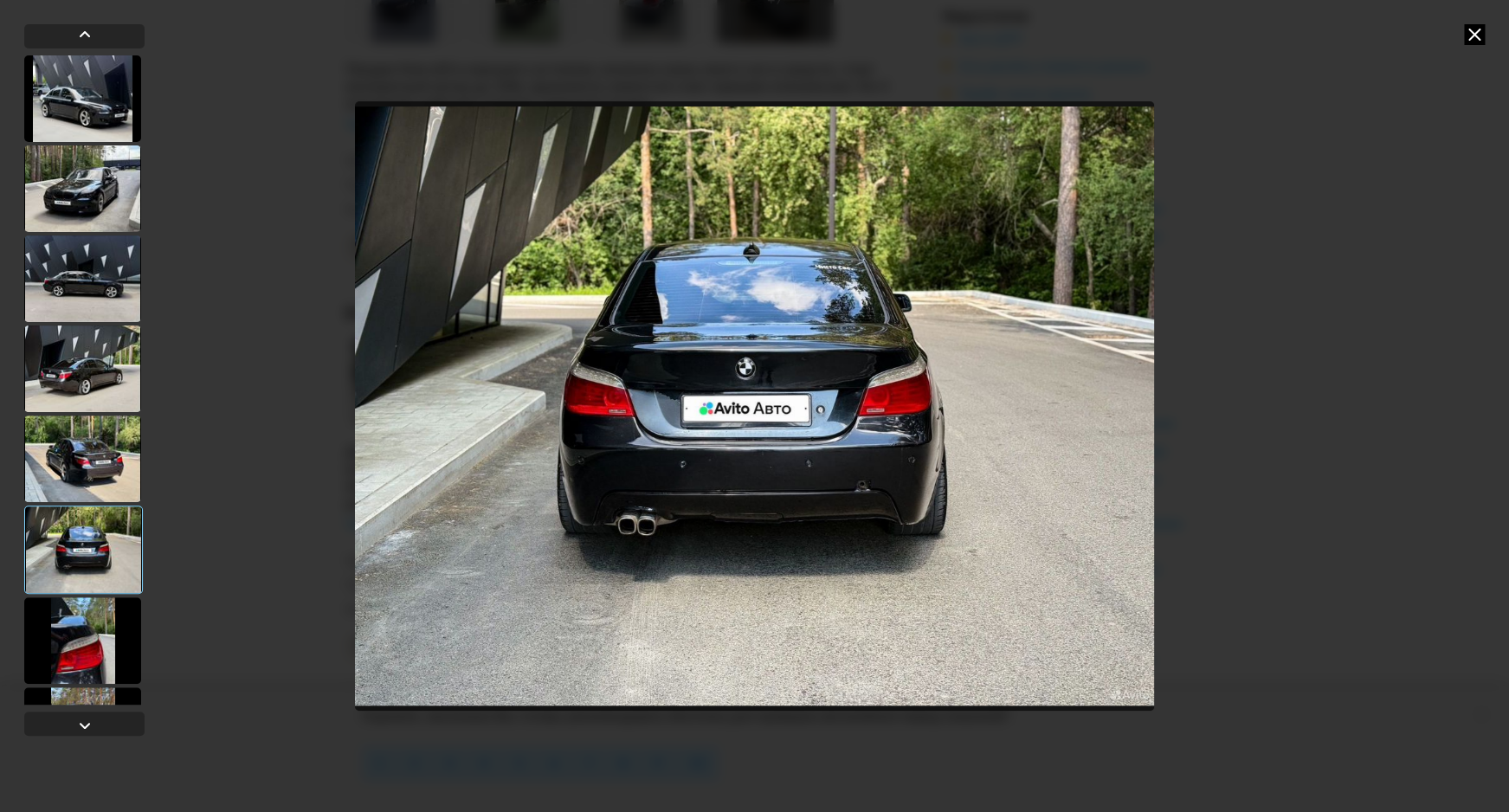 click at bounding box center (755, 406) 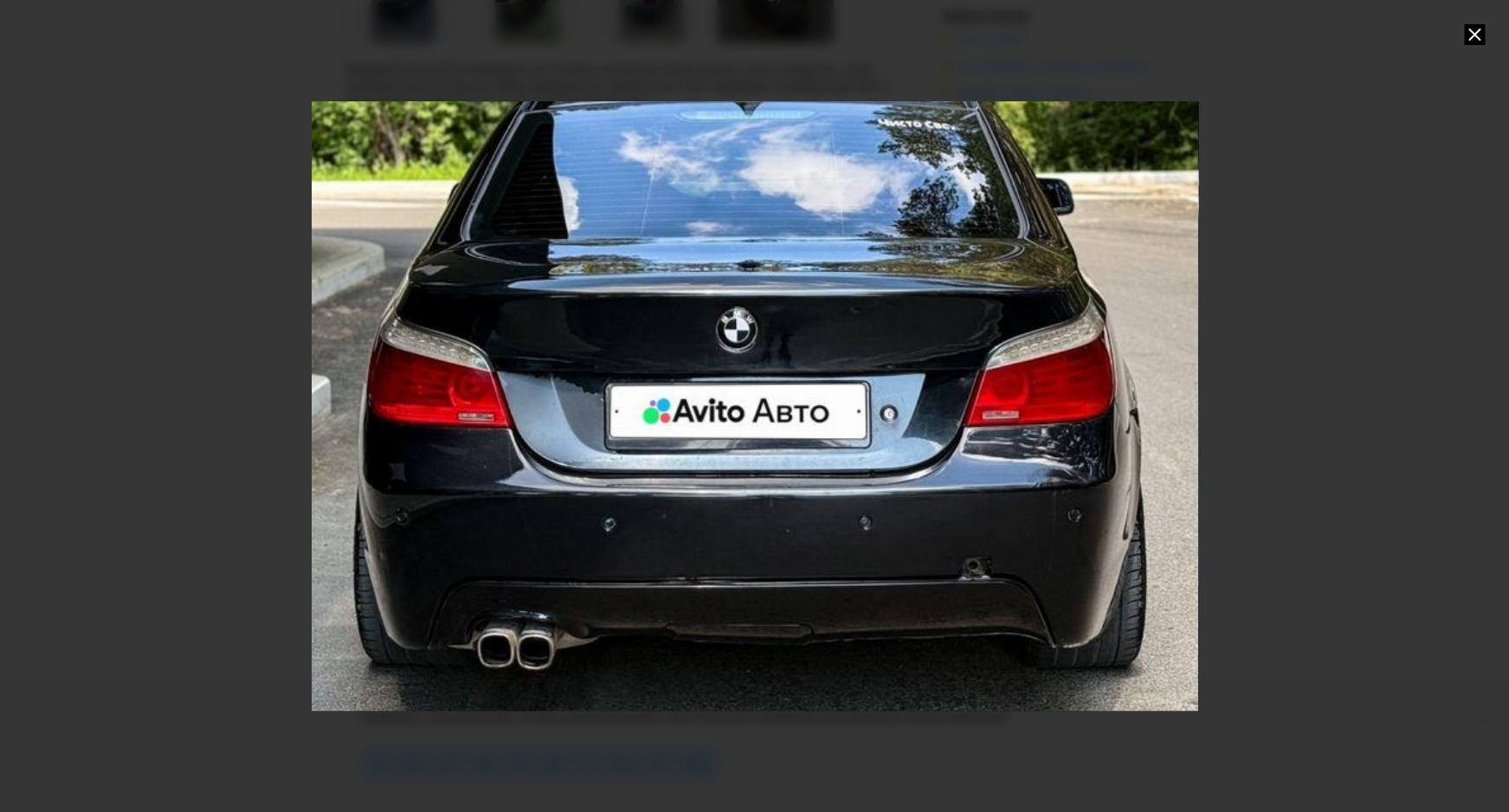 click at bounding box center [755, 406] 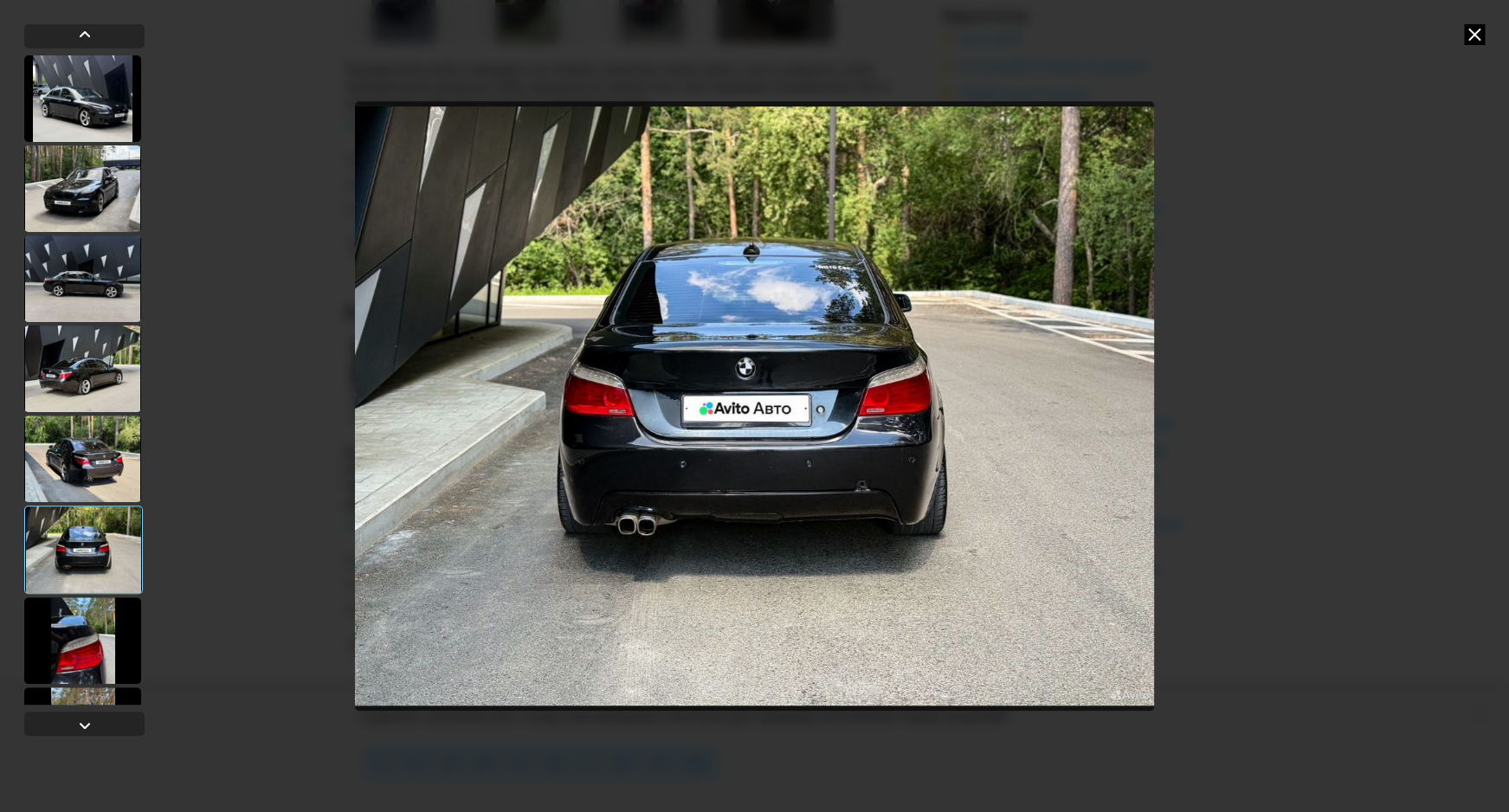 click at bounding box center (1474, 35) 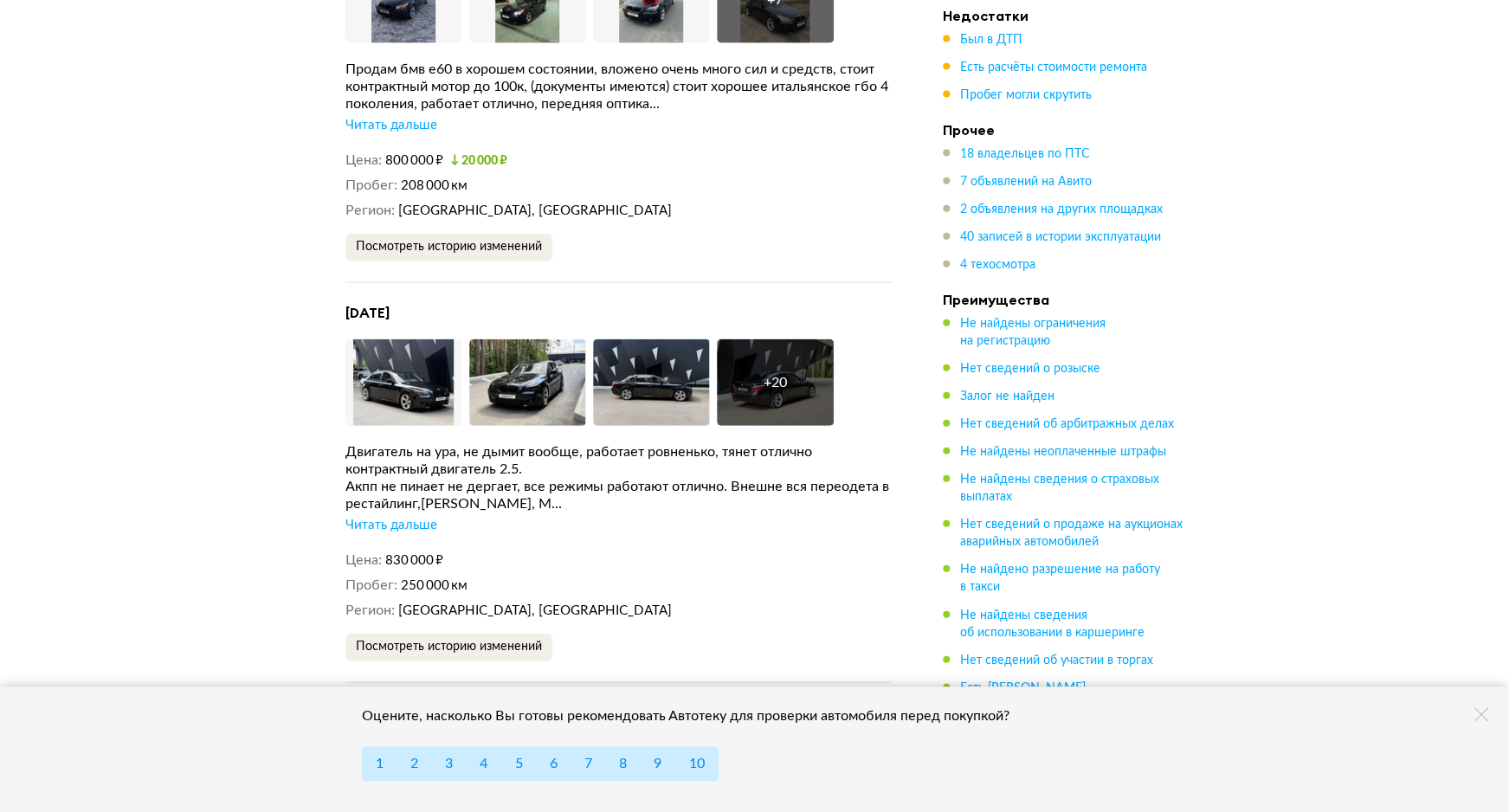 click on "+ 20" at bounding box center (775, 383) 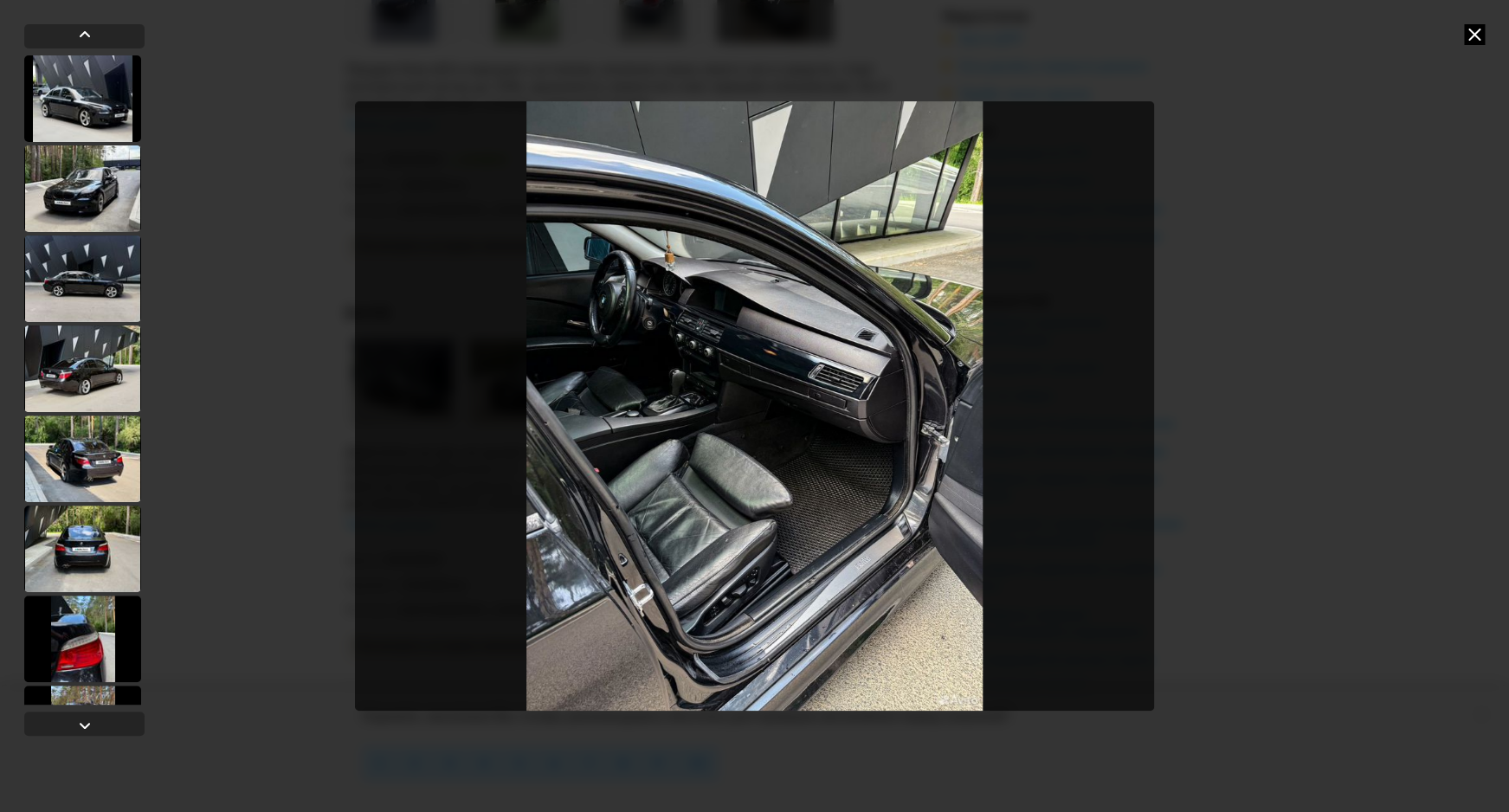 click at bounding box center [1474, 35] 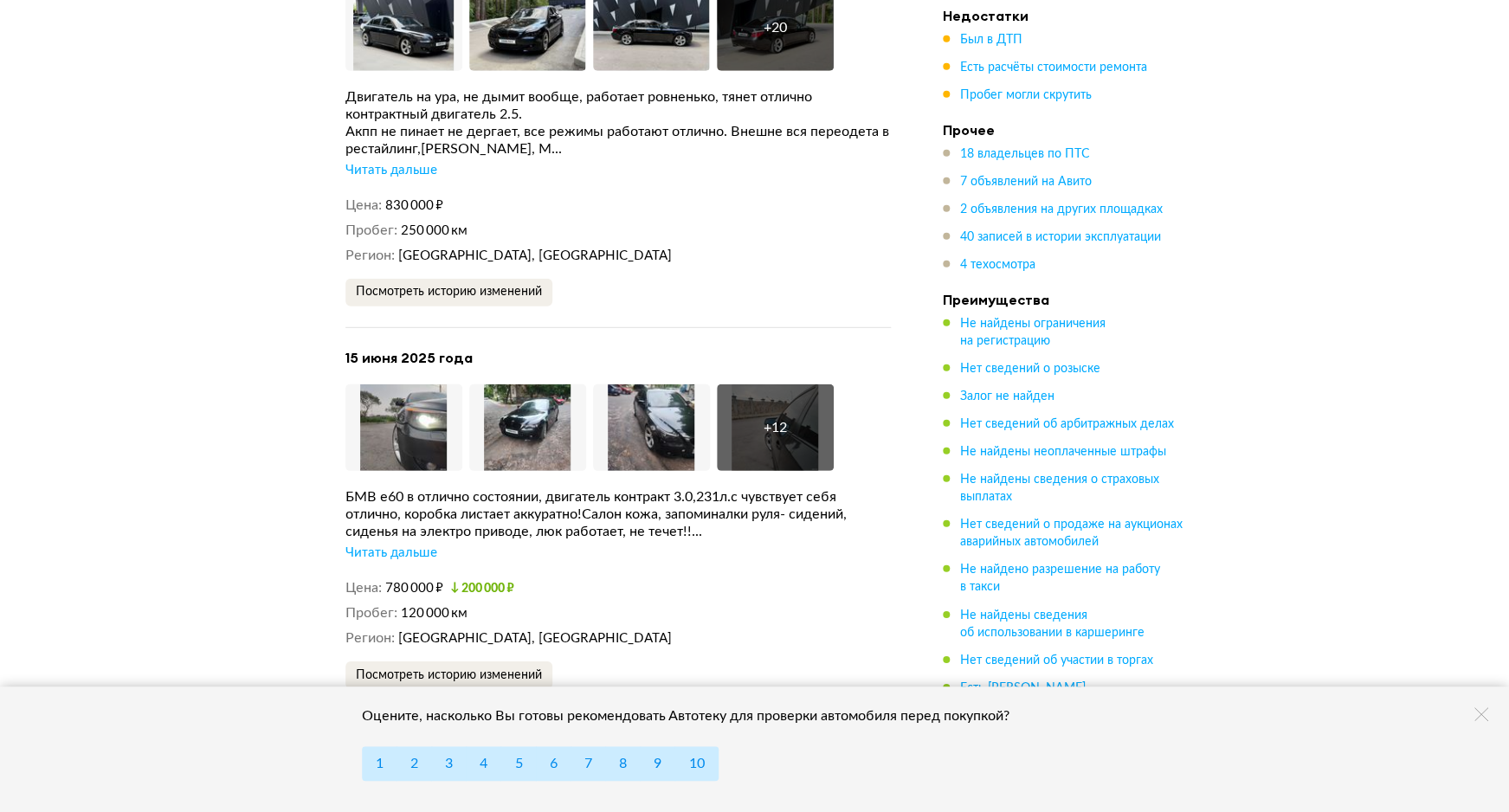 scroll, scrollTop: 8101, scrollLeft: 0, axis: vertical 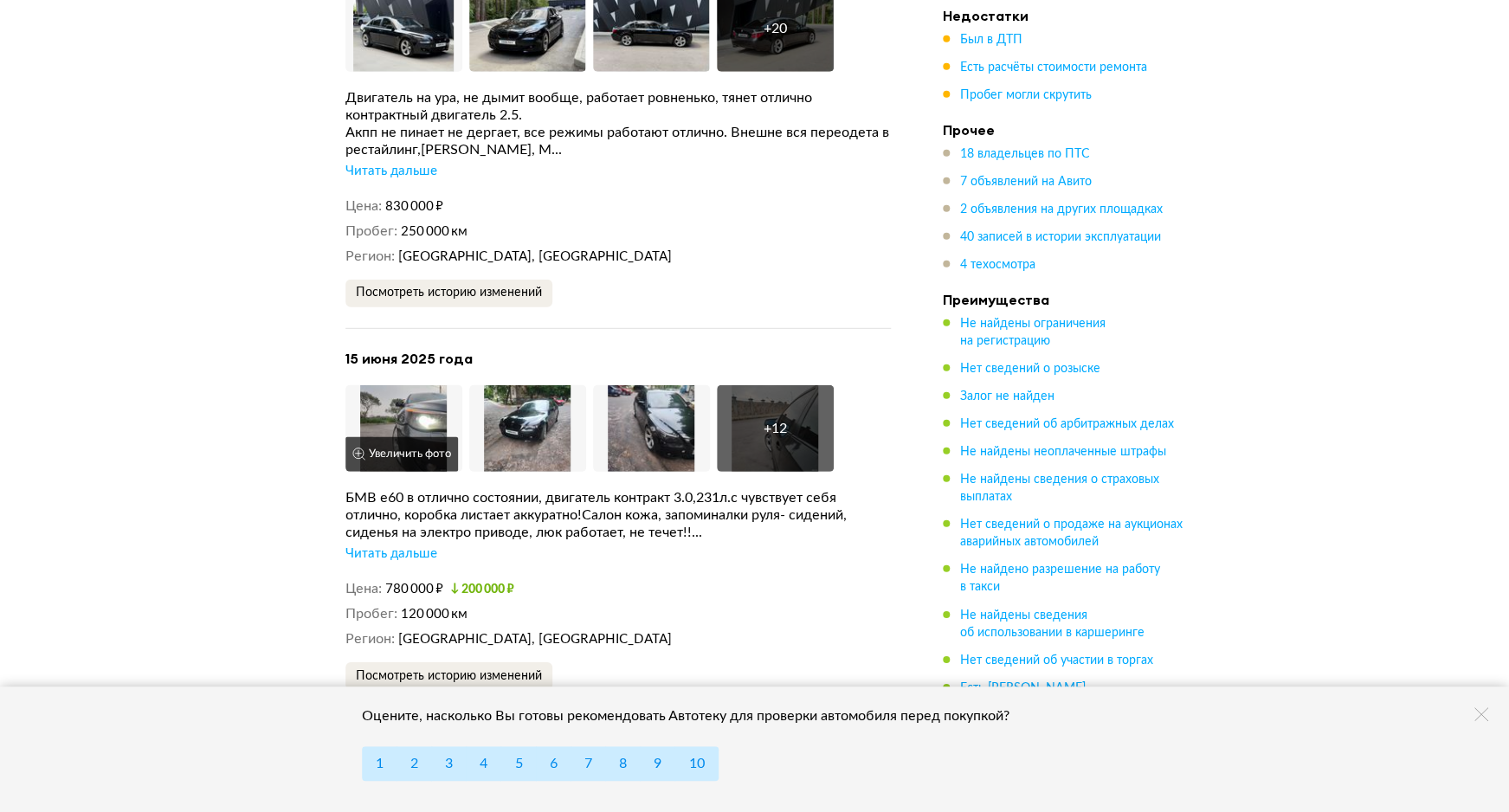 click at bounding box center [403, 429] 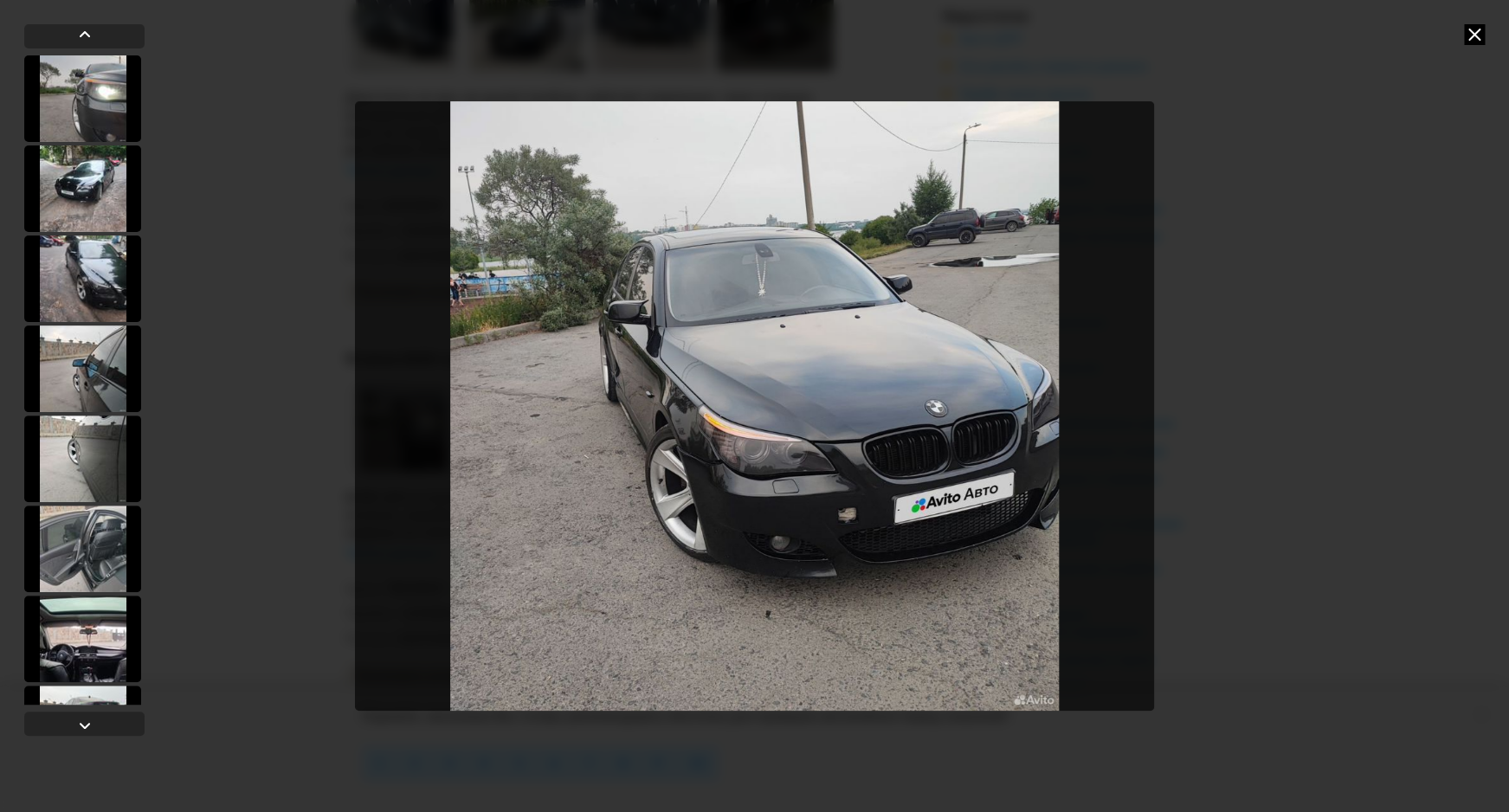 click at bounding box center (754, 406) 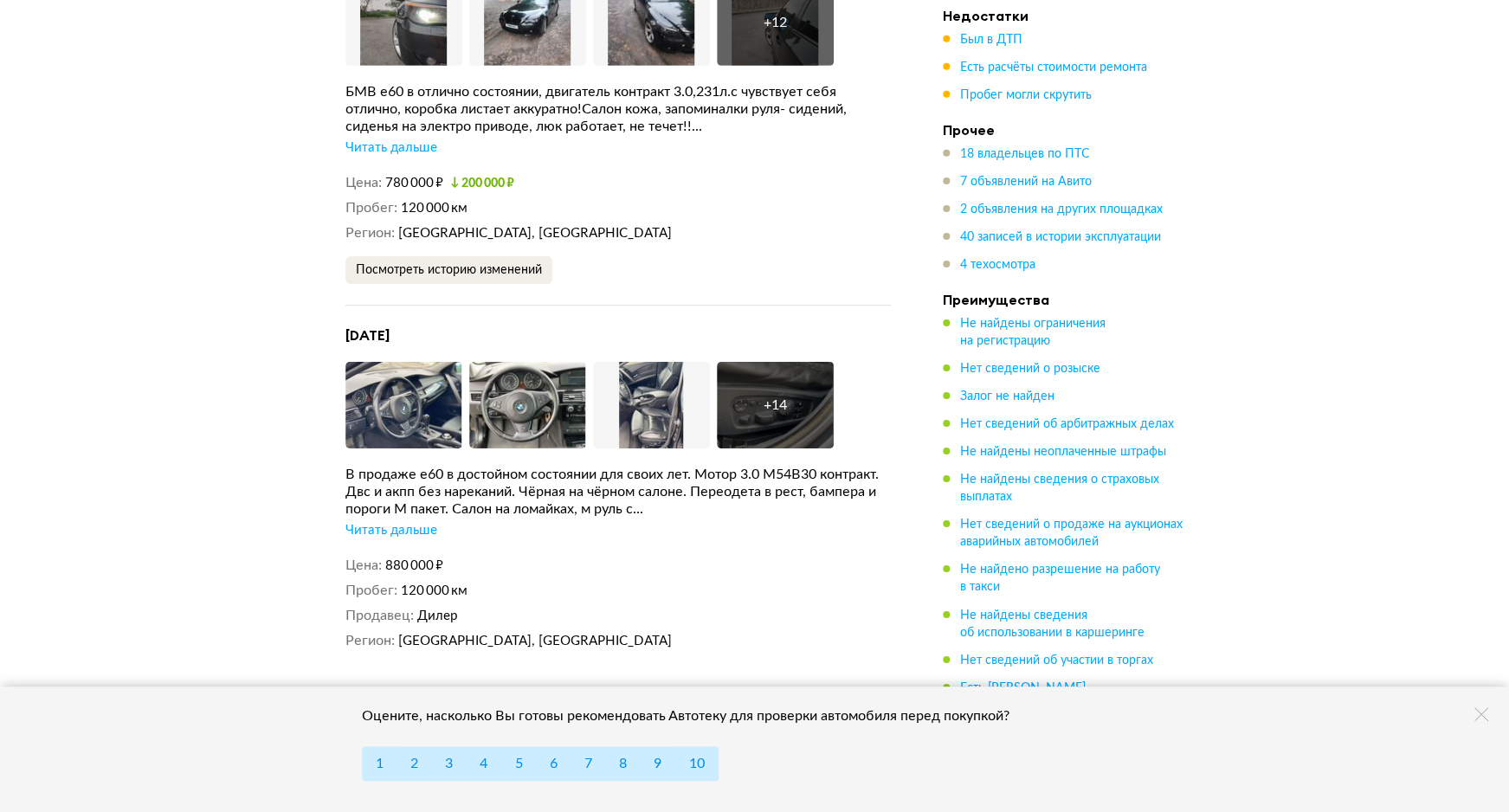scroll, scrollTop: 8508, scrollLeft: 0, axis: vertical 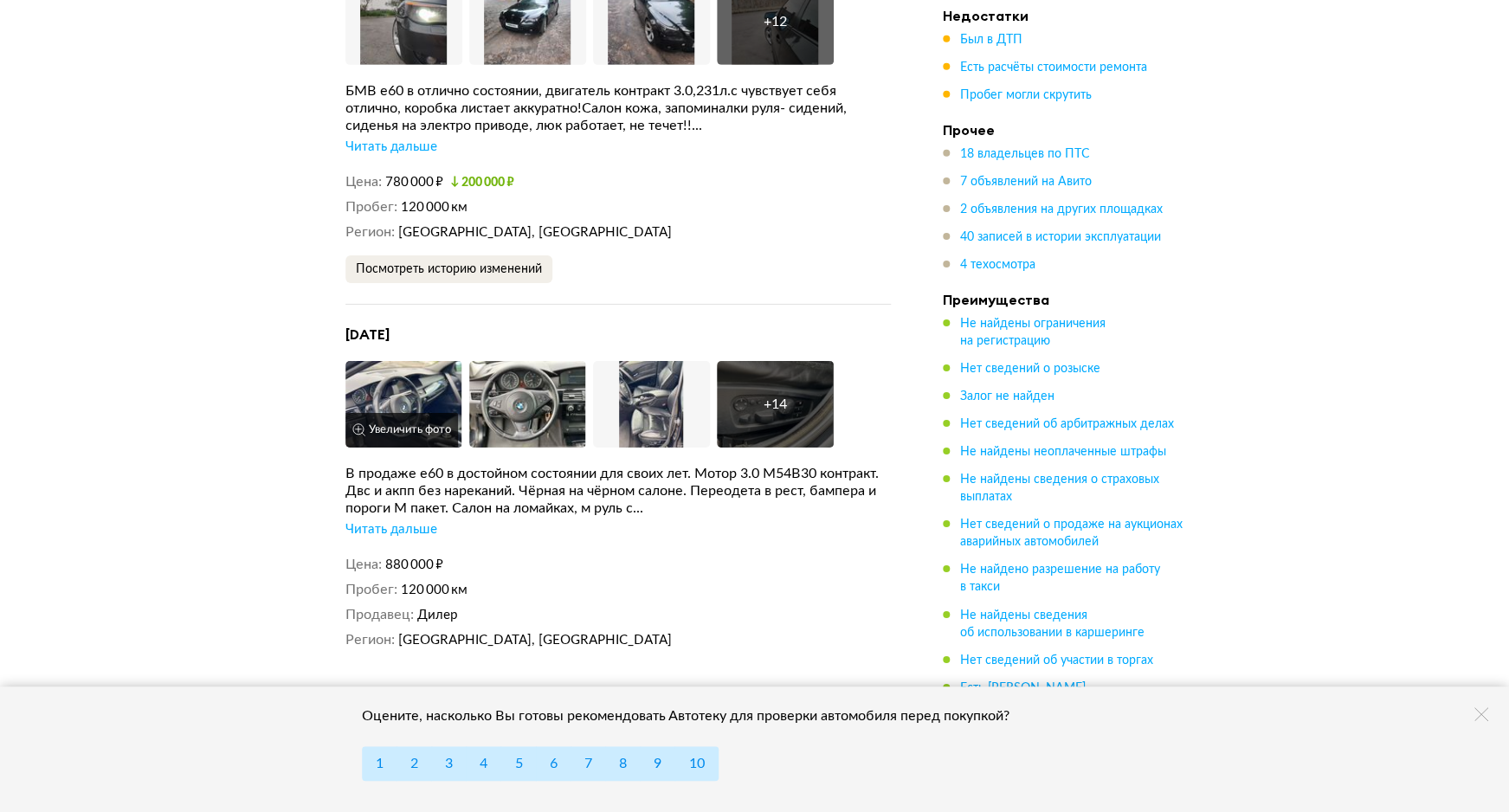 click at bounding box center (403, 404) 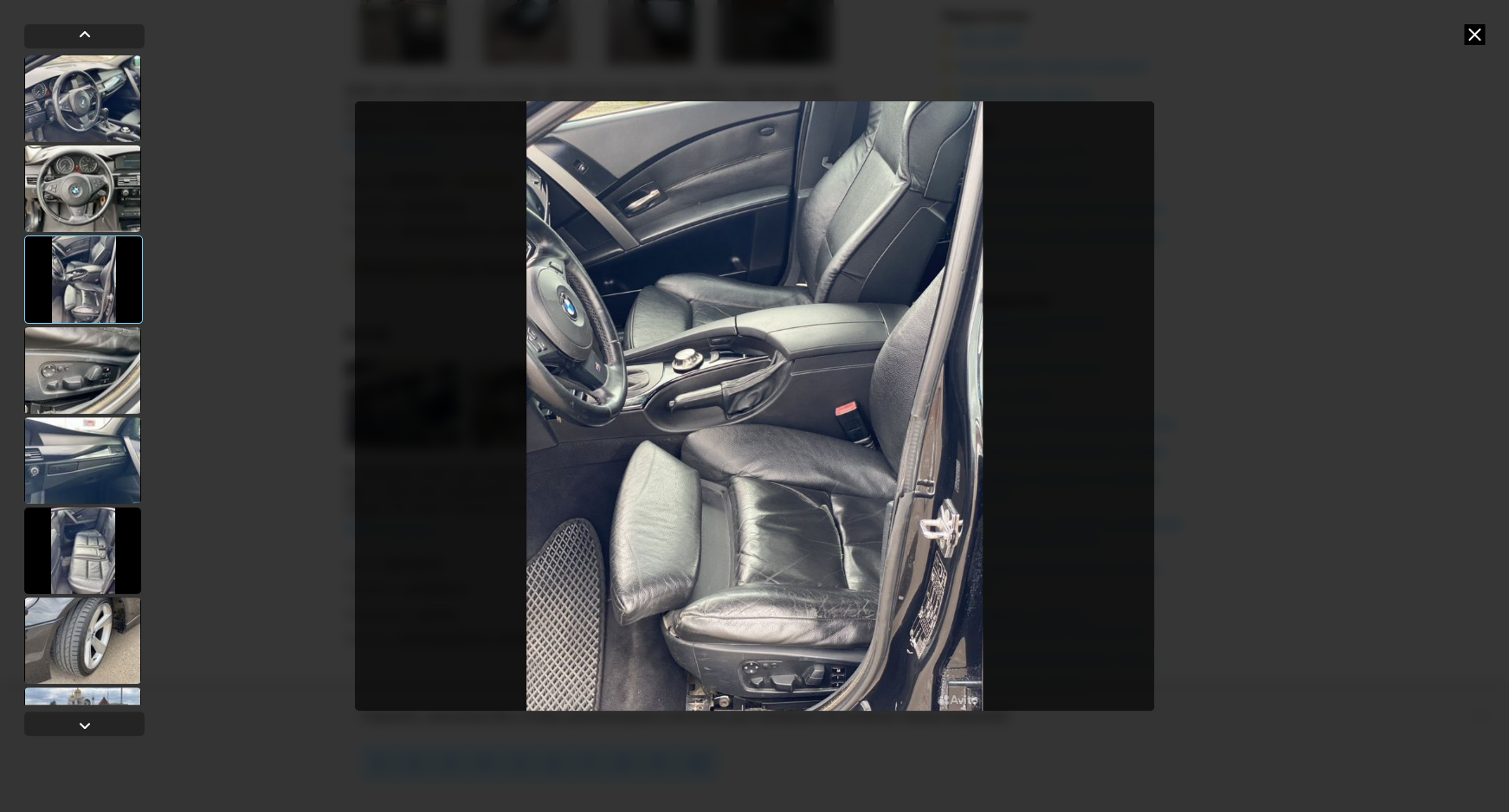 click at bounding box center (1474, 35) 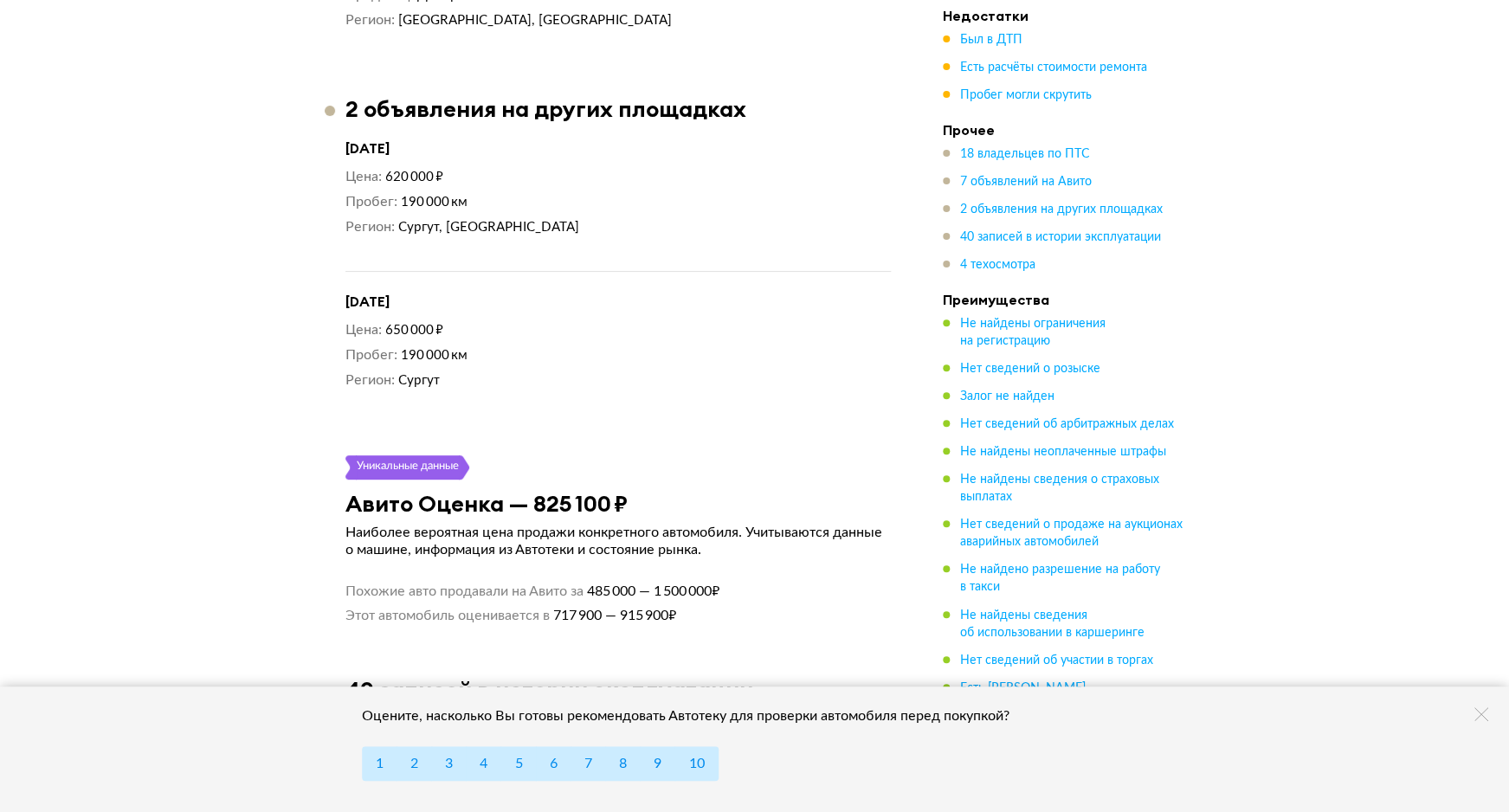 scroll, scrollTop: 9134, scrollLeft: 0, axis: vertical 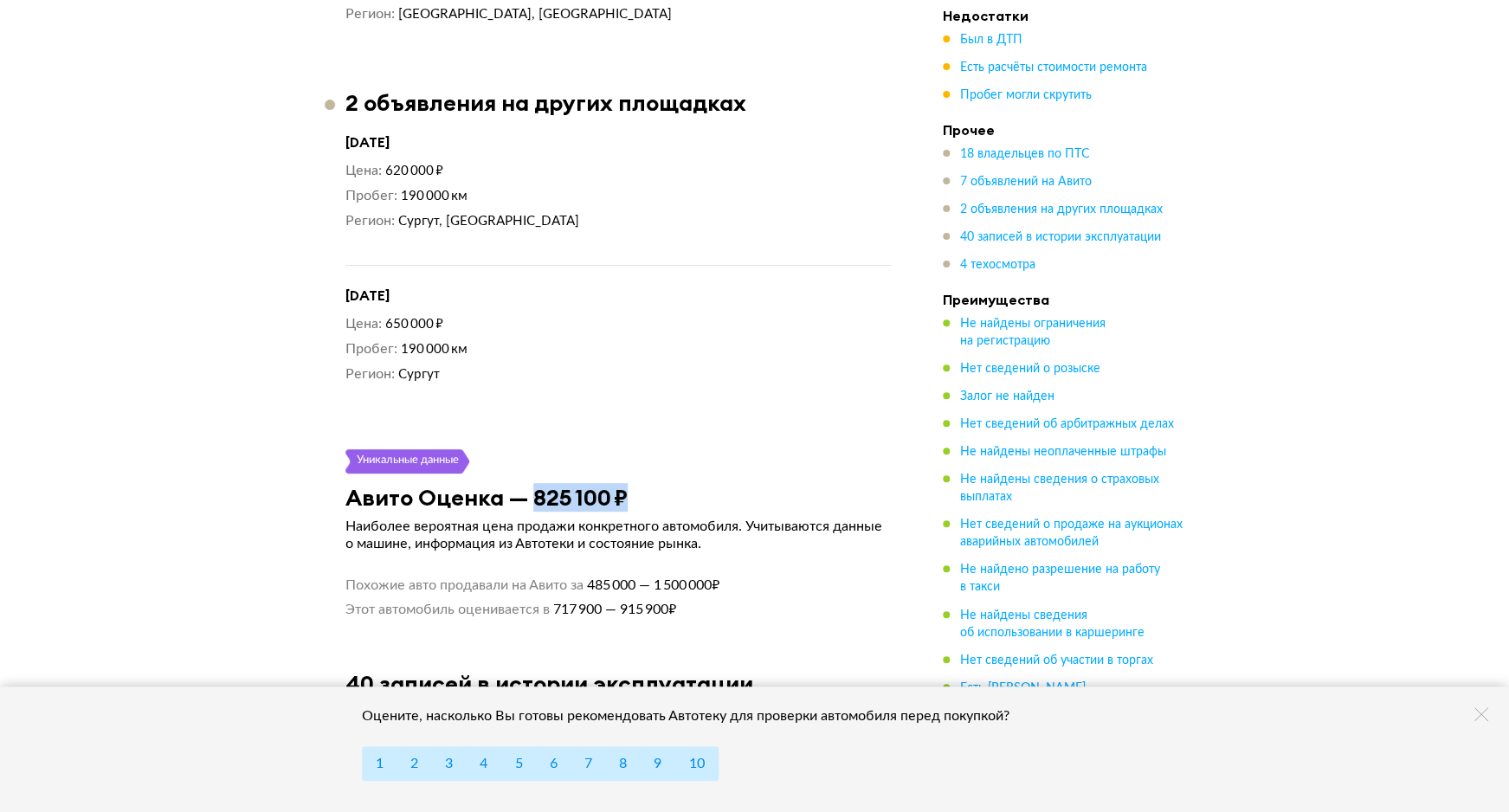drag, startPoint x: 640, startPoint y: 387, endPoint x: 537, endPoint y: 388, distance: 103.0049 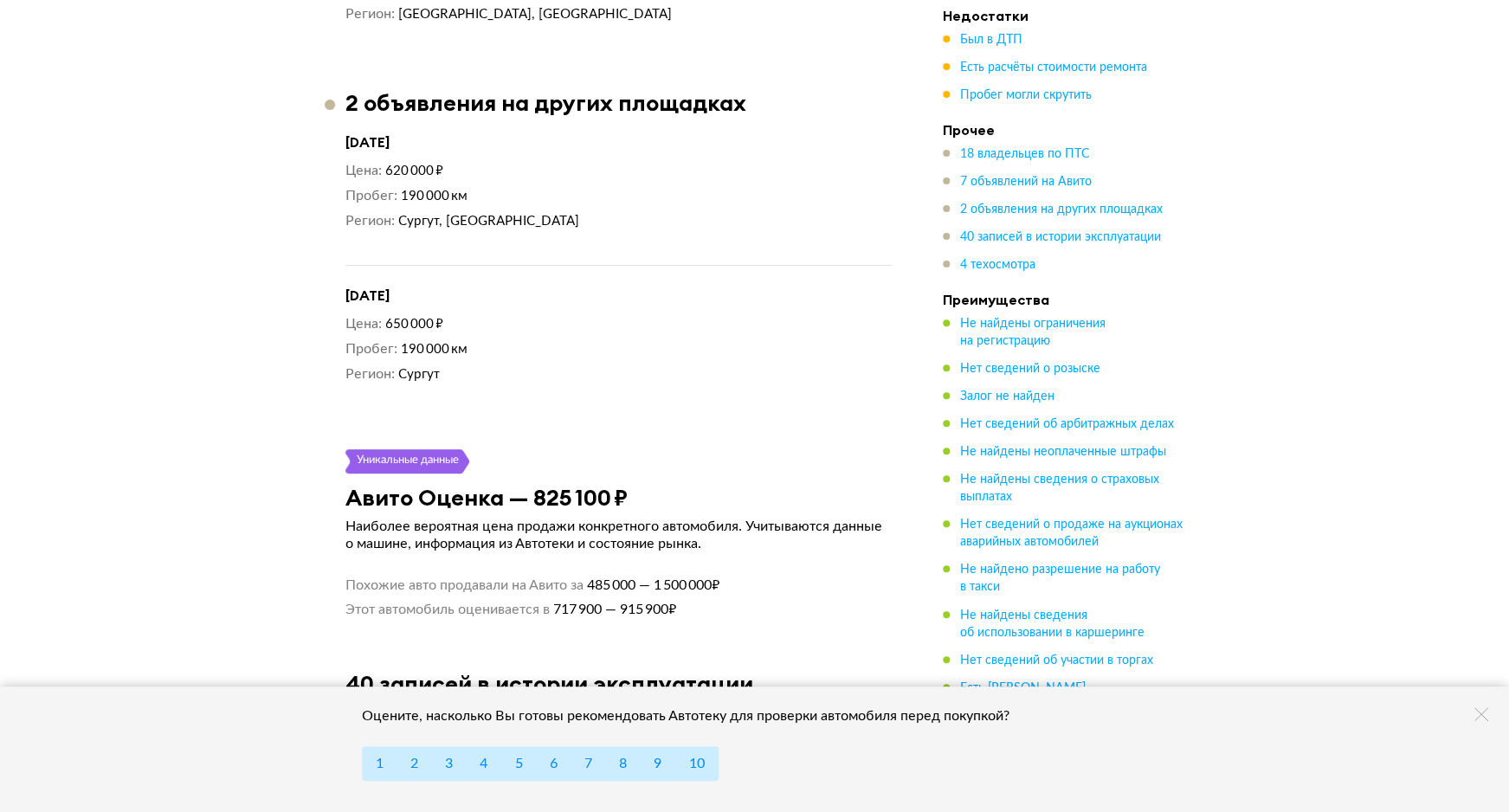 click on "Уникальные данные" at bounding box center (618, 461) 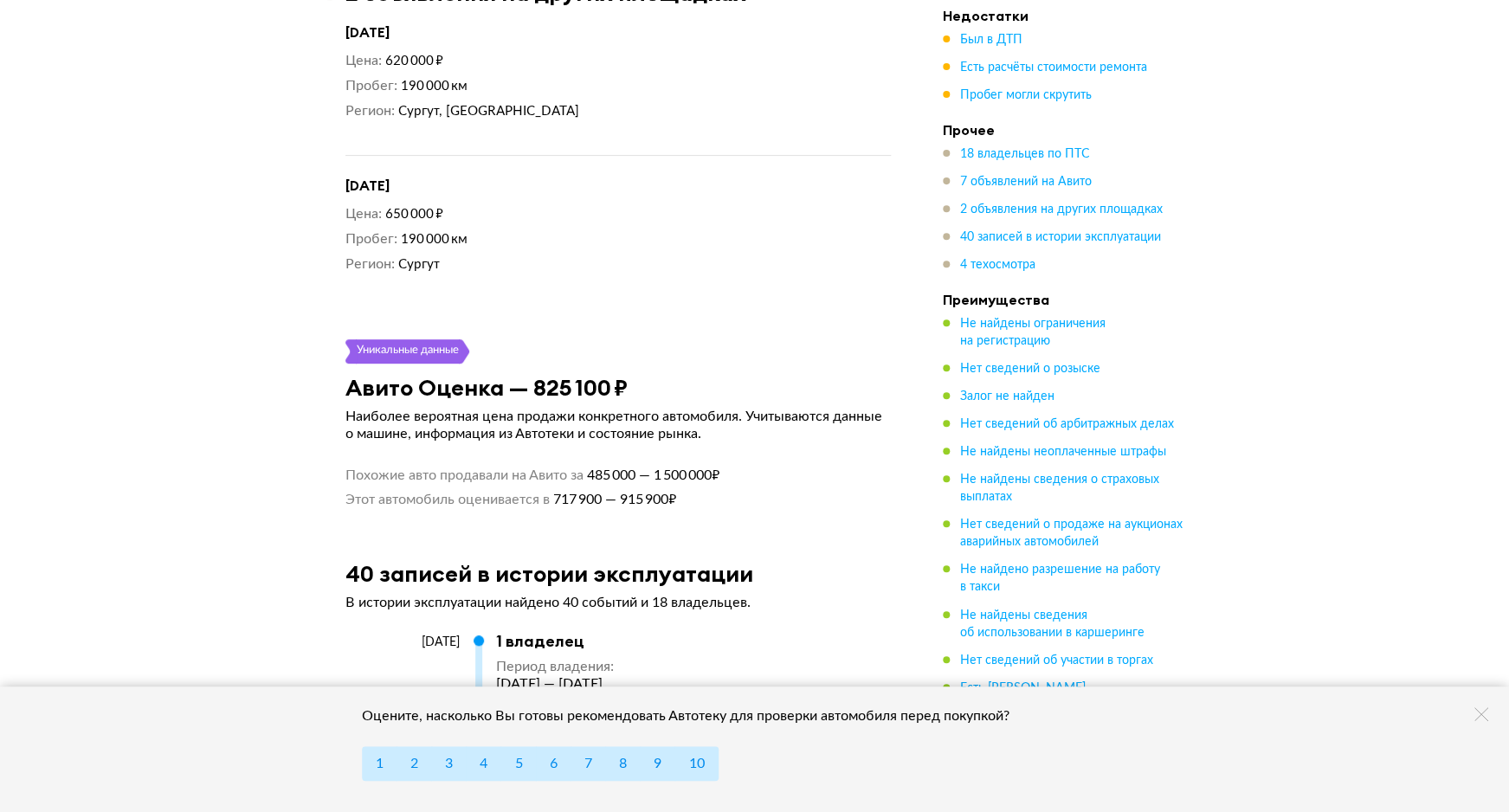 scroll, scrollTop: 9245, scrollLeft: 0, axis: vertical 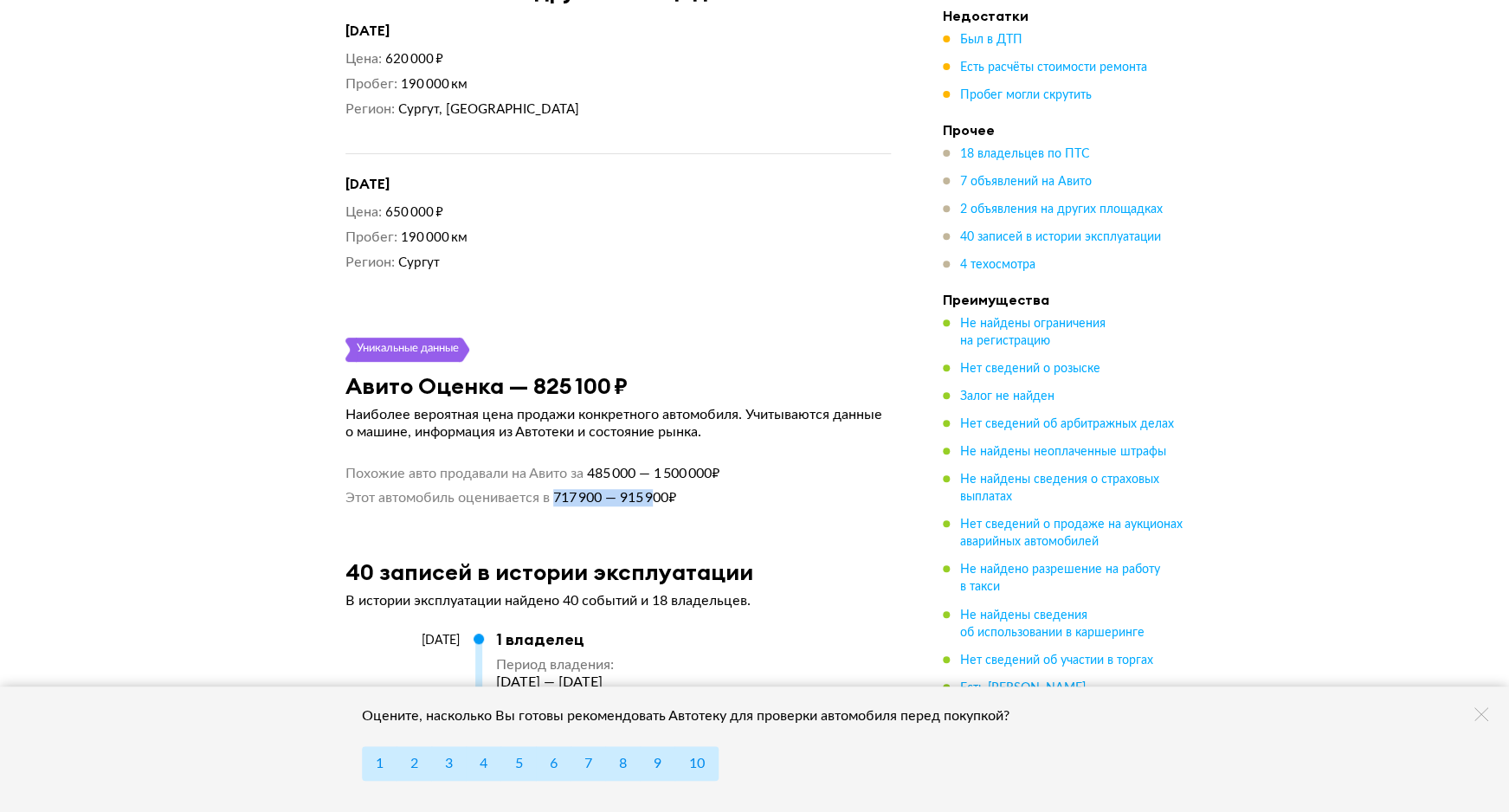 drag, startPoint x: 556, startPoint y: 390, endPoint x: 655, endPoint y: 390, distance: 99 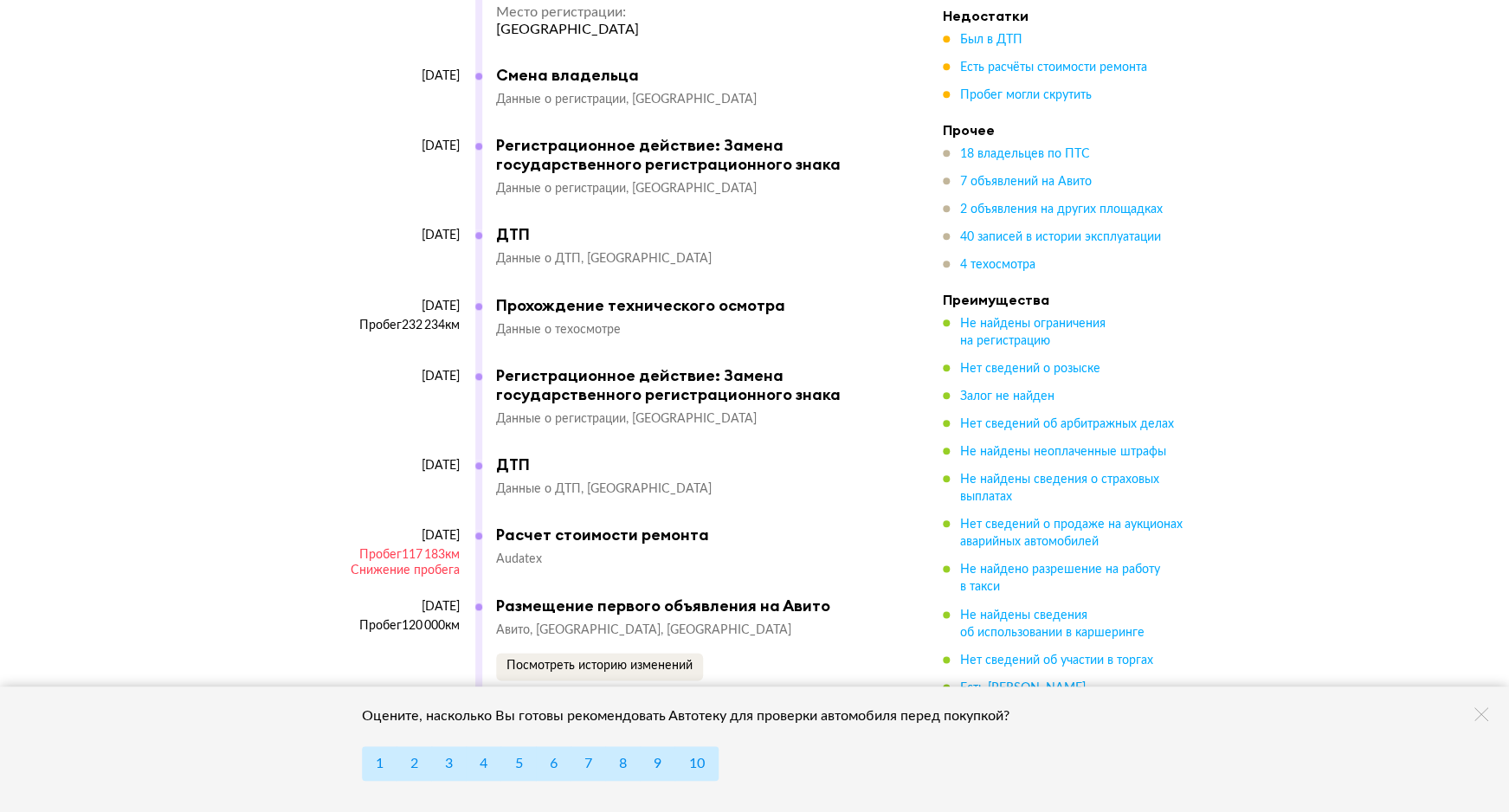 scroll, scrollTop: 12647, scrollLeft: 0, axis: vertical 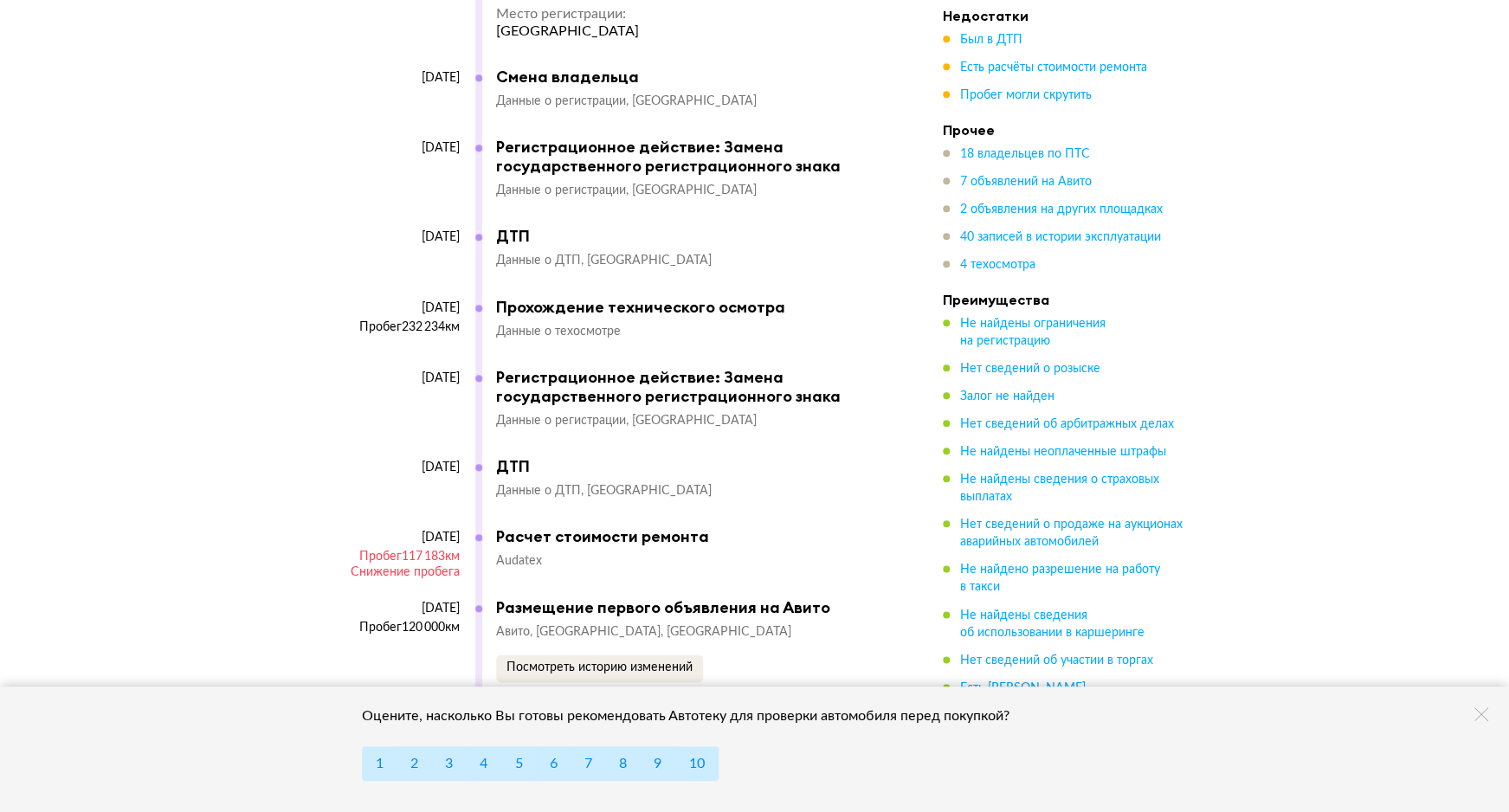 drag, startPoint x: 465, startPoint y: 431, endPoint x: 417, endPoint y: 431, distance: 48 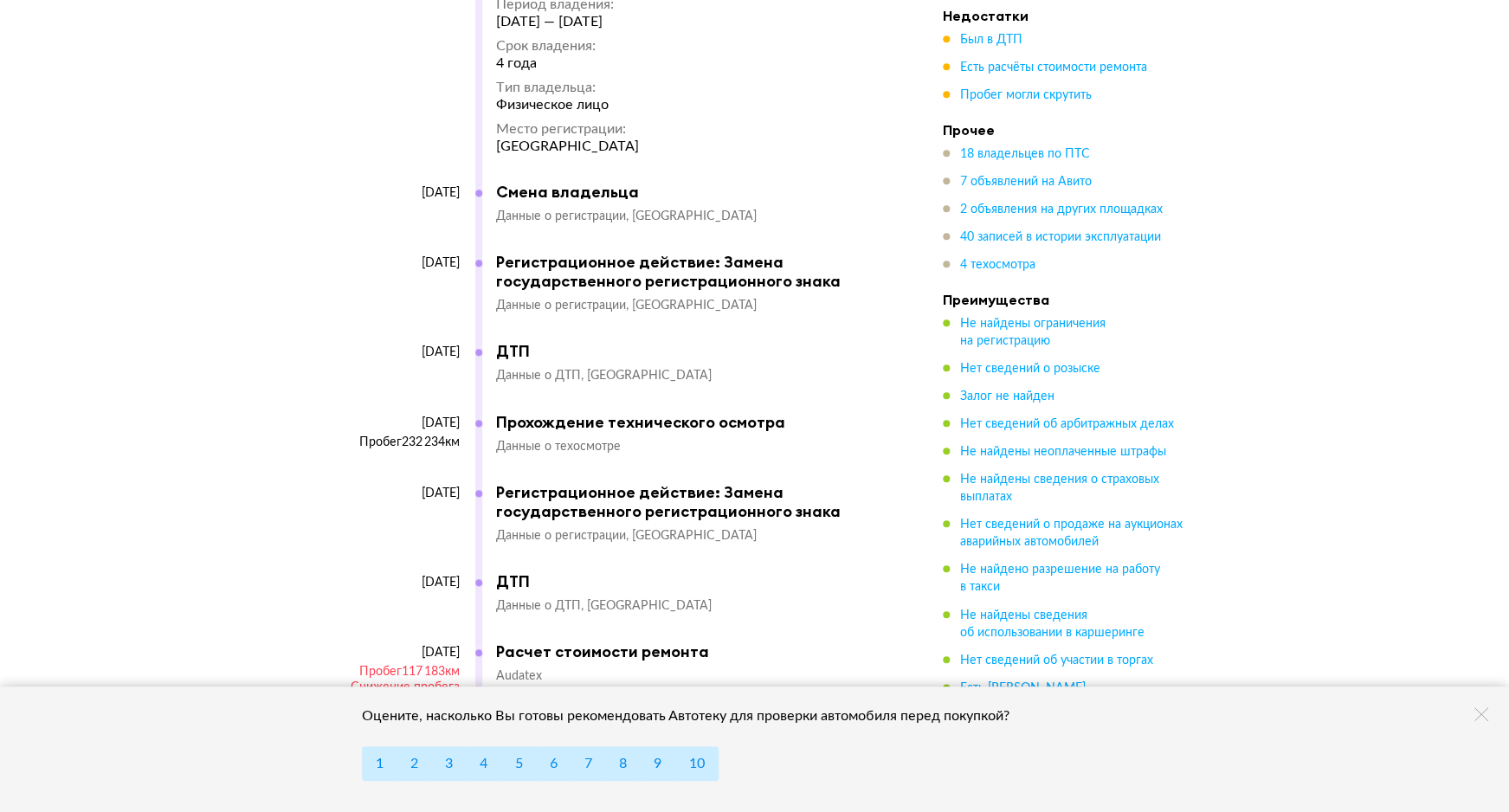 scroll, scrollTop: 12535, scrollLeft: 0, axis: vertical 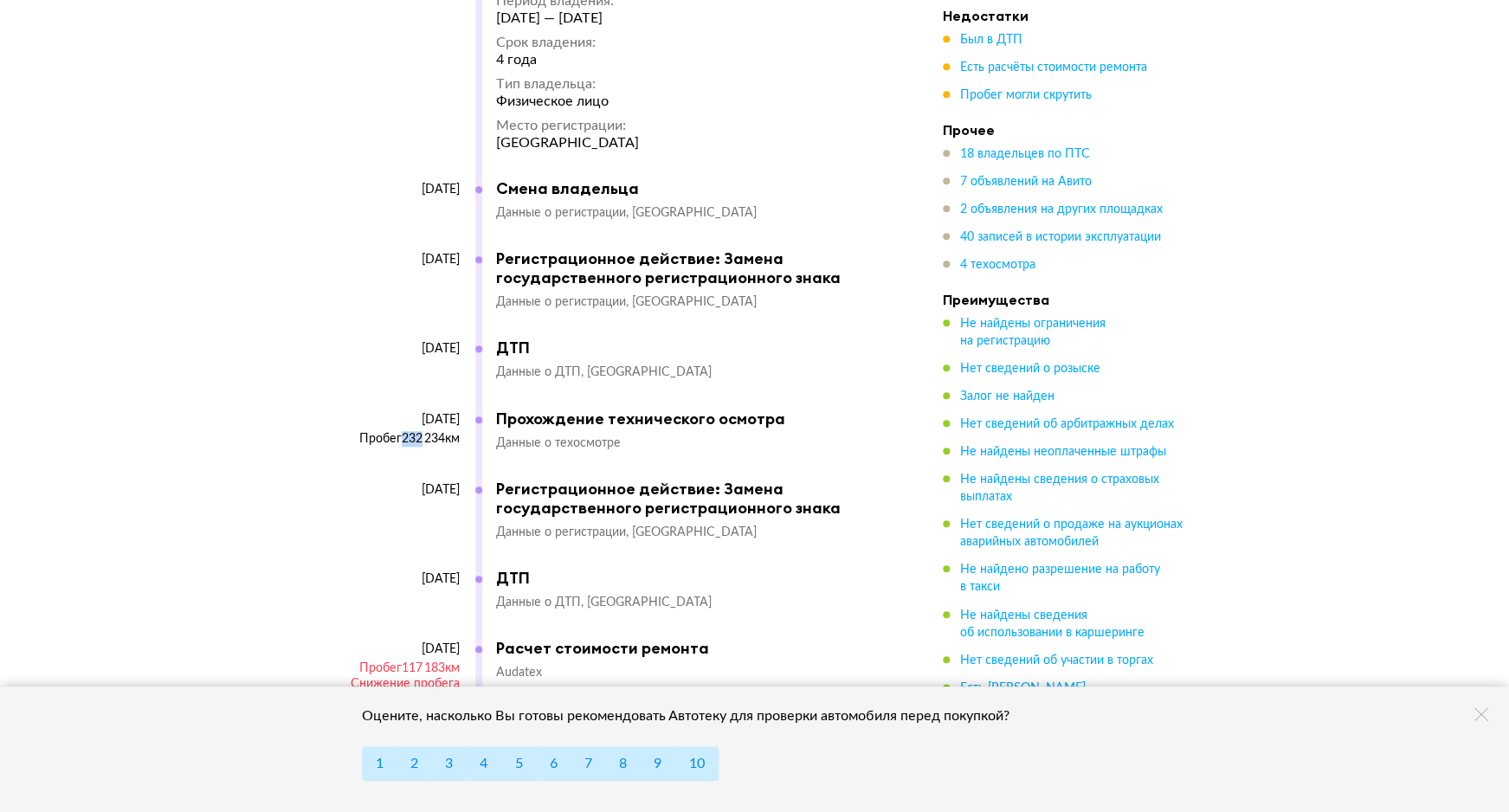 drag, startPoint x: 399, startPoint y: 332, endPoint x: 453, endPoint y: 332, distance: 54 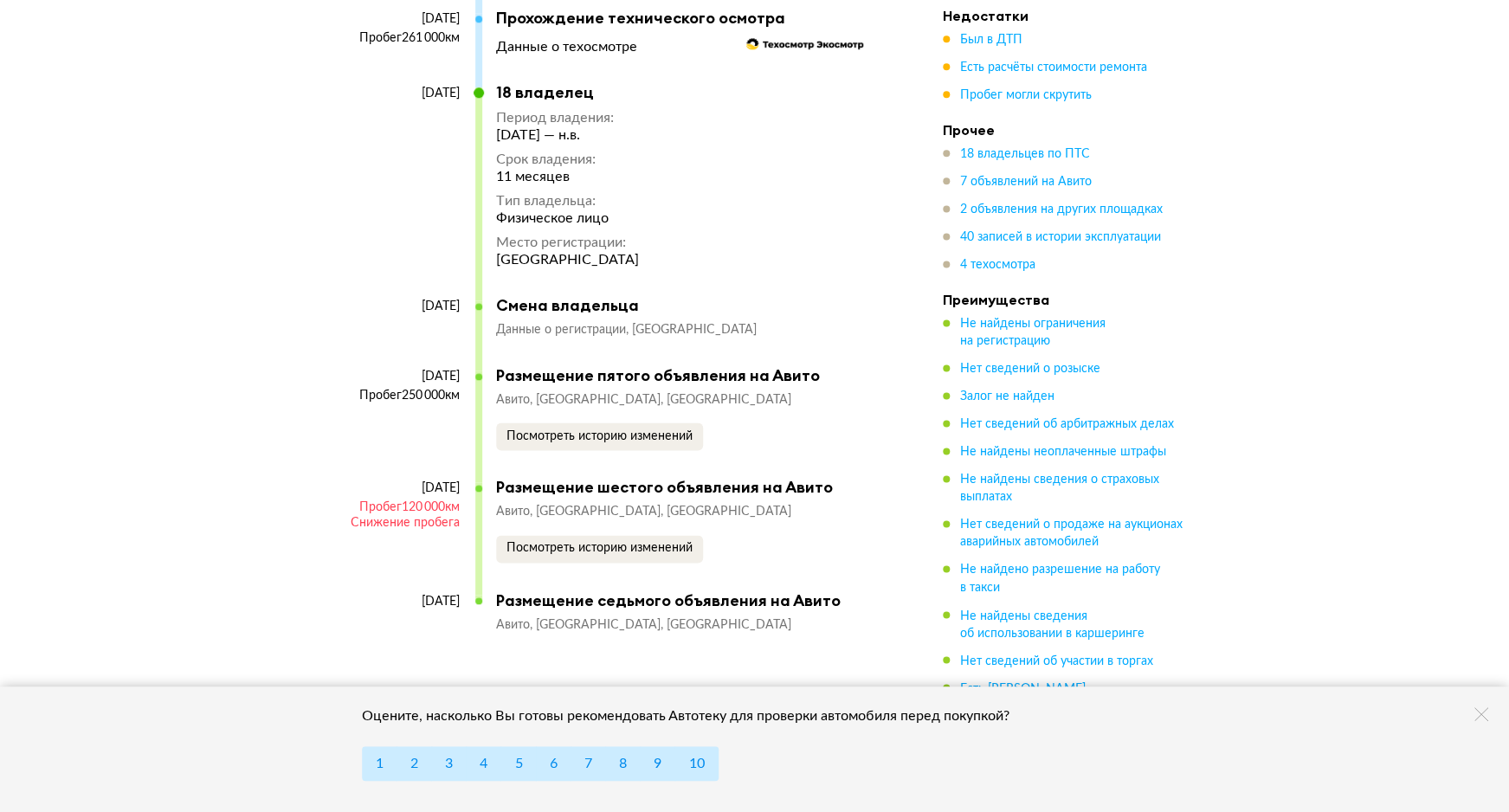 scroll, scrollTop: 16011, scrollLeft: 0, axis: vertical 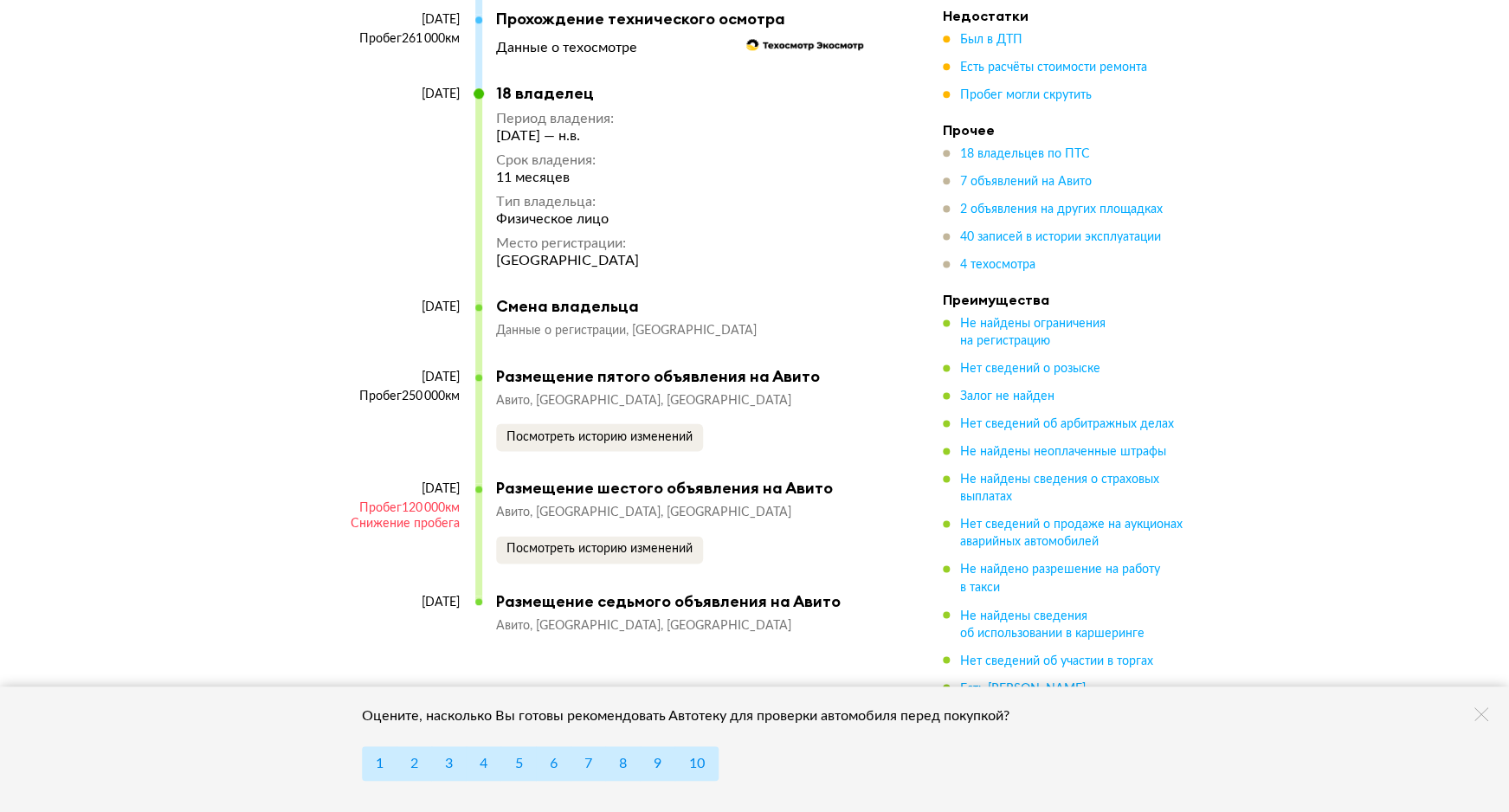drag, startPoint x: 431, startPoint y: 292, endPoint x: 461, endPoint y: 291, distance: 30.016662 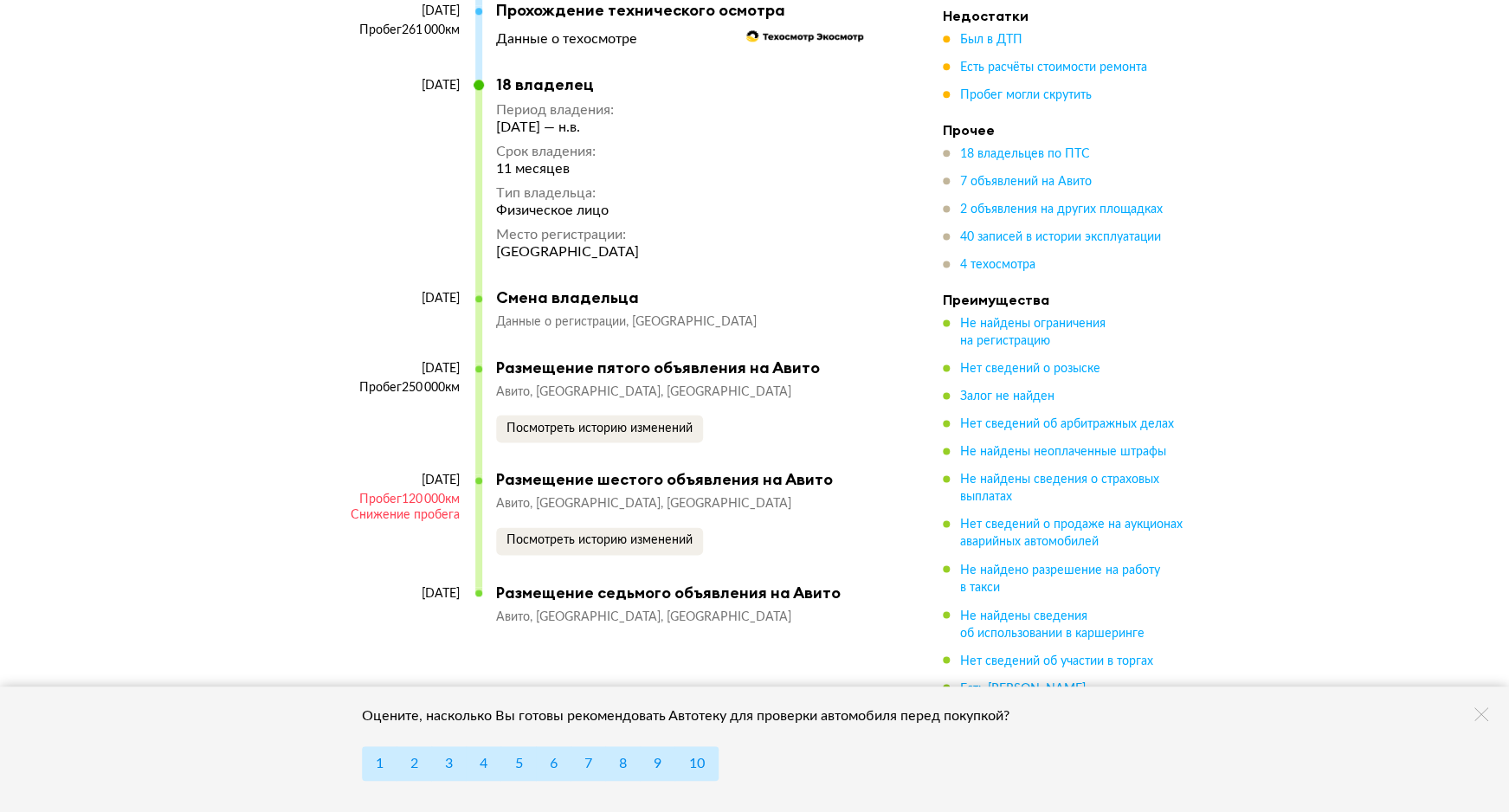 scroll, scrollTop: 16021, scrollLeft: 0, axis: vertical 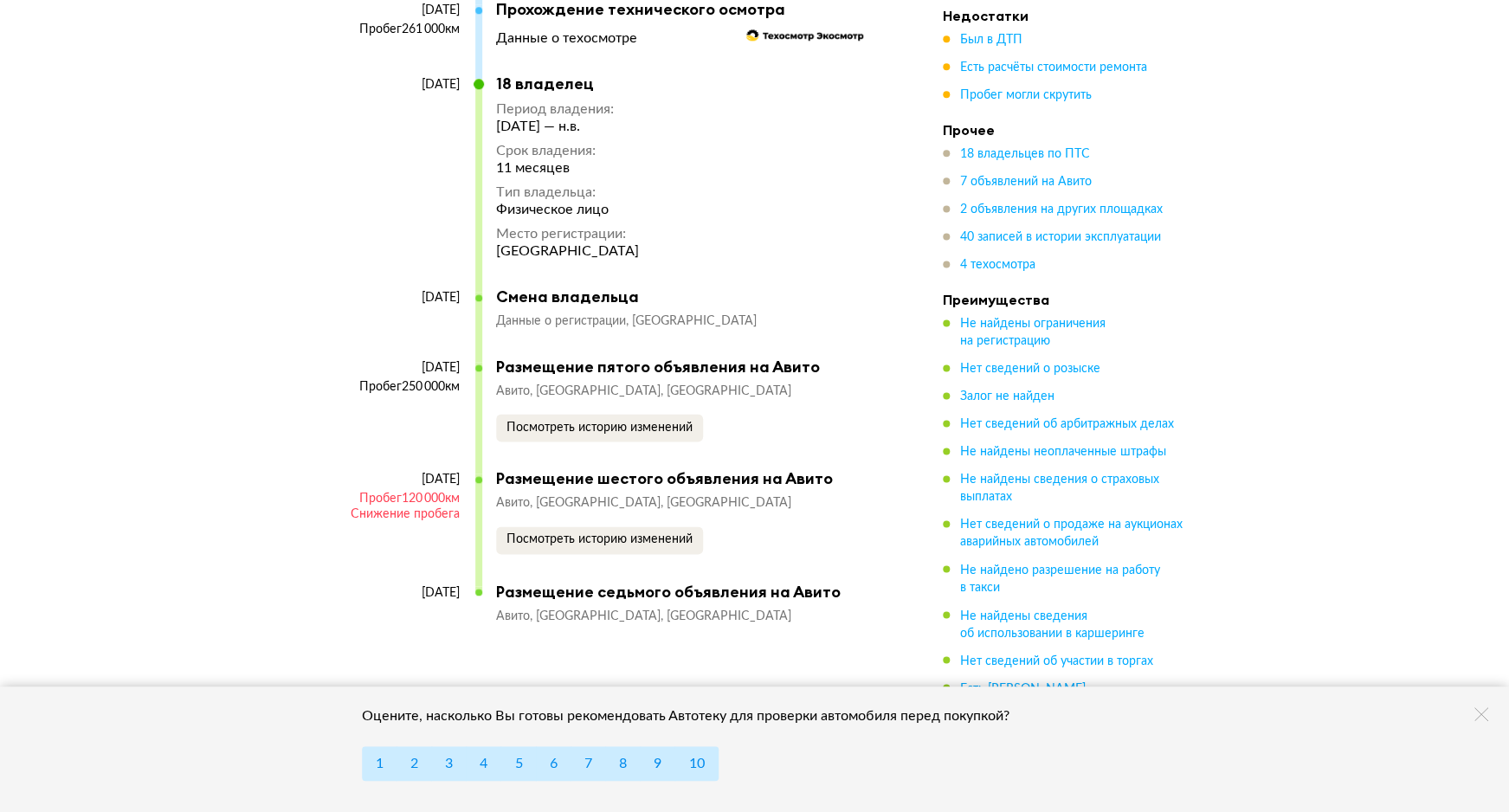 click on "Пробег  250 000  км" at bounding box center [403, 387] 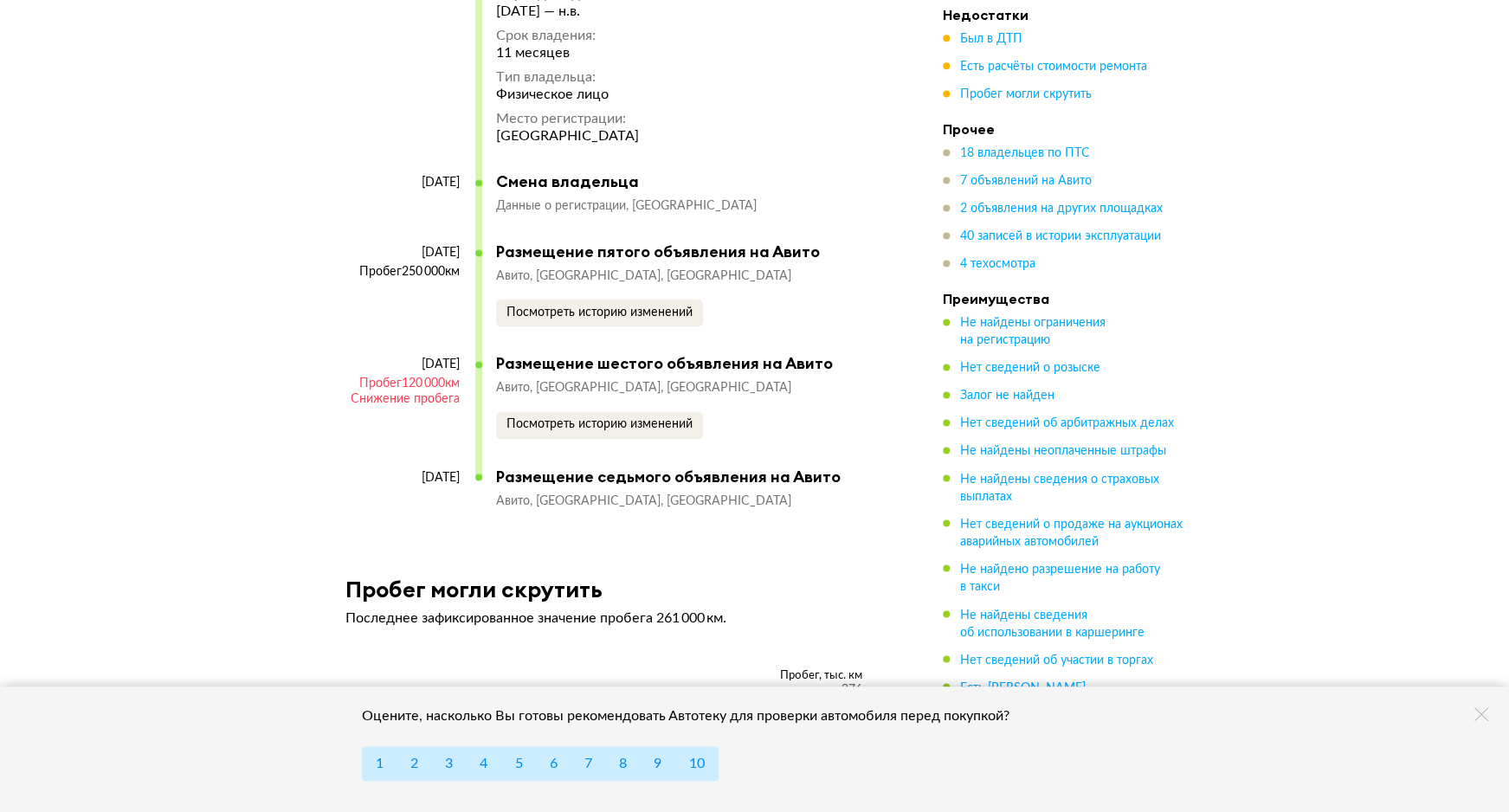 scroll, scrollTop: 16203, scrollLeft: 0, axis: vertical 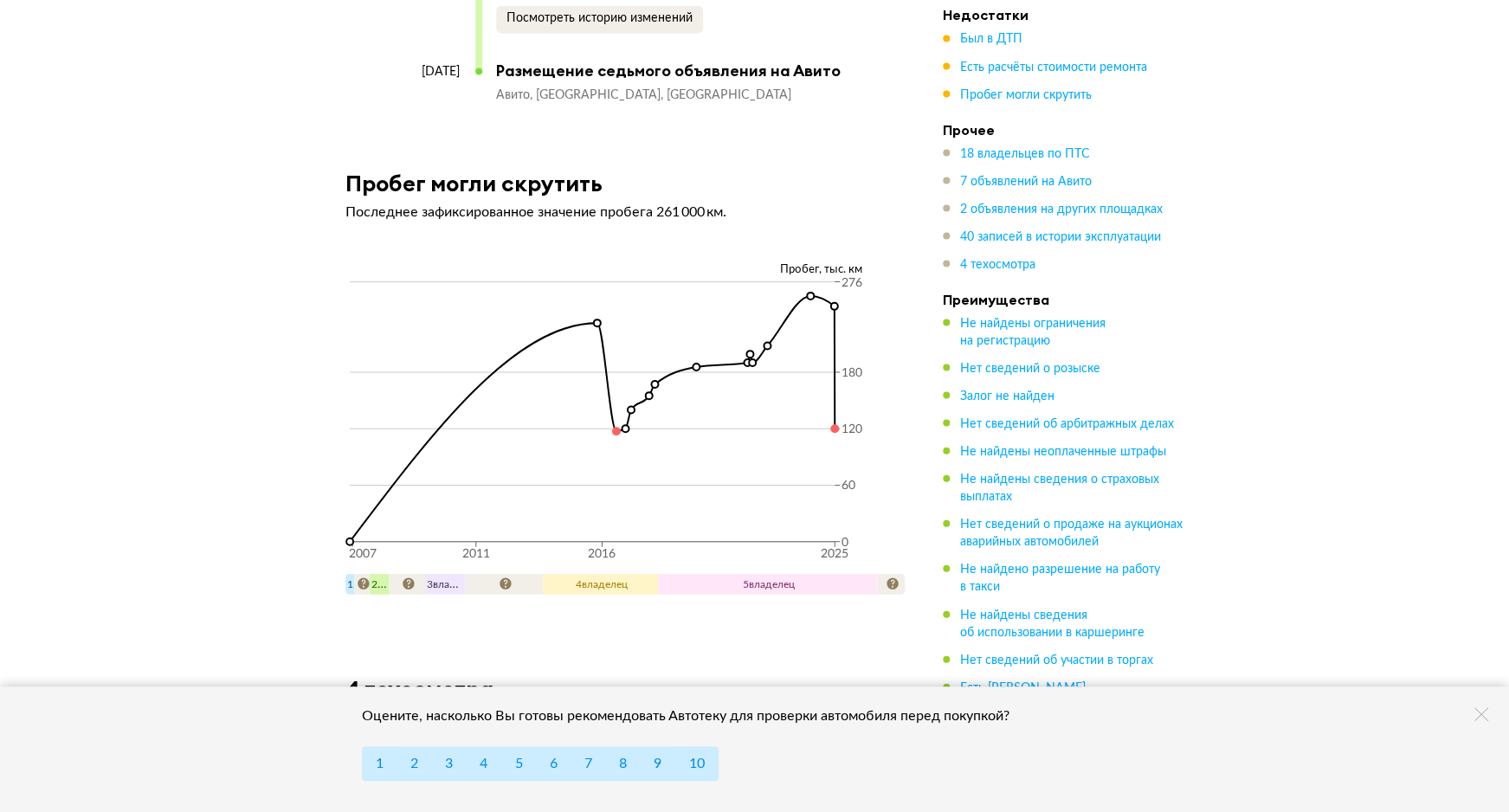 click on "5  владелец" at bounding box center [768, 583] 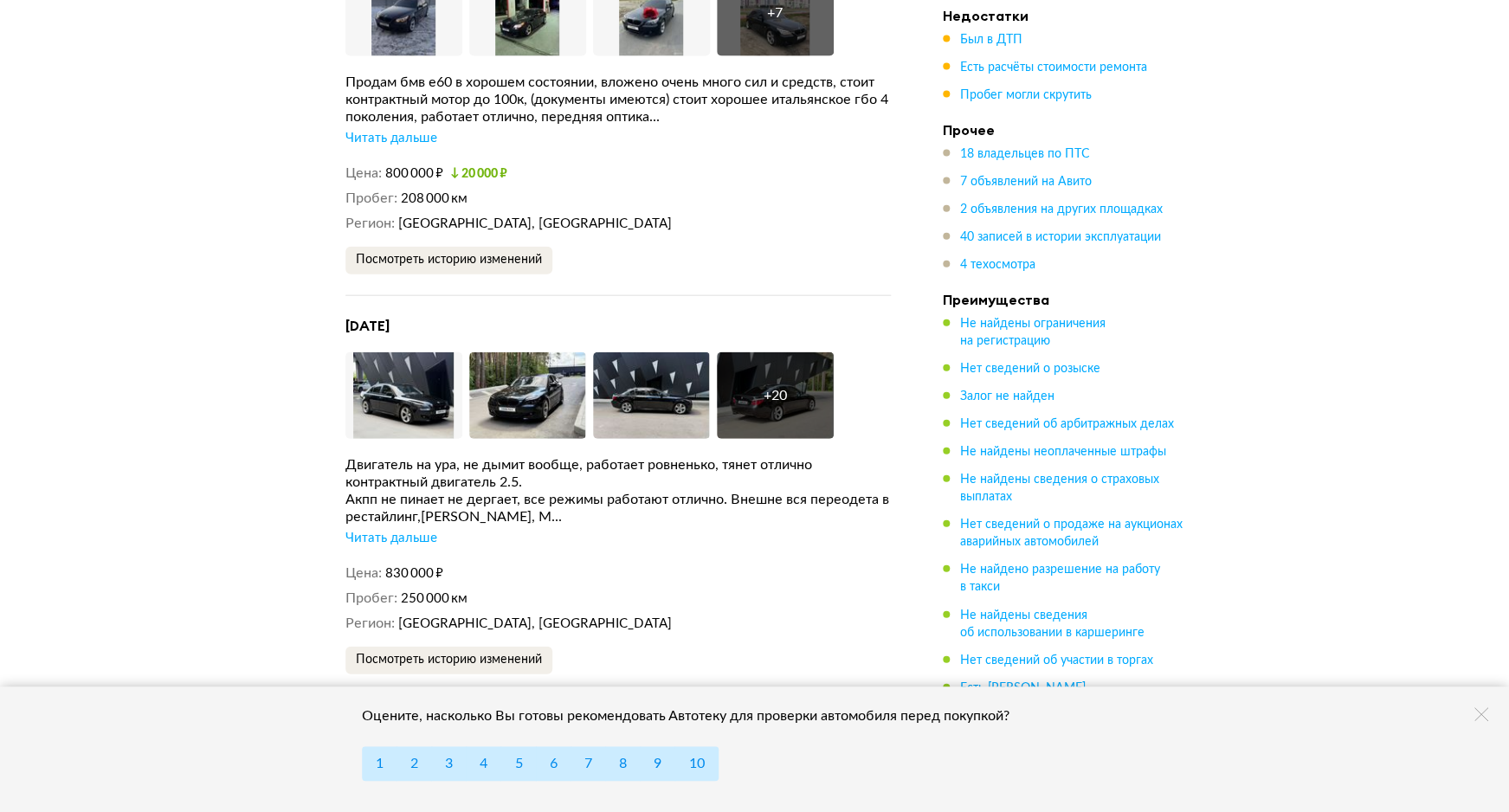 scroll, scrollTop: 8072, scrollLeft: 0, axis: vertical 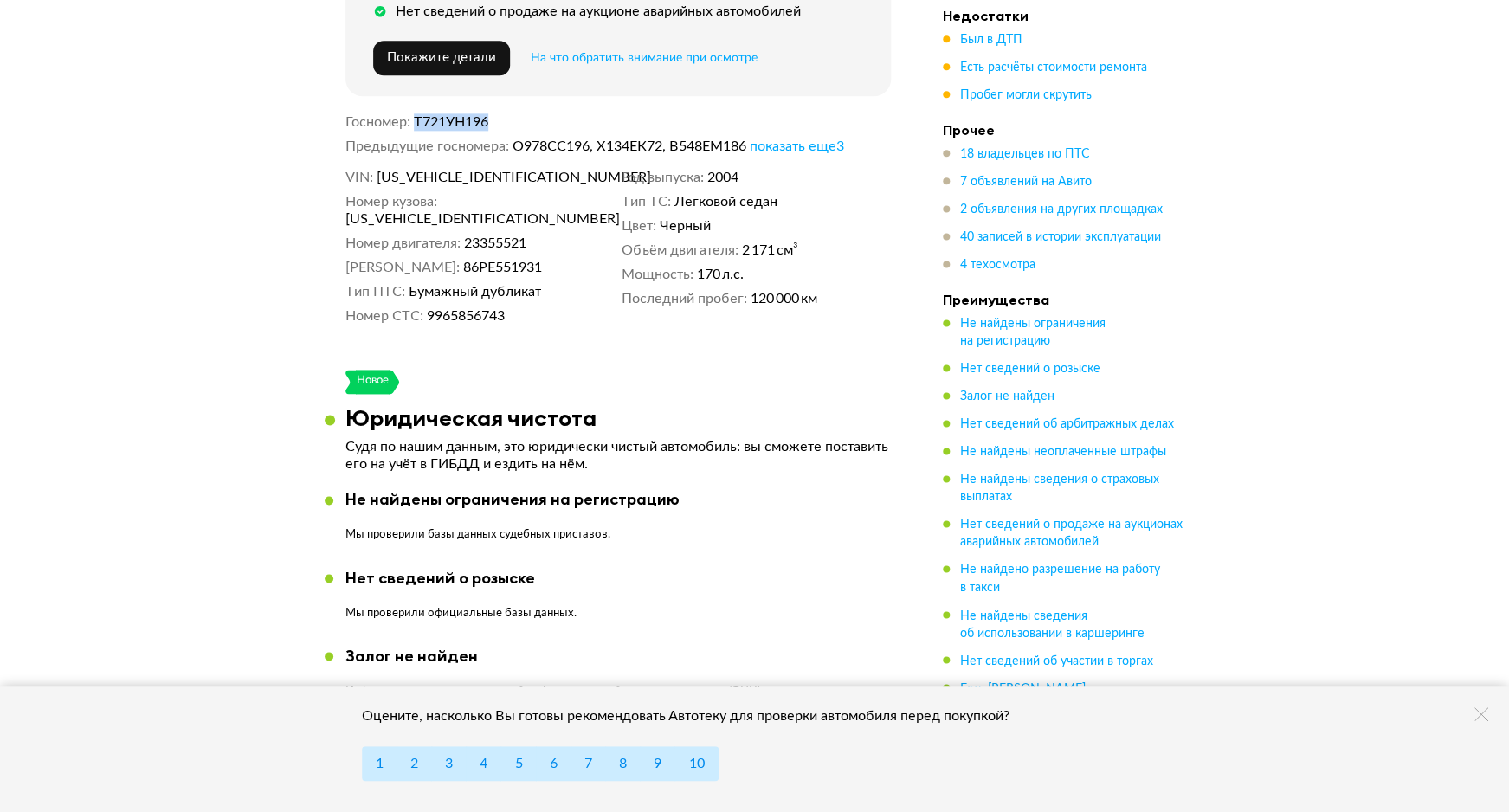 drag, startPoint x: 415, startPoint y: 116, endPoint x: 506, endPoint y: 116, distance: 91 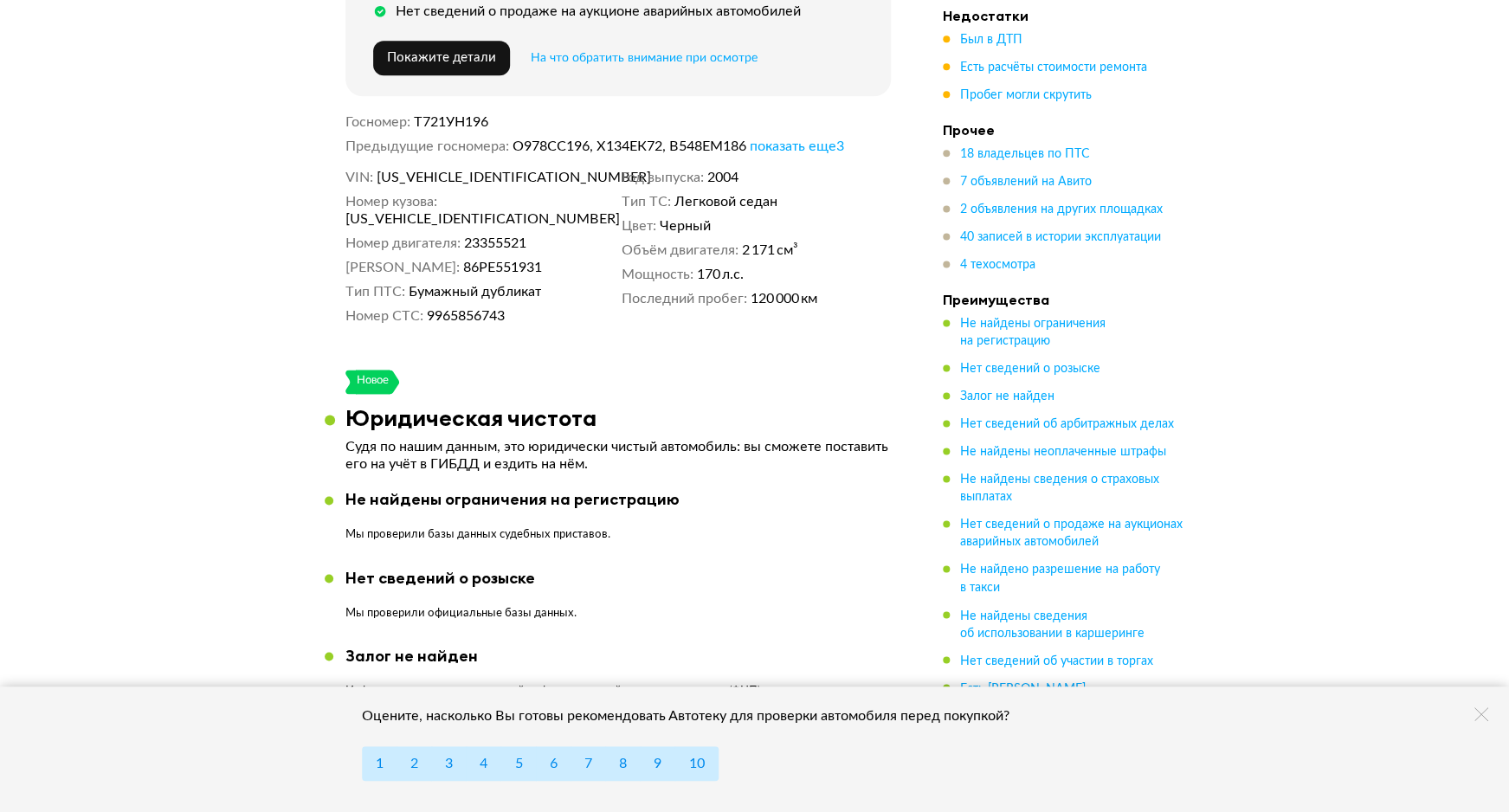 click on "Т721УН196" at bounding box center [652, 122] 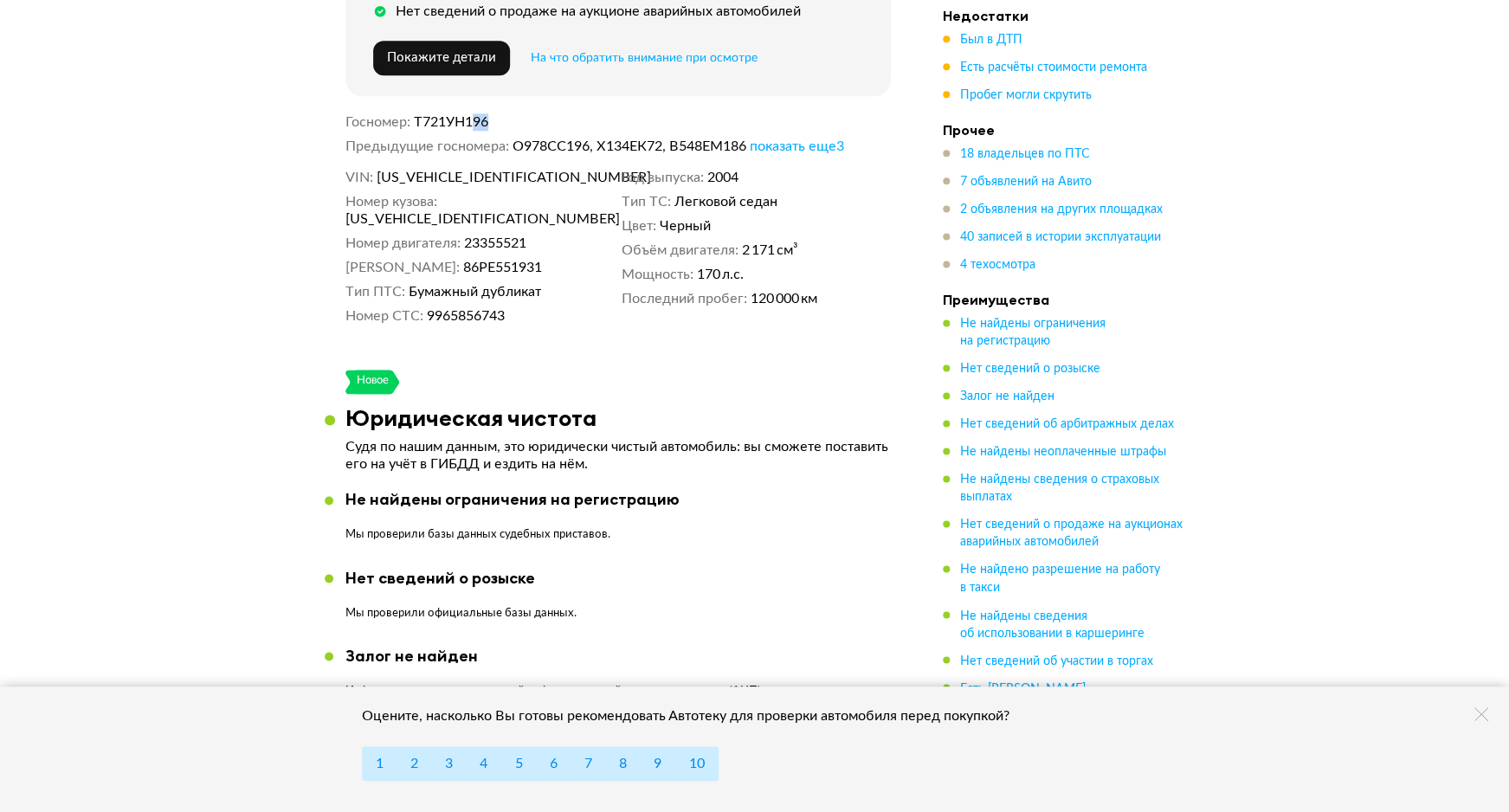 drag, startPoint x: 492, startPoint y: 113, endPoint x: 476, endPoint y: 113, distance: 16 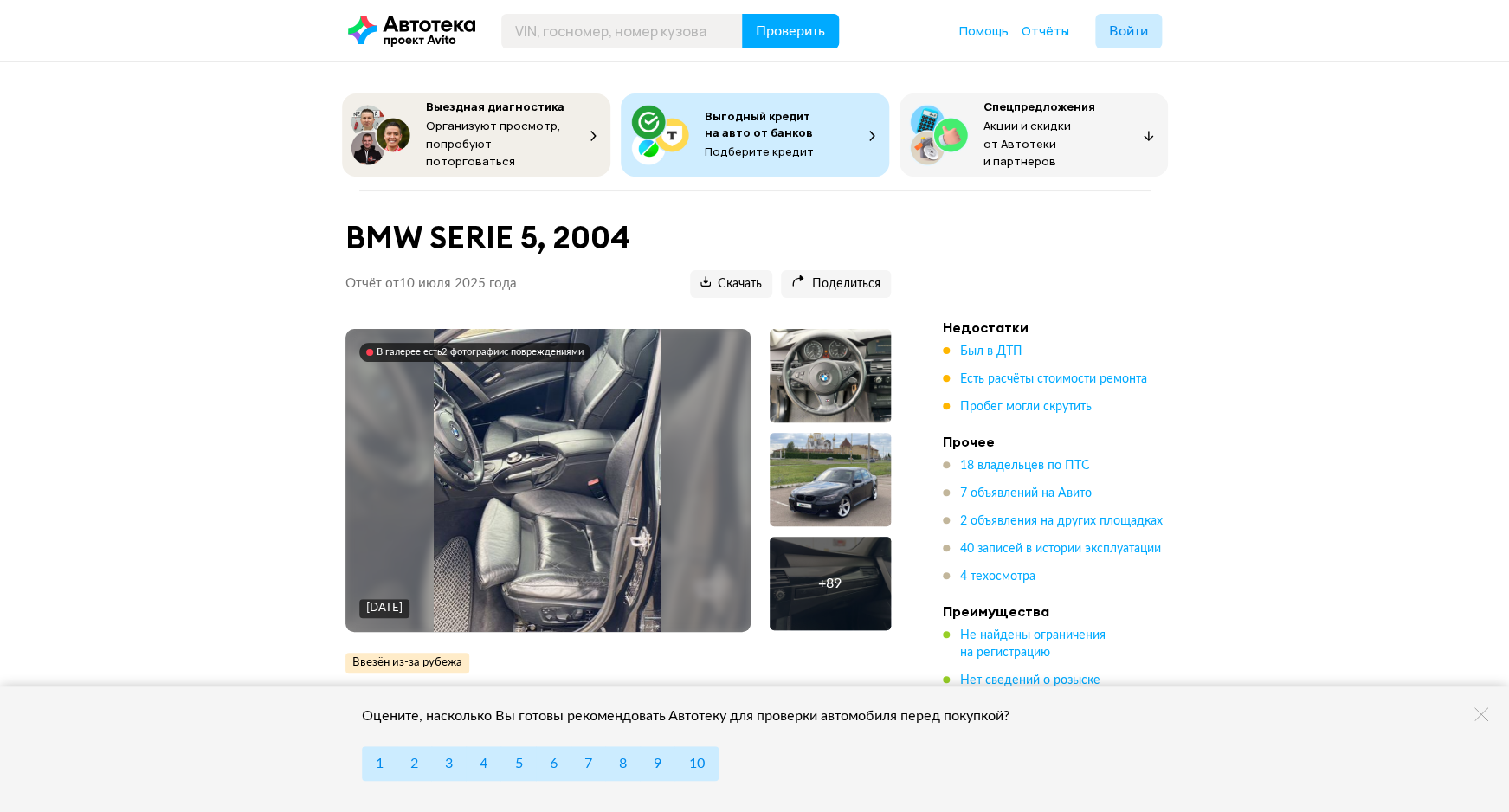 click at bounding box center (830, 480) 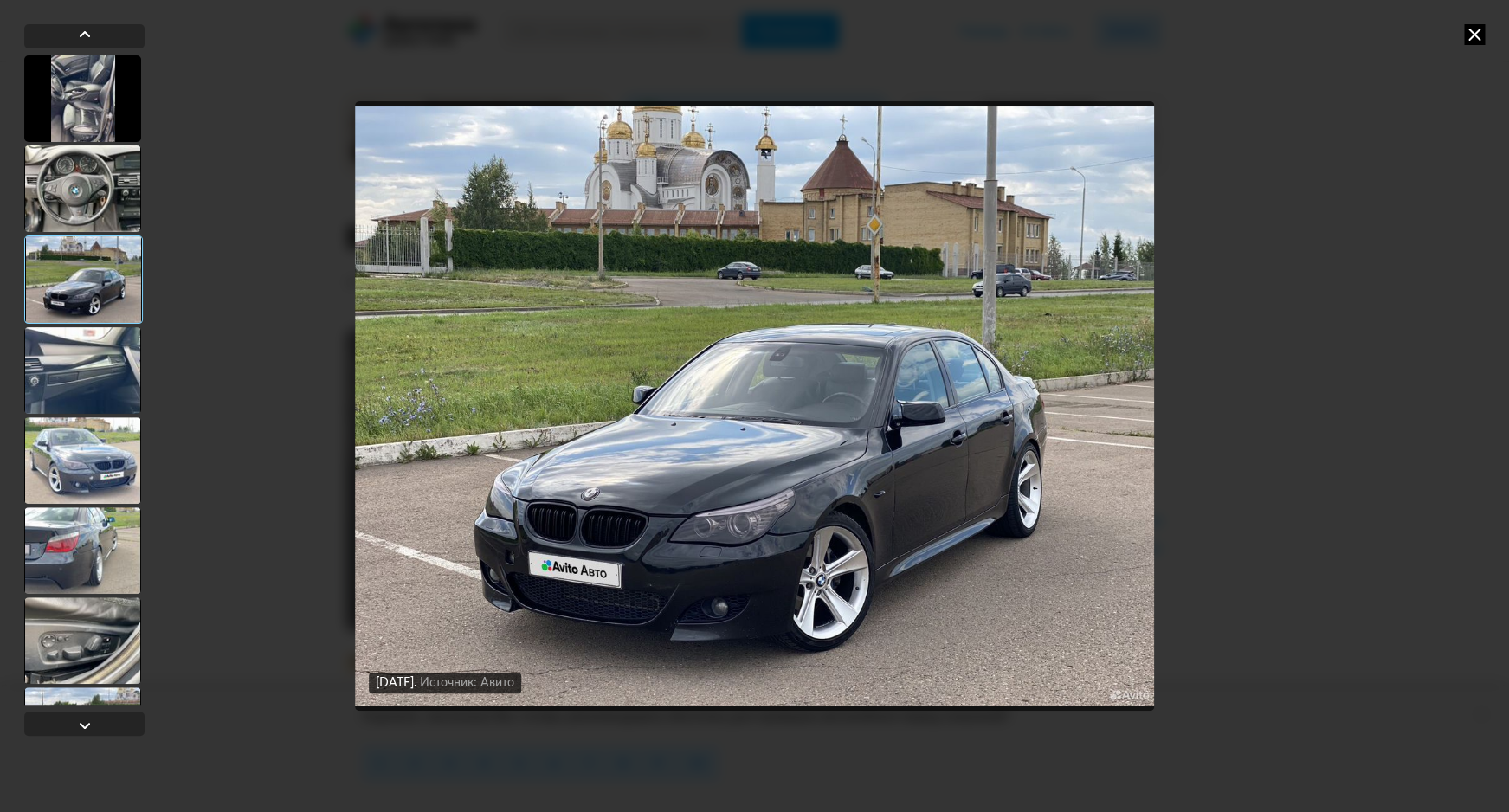click at bounding box center (1474, 35) 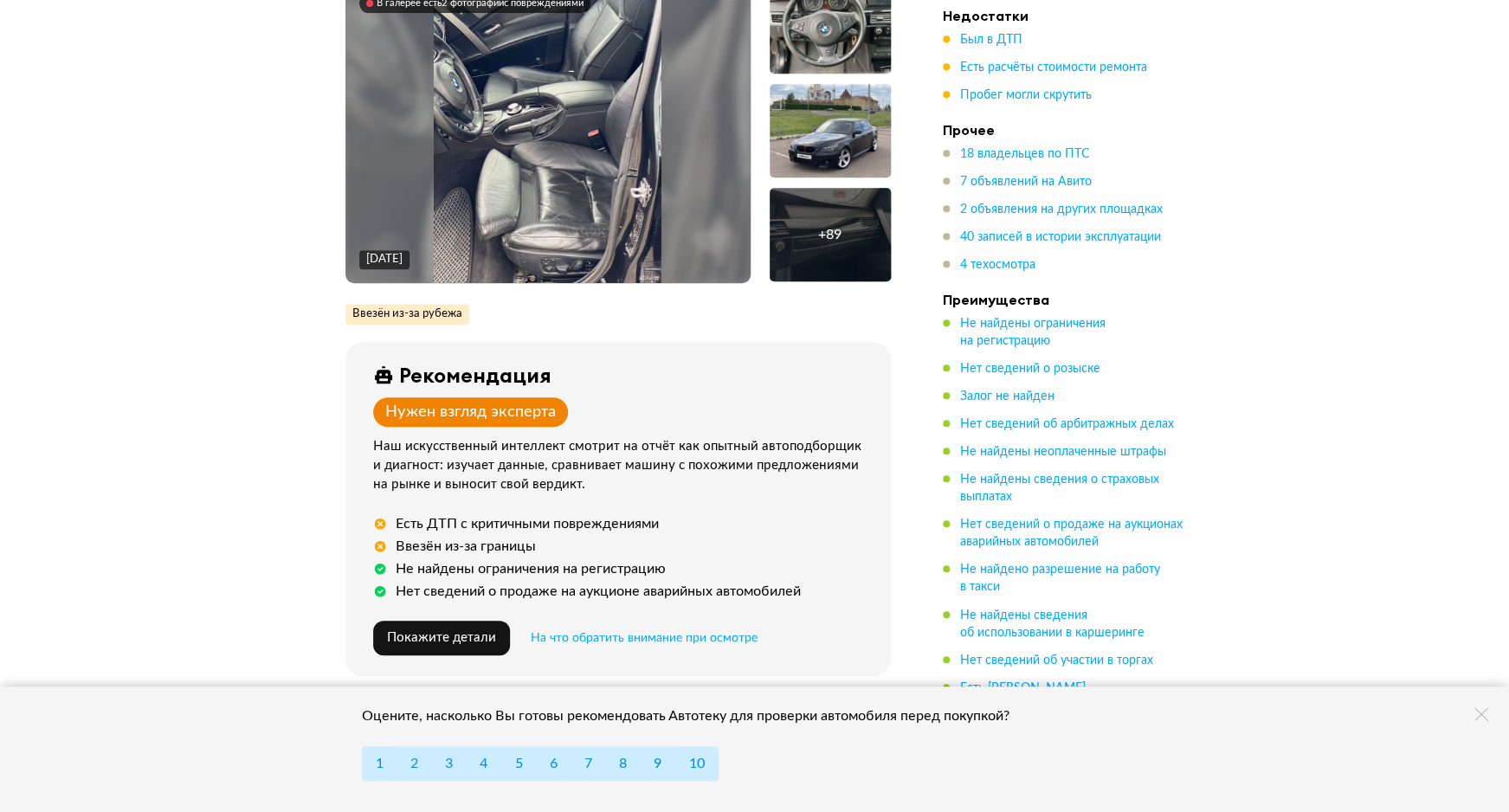 scroll, scrollTop: 0, scrollLeft: 0, axis: both 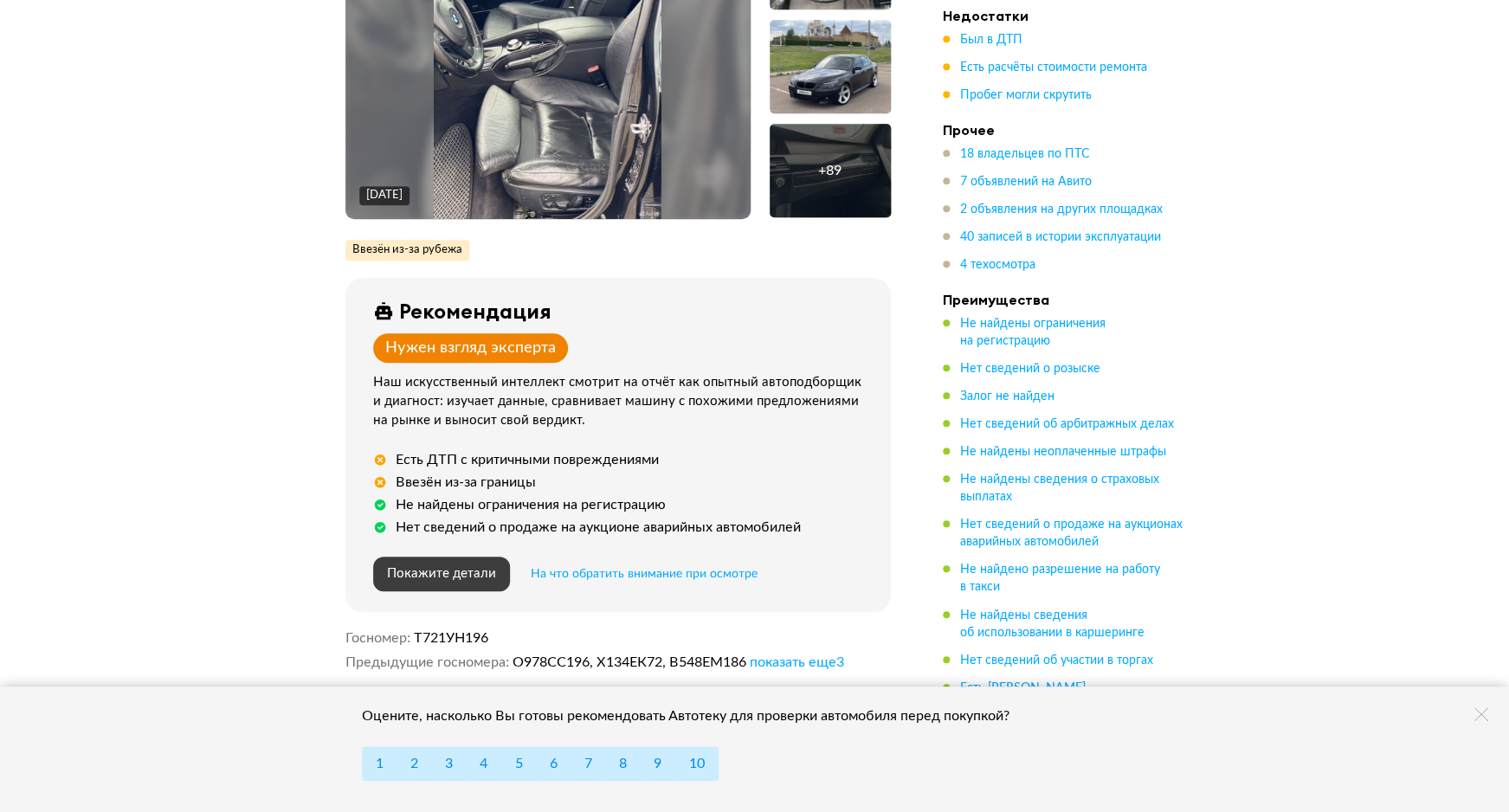 click on "Покажите детали" at bounding box center [442, 574] 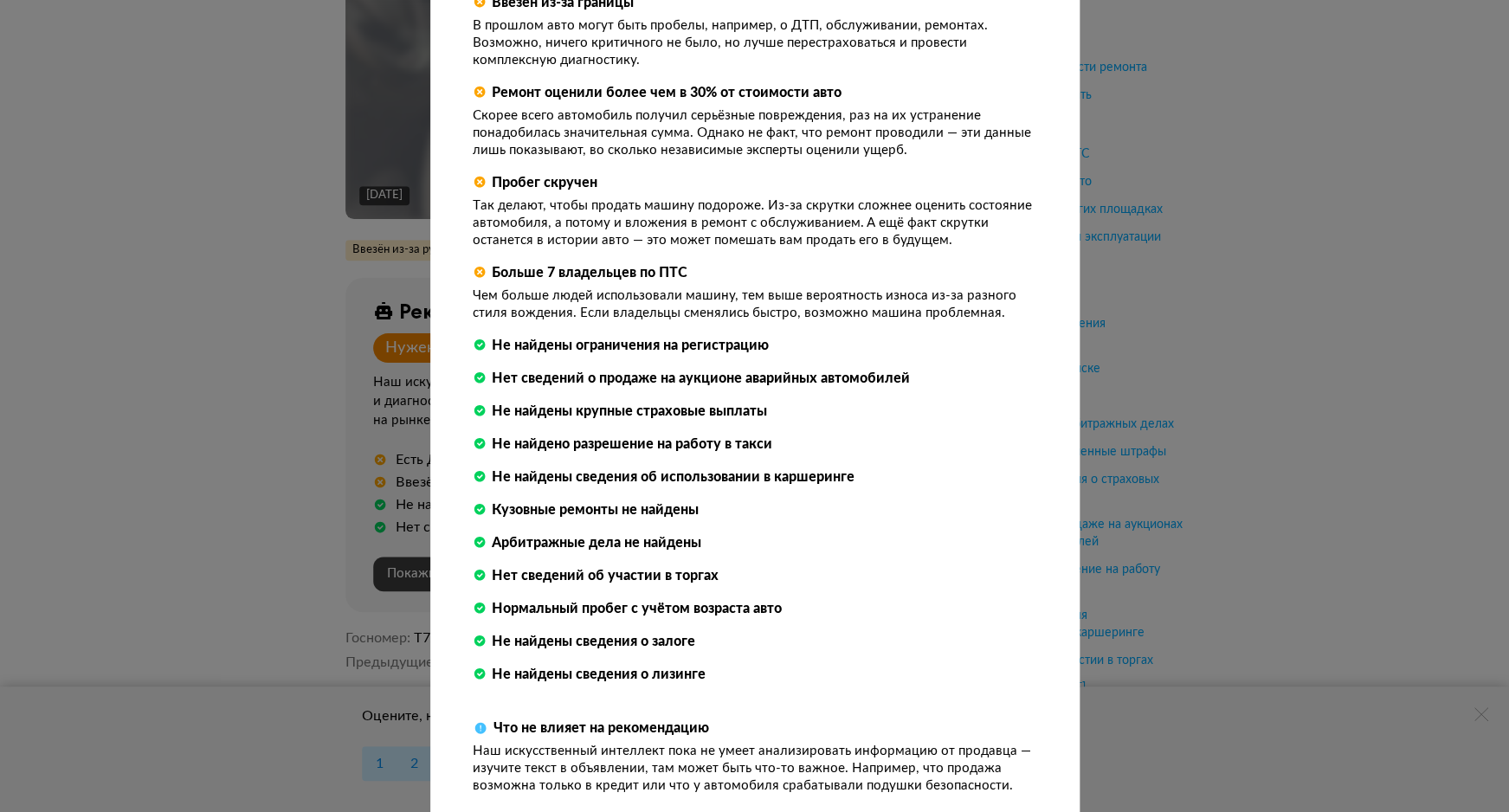 scroll, scrollTop: 650, scrollLeft: 0, axis: vertical 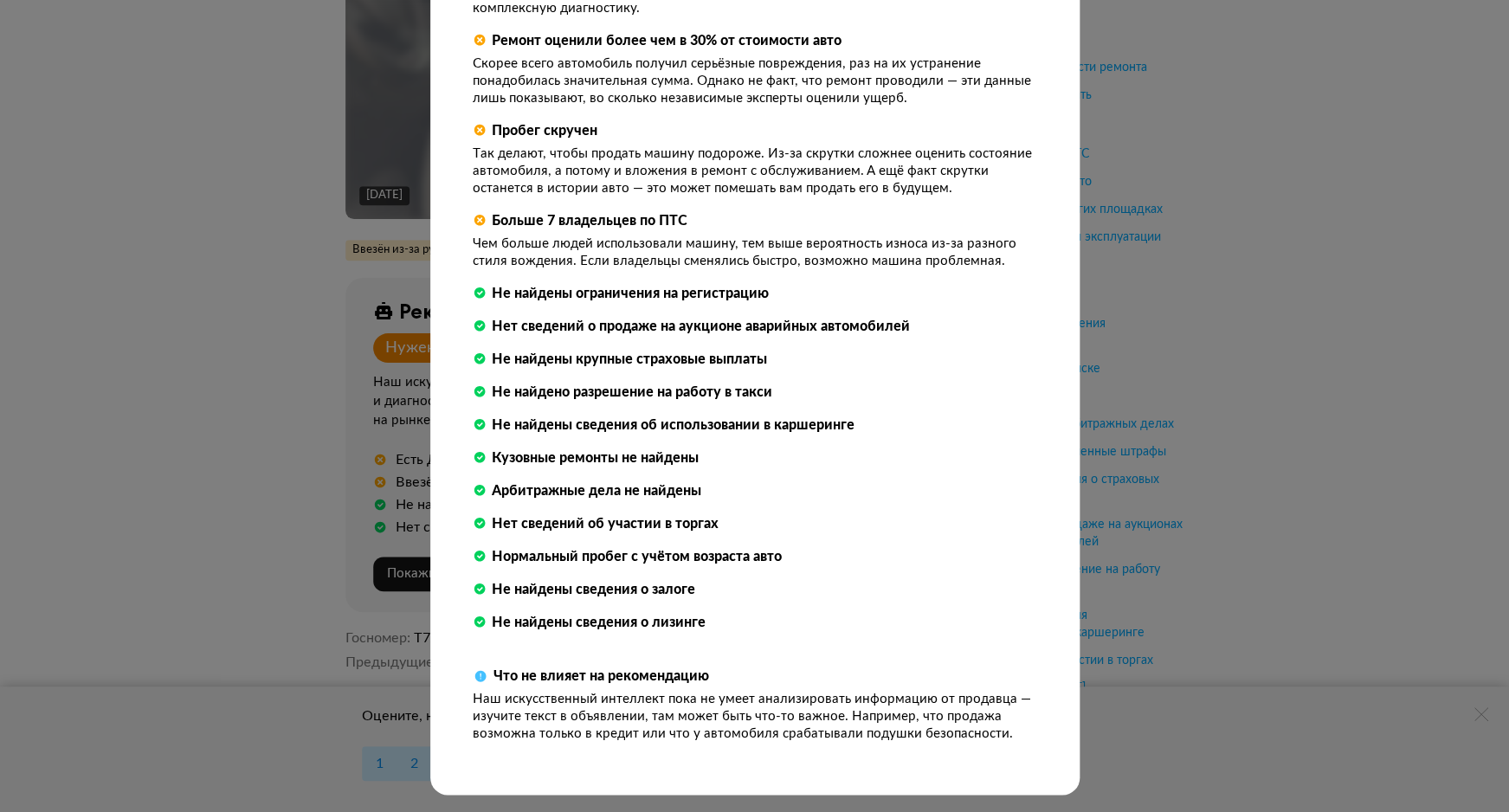 click on "Не стоит рисковать Нужен взгляд эксперта Можно осмотреть Выезжайте на осмотр Срочно на осмотр Рекомендация Автомобиль ввезён из-за границы: возможно, вариант отличный, а может, есть нюансы. Посоветуйтесь с экспертом, чтобы разобраться. На что обратить внимание Есть пробелы в истории пробега Договоритесь с продавцом посмотреть машину на СТО. На фото обнаружены повреждения Посмотрите галерею — там отмечены фотографии, где видны царапины или вмятины. На осмотре обратите особое внимание на повреждённые части автомобиля. Ввезён из-за границы" at bounding box center (754, 406) 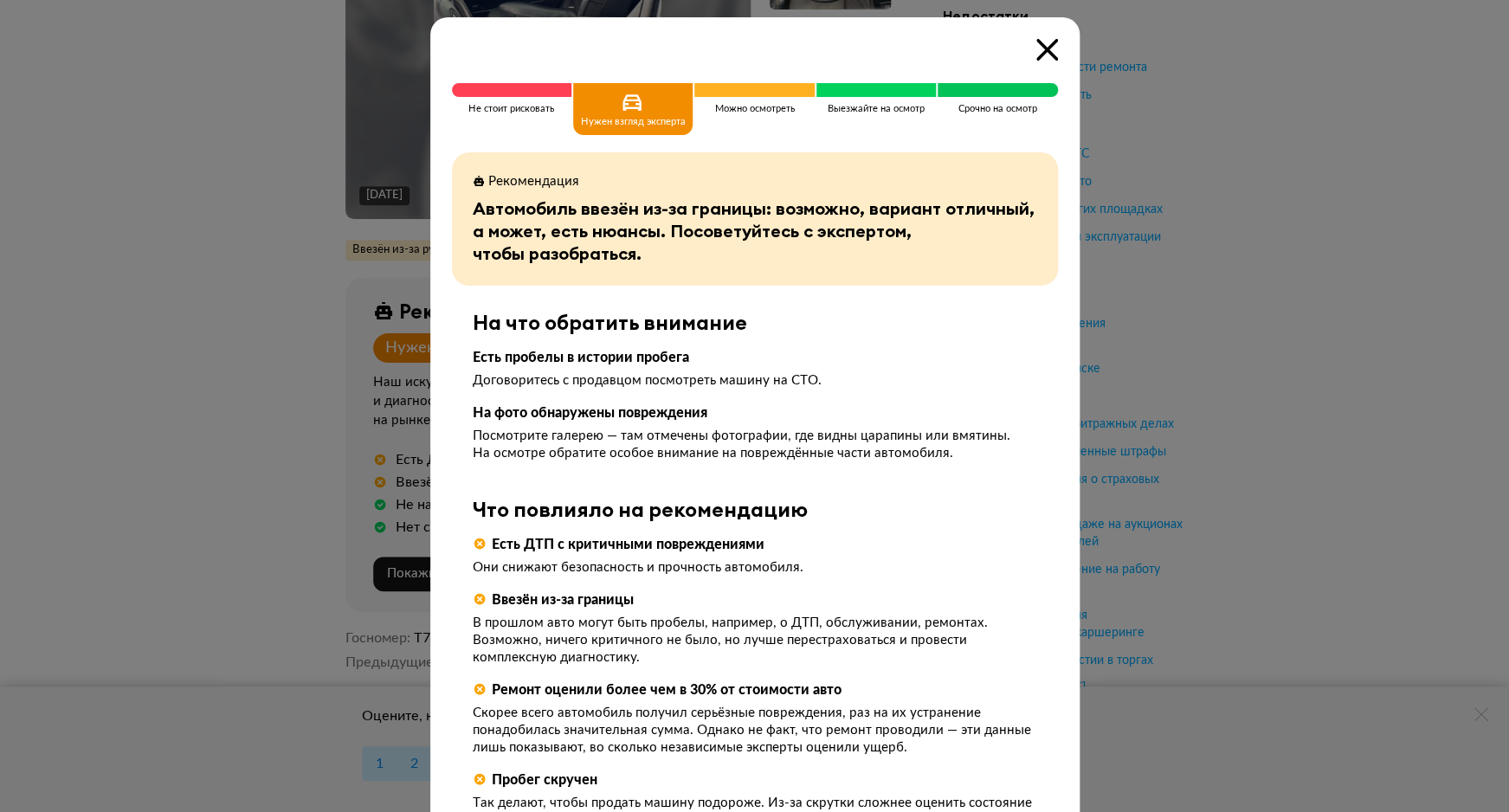 click at bounding box center (1047, 49) 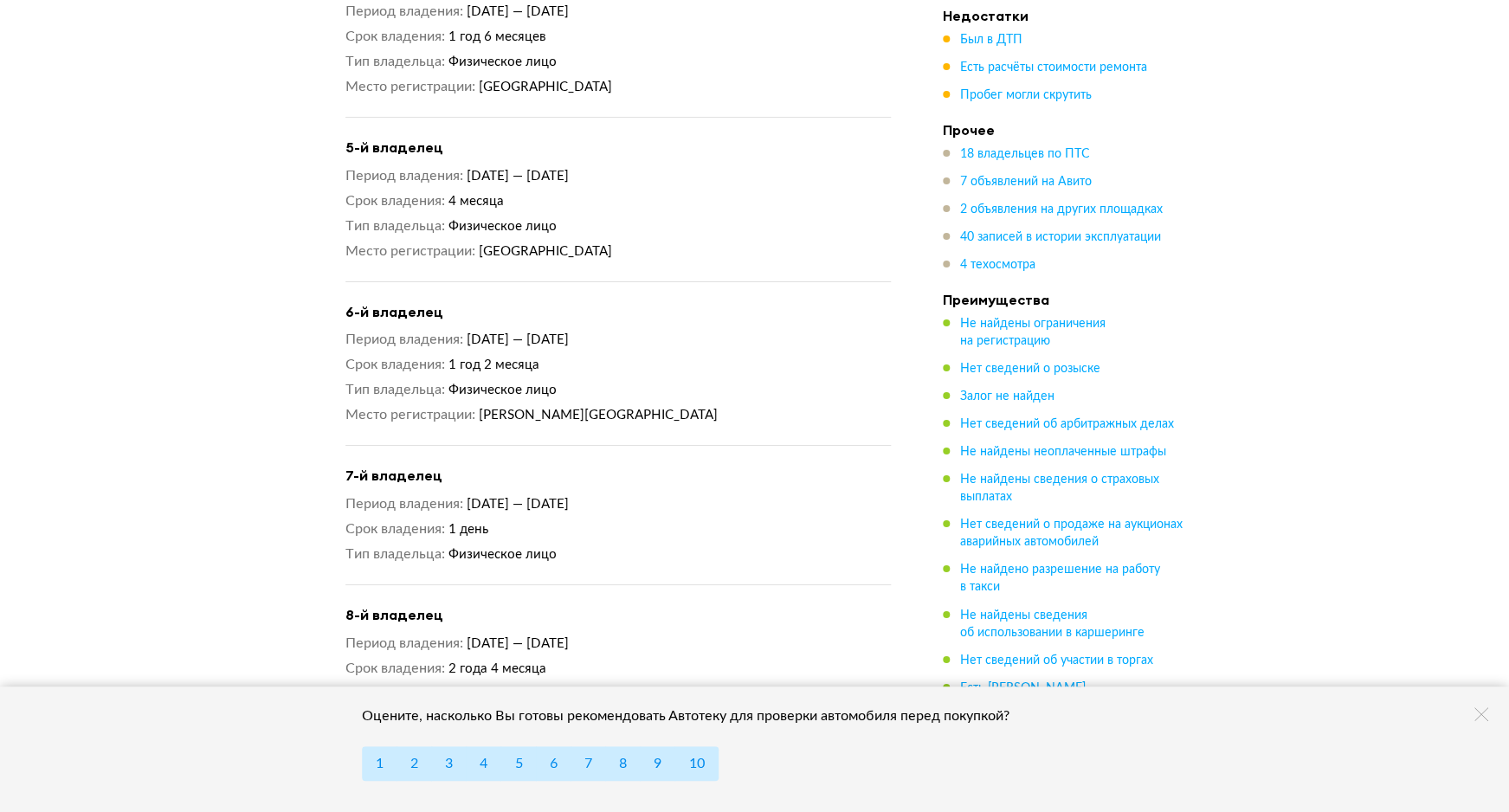 scroll, scrollTop: 2968, scrollLeft: 0, axis: vertical 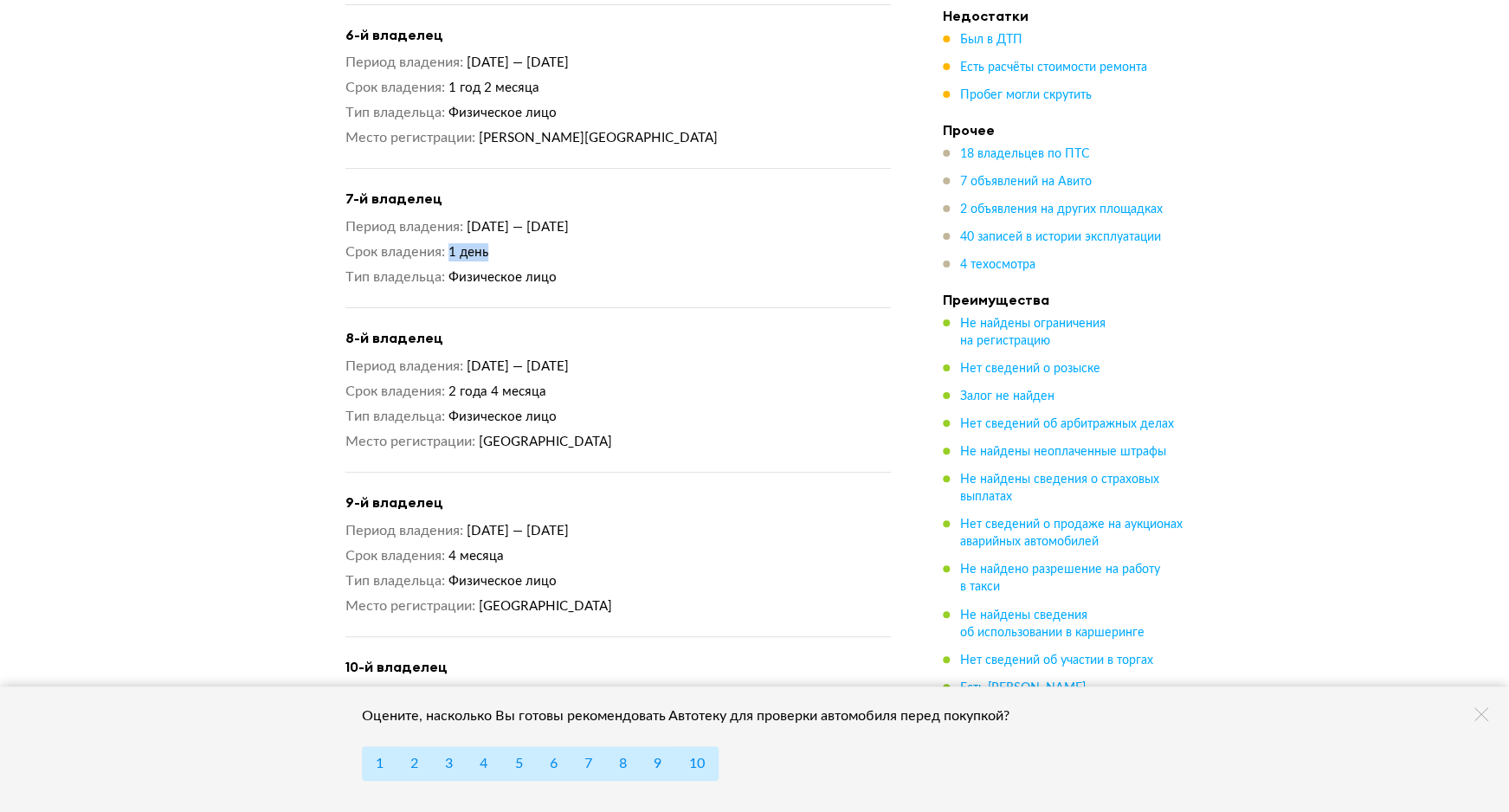 drag, startPoint x: 490, startPoint y: 211, endPoint x: 453, endPoint y: 211, distance: 37 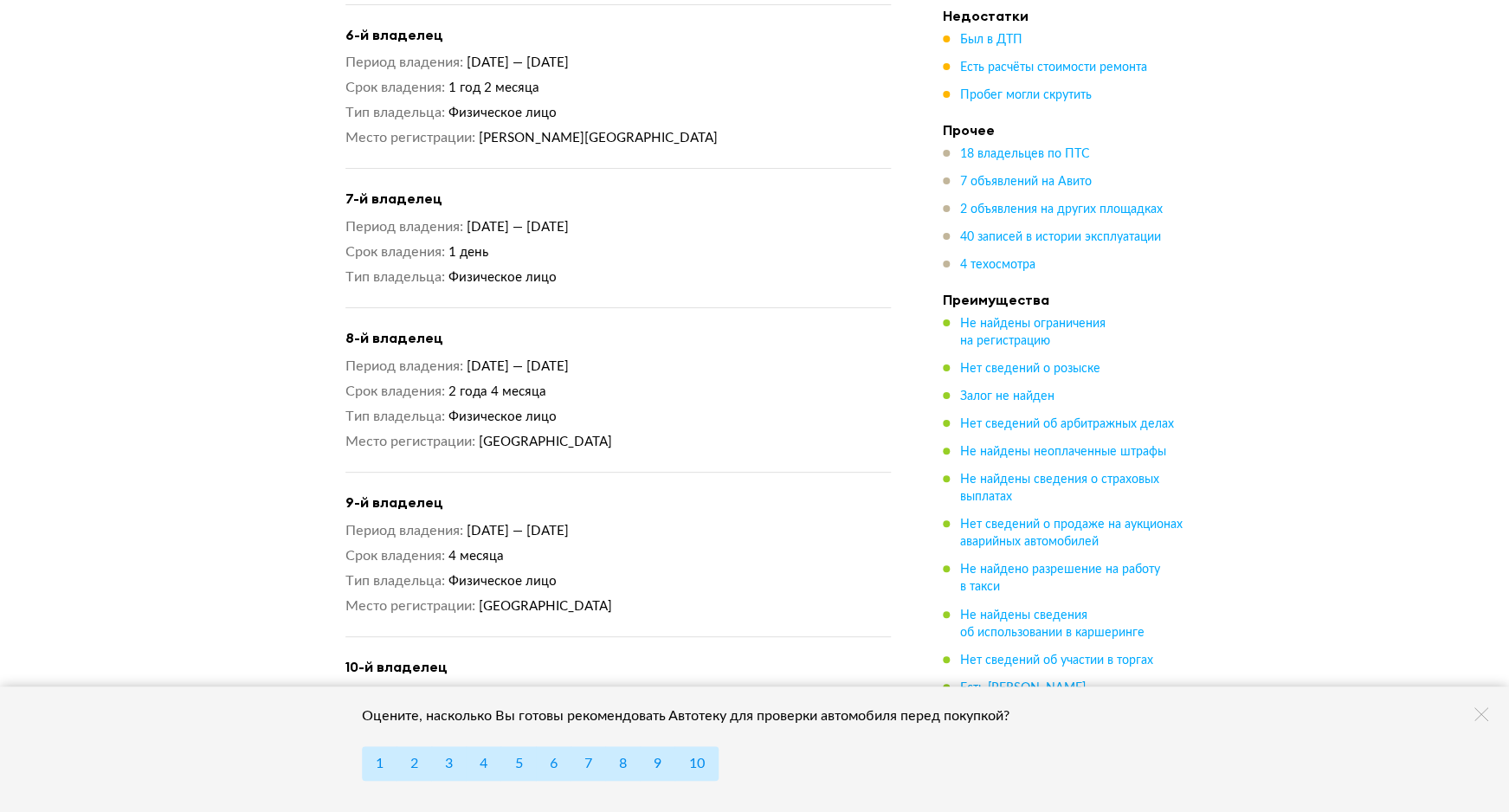 click on "Физическое лицо" at bounding box center [669, 277] 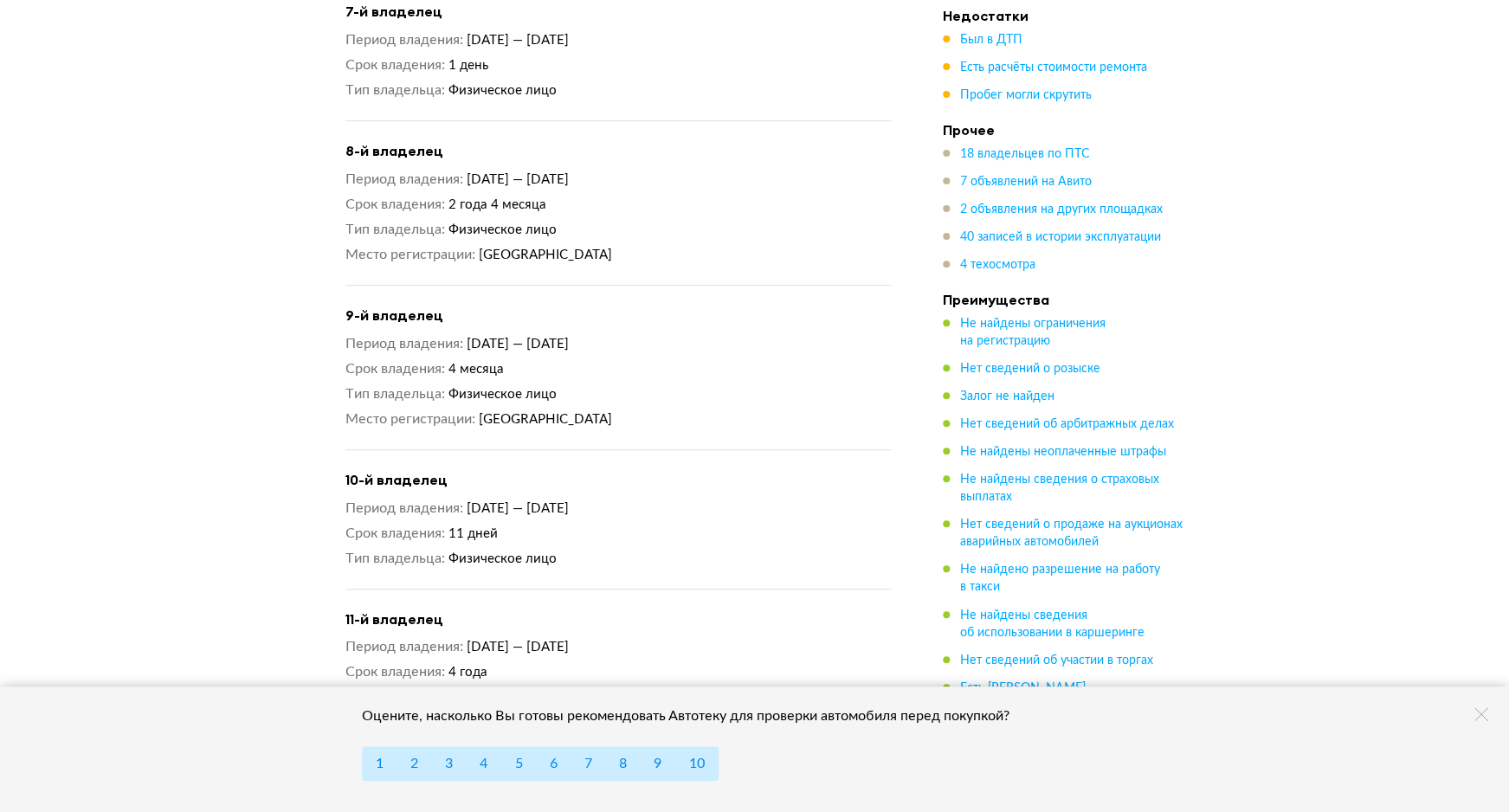 scroll, scrollTop: 3158, scrollLeft: 0, axis: vertical 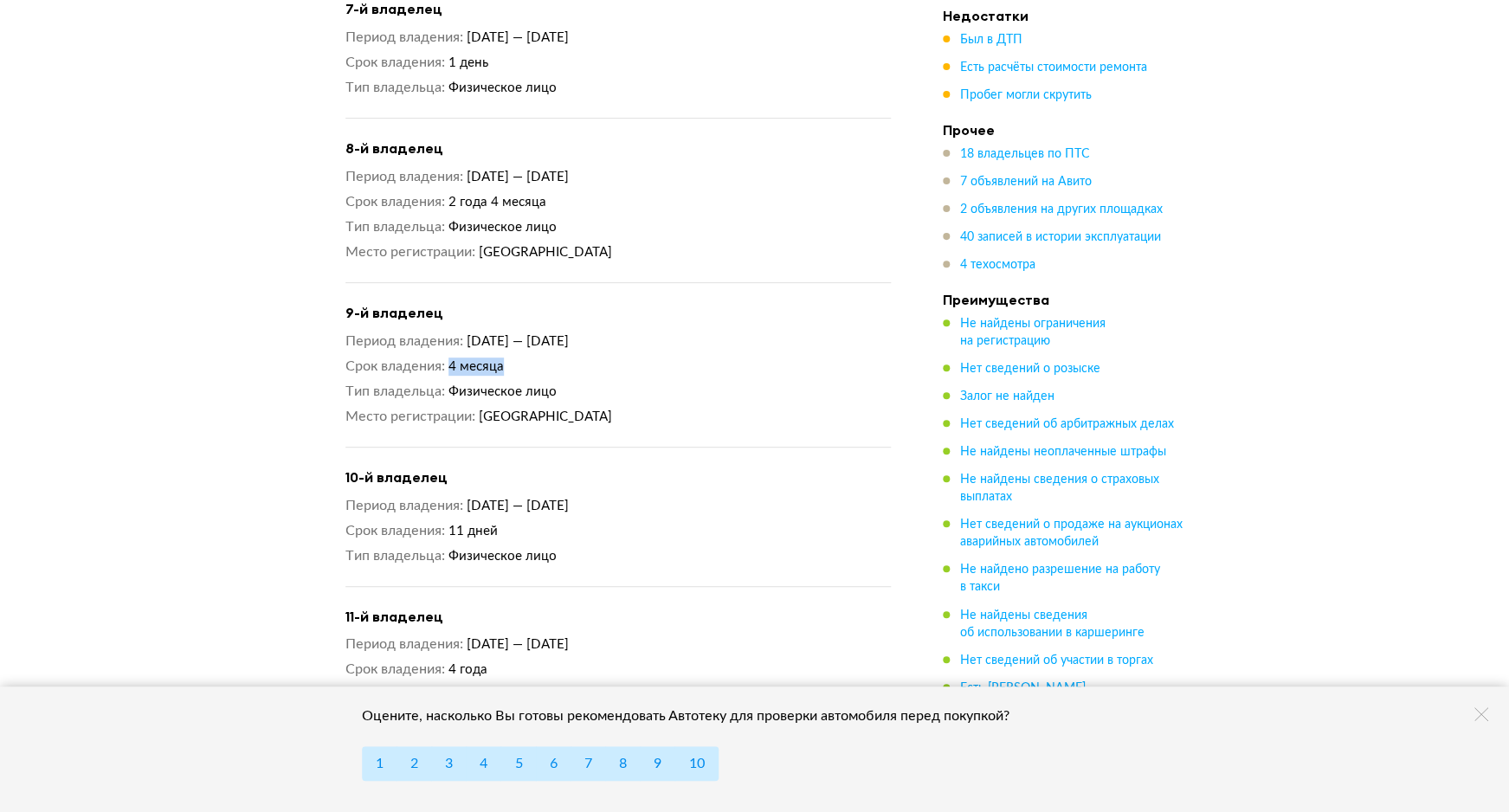 drag, startPoint x: 519, startPoint y: 315, endPoint x: 444, endPoint y: 315, distance: 75 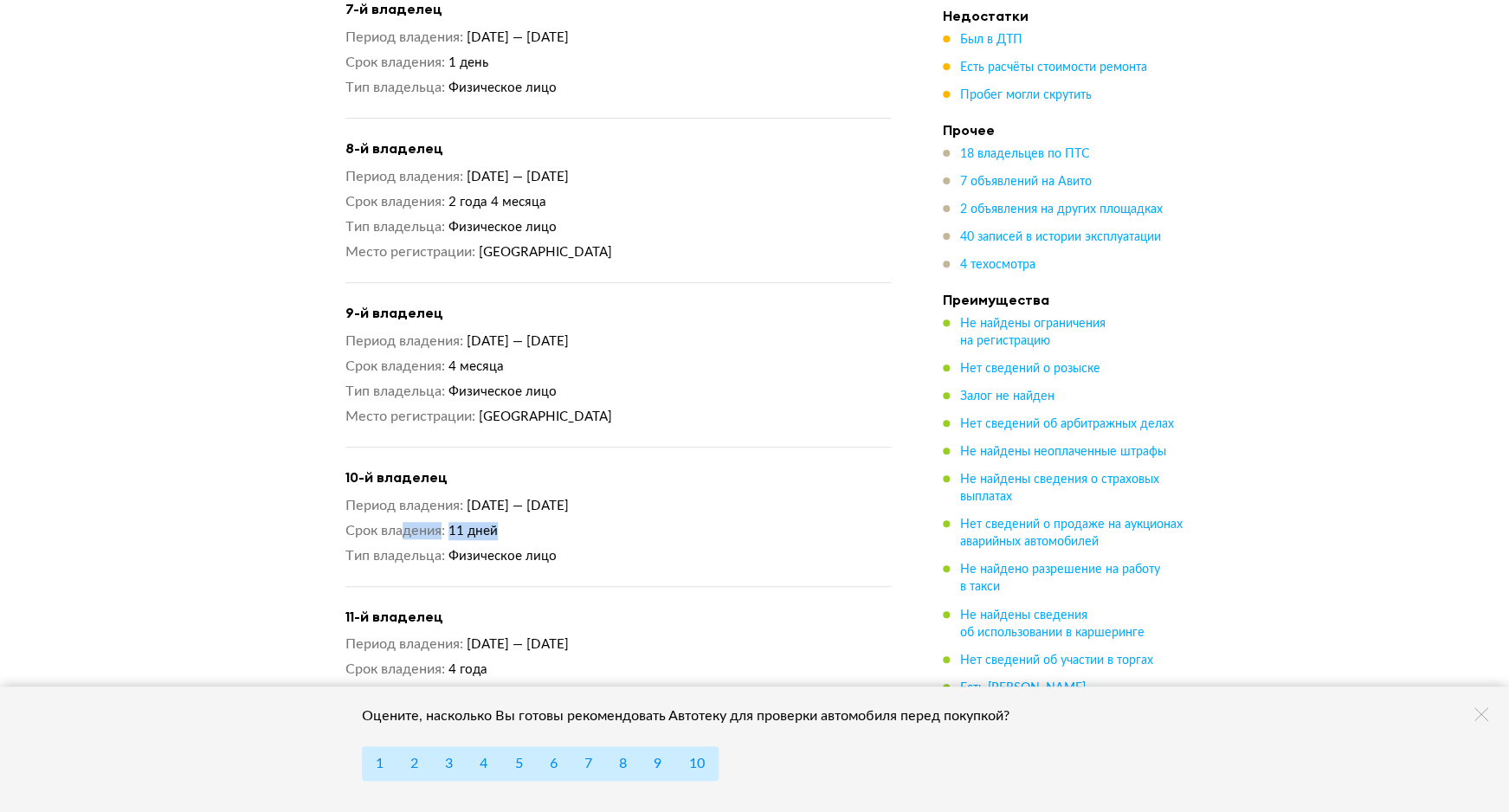 drag, startPoint x: 504, startPoint y: 484, endPoint x: 405, endPoint y: 484, distance: 99 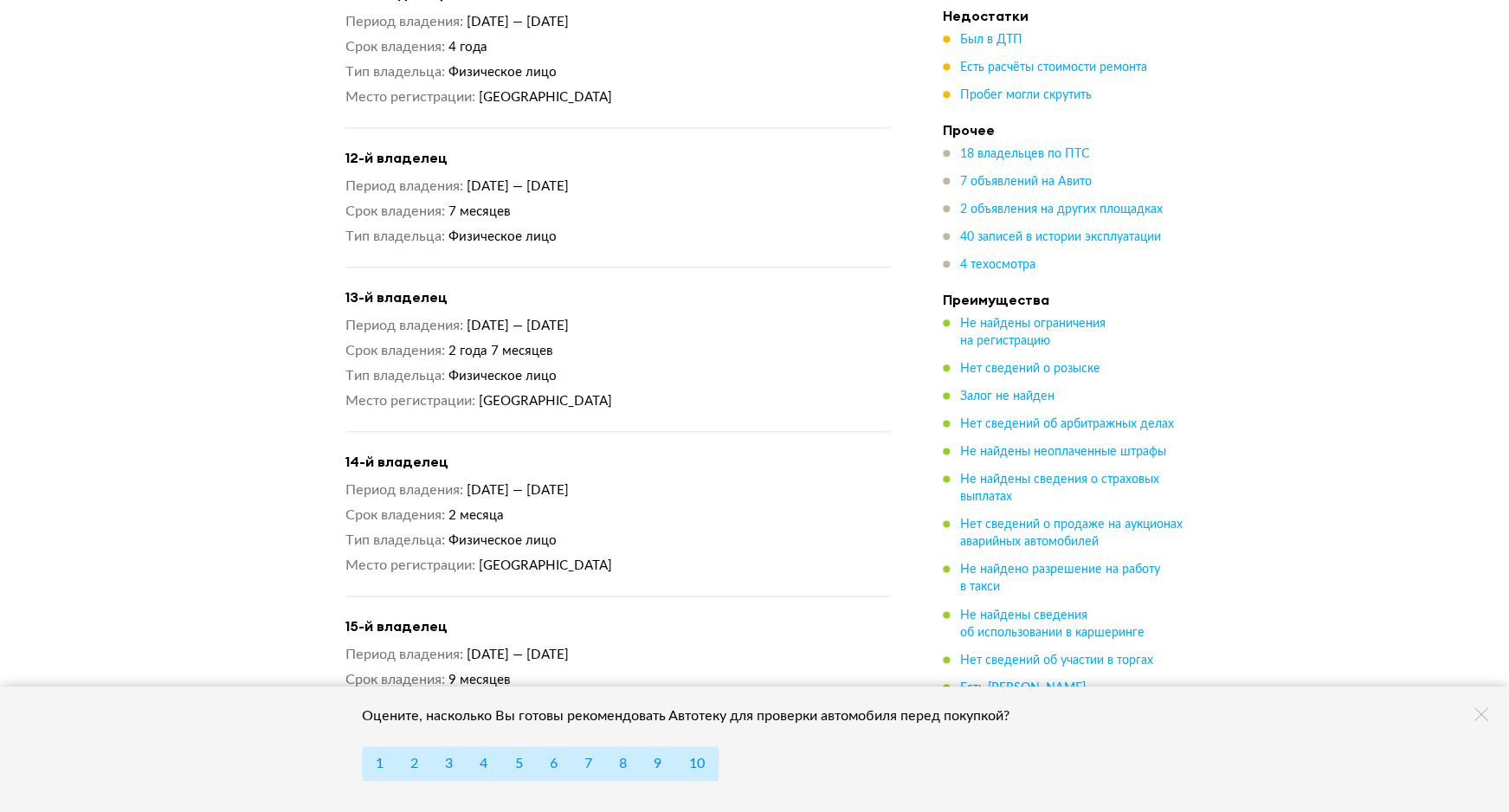 scroll, scrollTop: 3810, scrollLeft: 0, axis: vertical 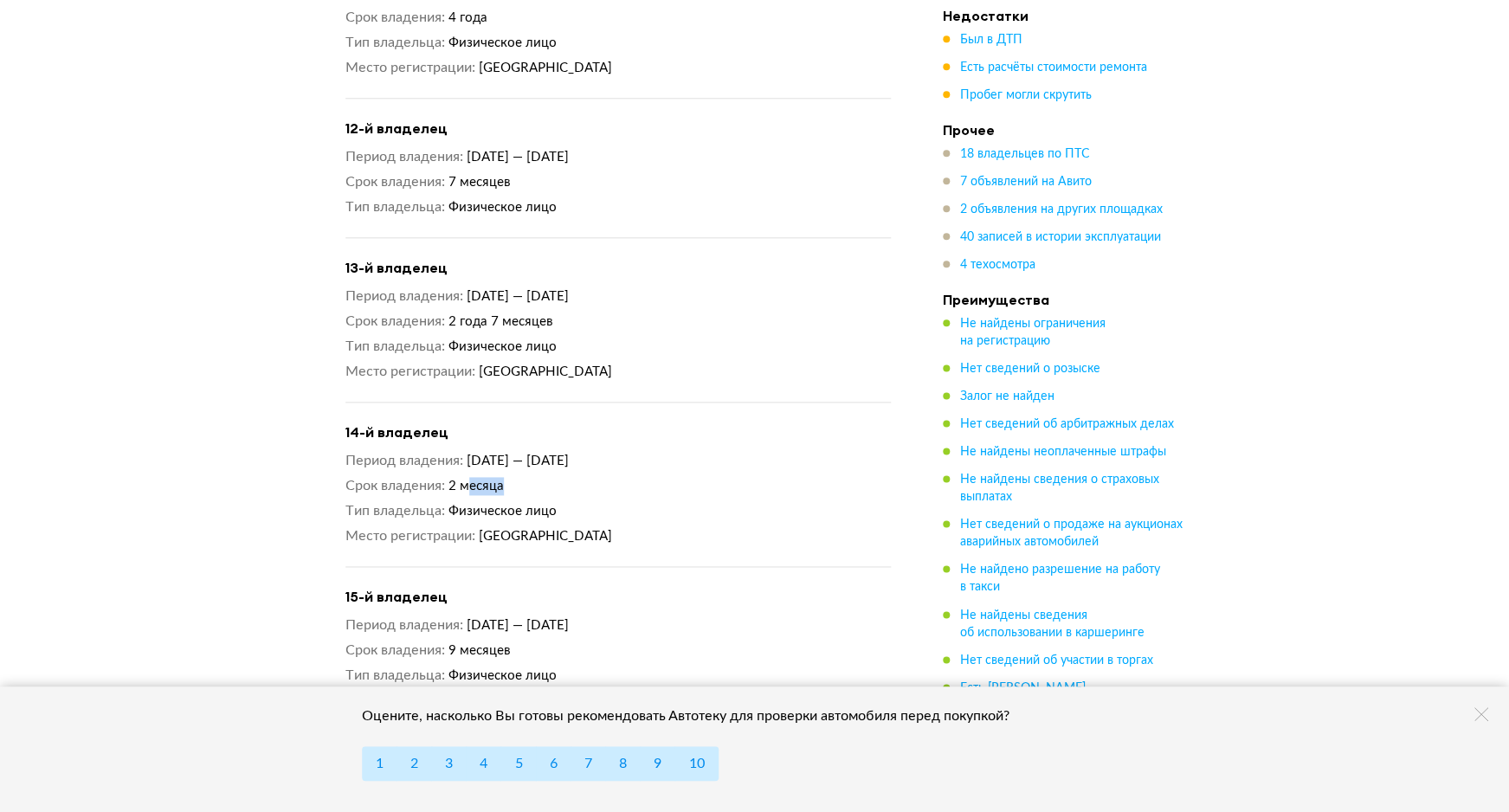 drag, startPoint x: 519, startPoint y: 422, endPoint x: 435, endPoint y: 422, distance: 84 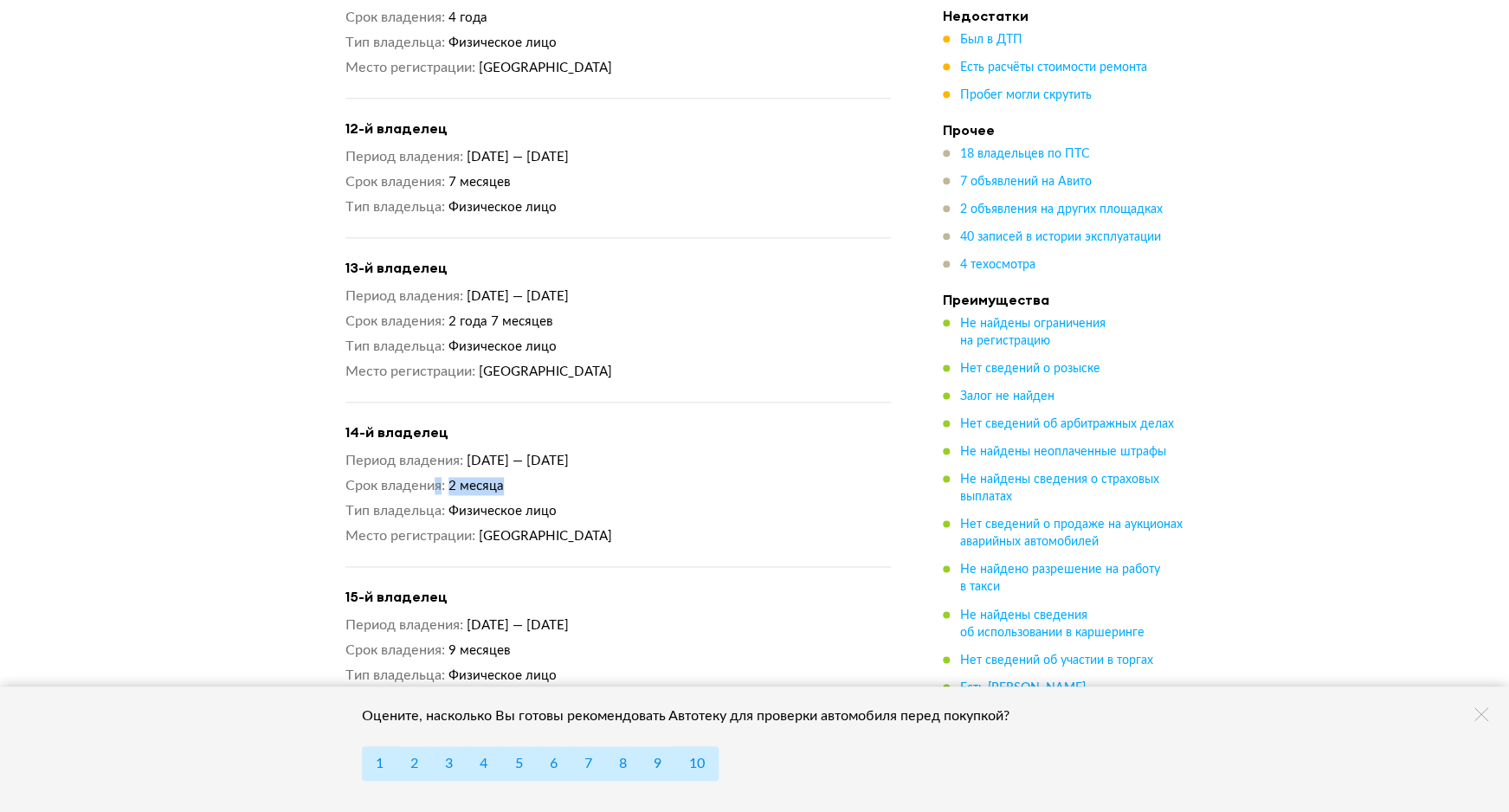click on "Срок владения 2 месяца" at bounding box center (618, 486) 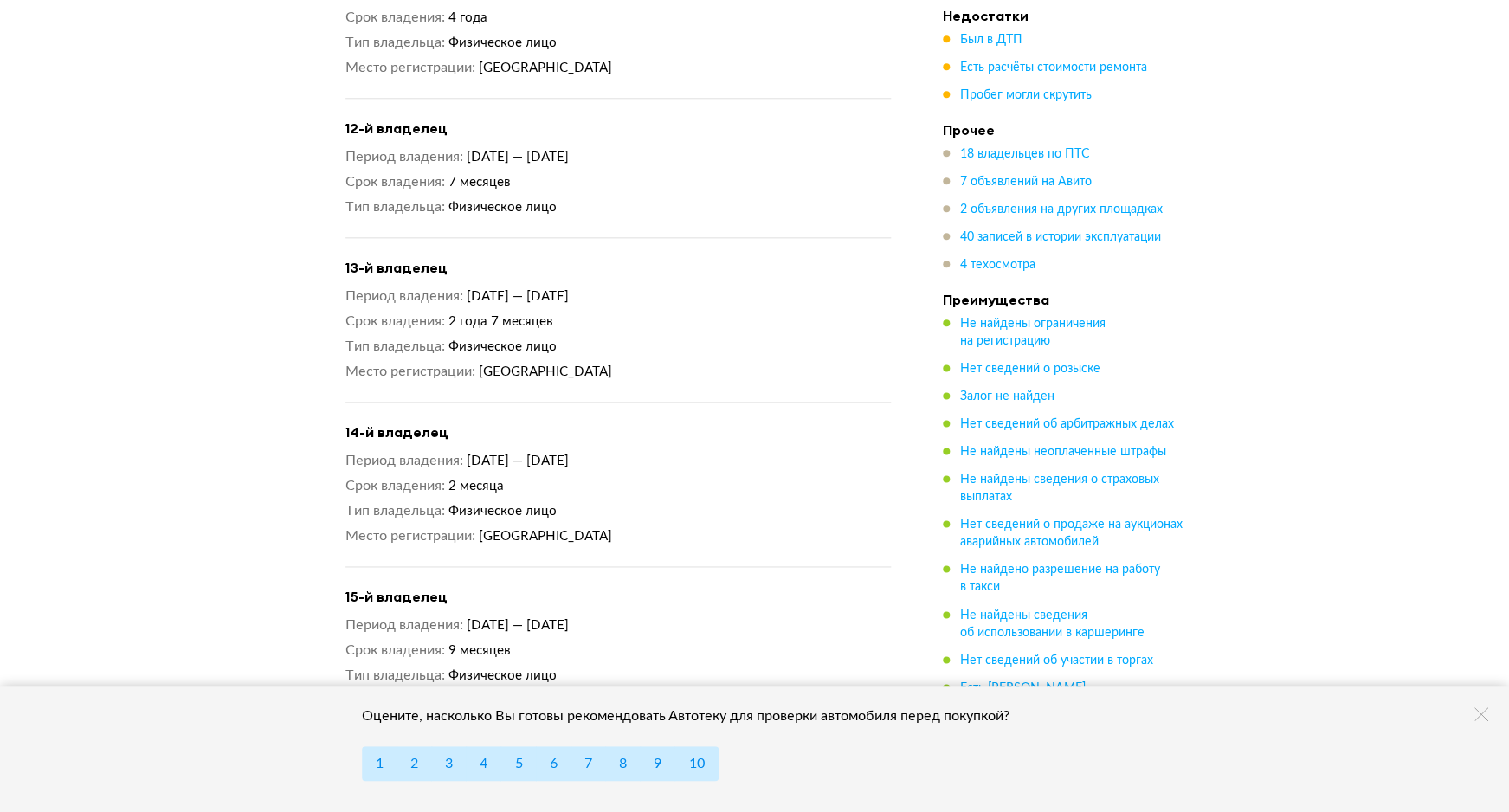 click on "Физическое лицо" at bounding box center [669, 511] 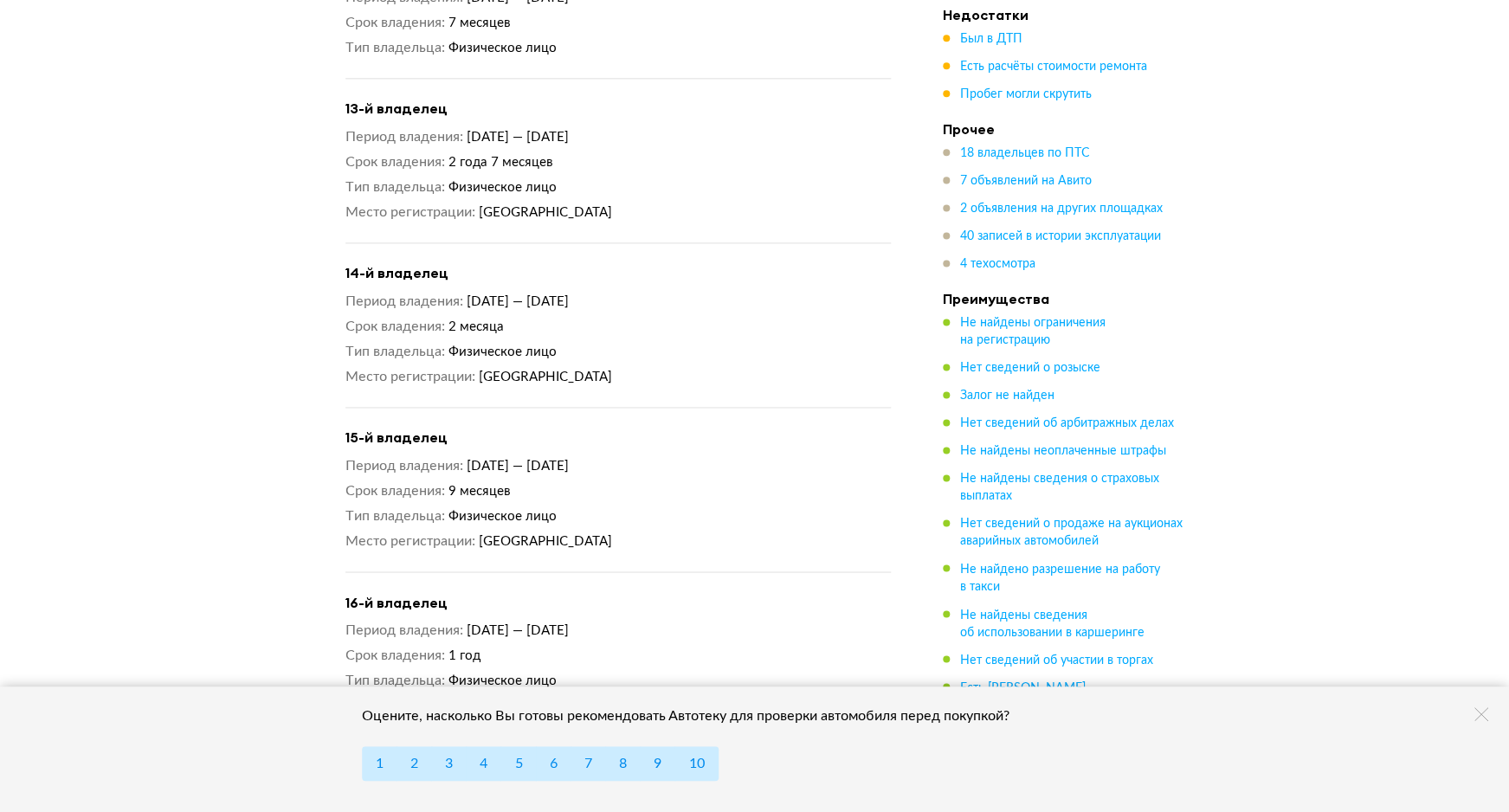 scroll, scrollTop: 3977, scrollLeft: 0, axis: vertical 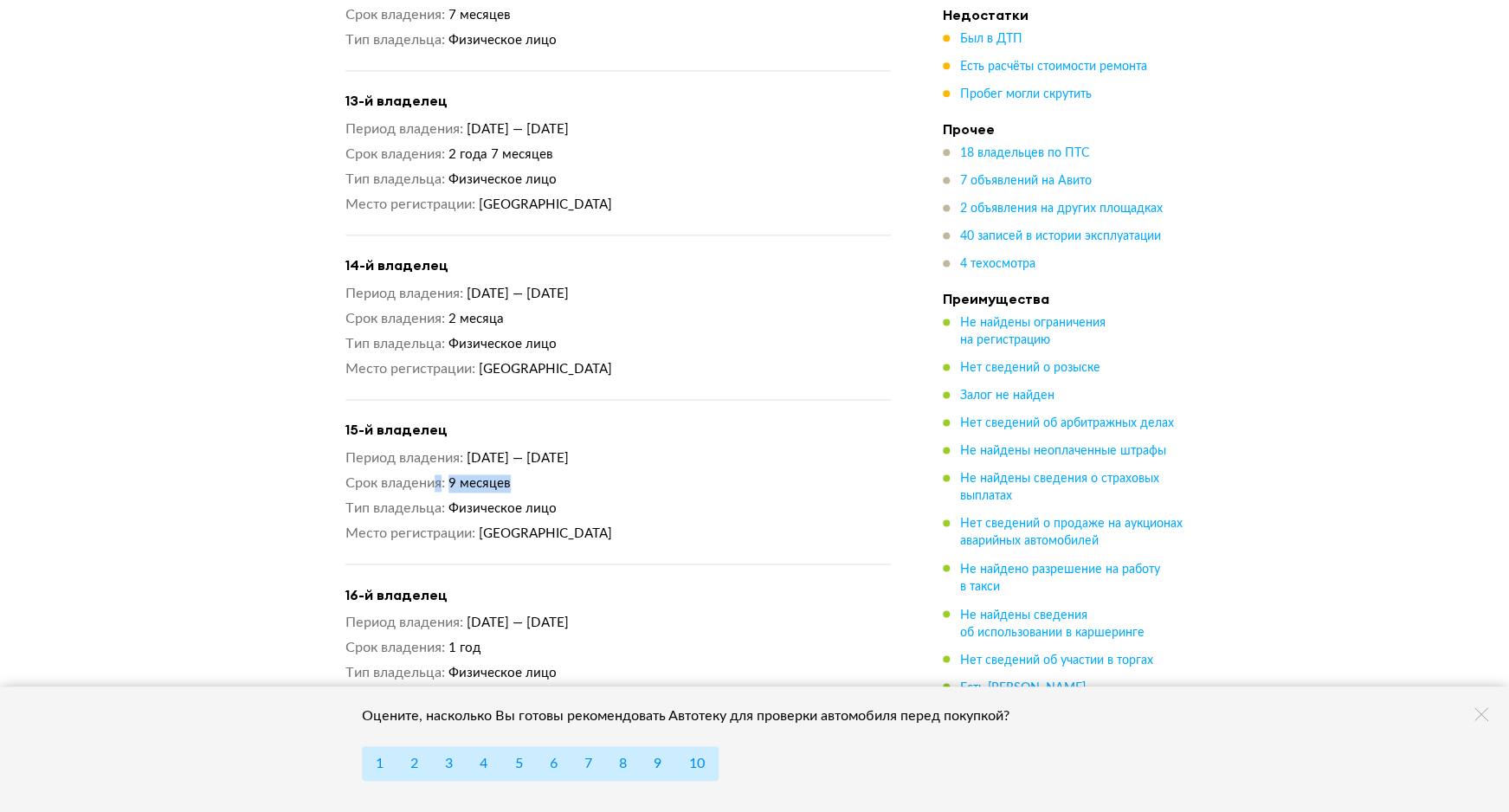 drag, startPoint x: 531, startPoint y: 416, endPoint x: 435, endPoint y: 416, distance: 96 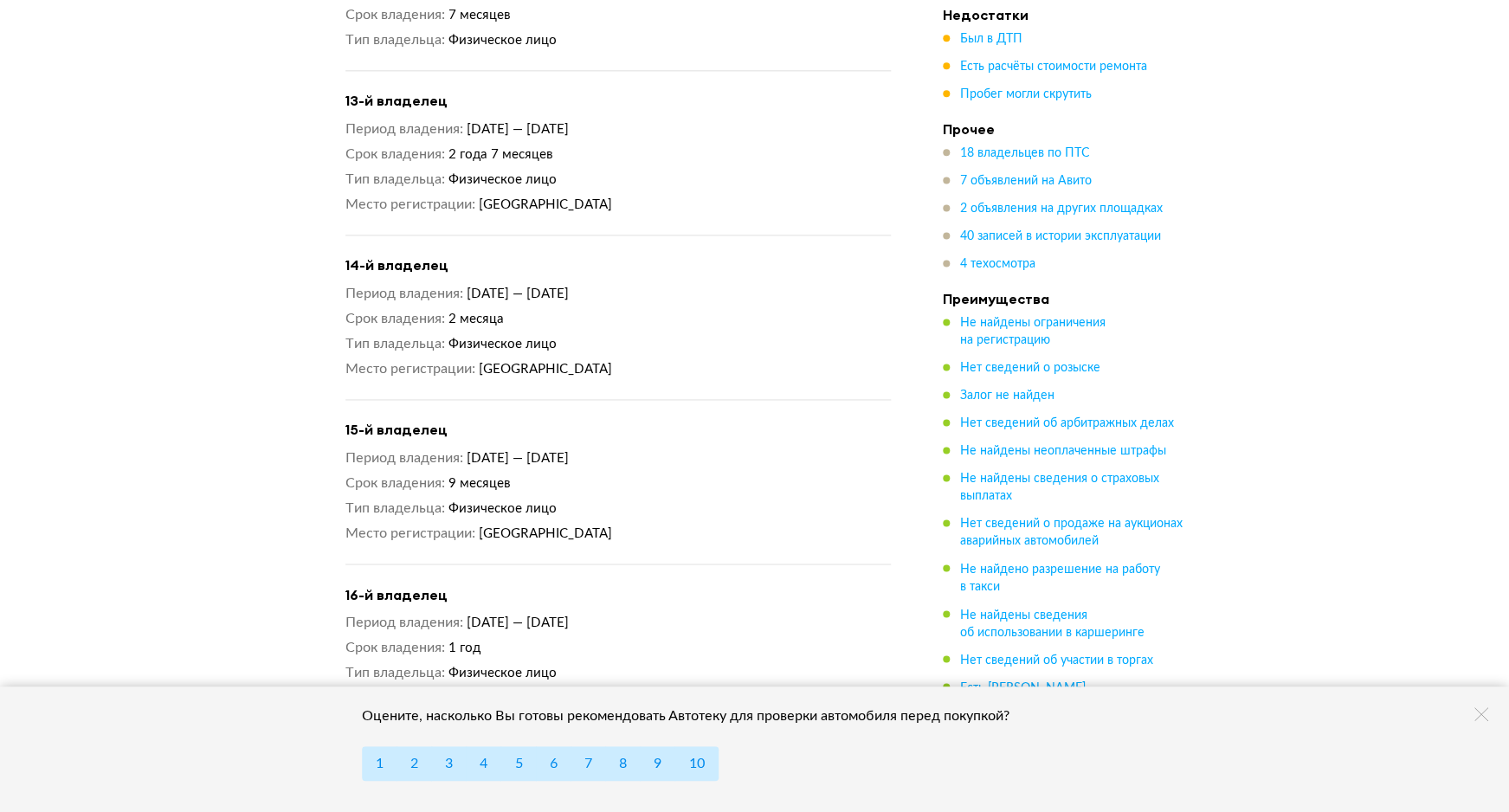 click on "Физическое лицо" at bounding box center [669, 508] 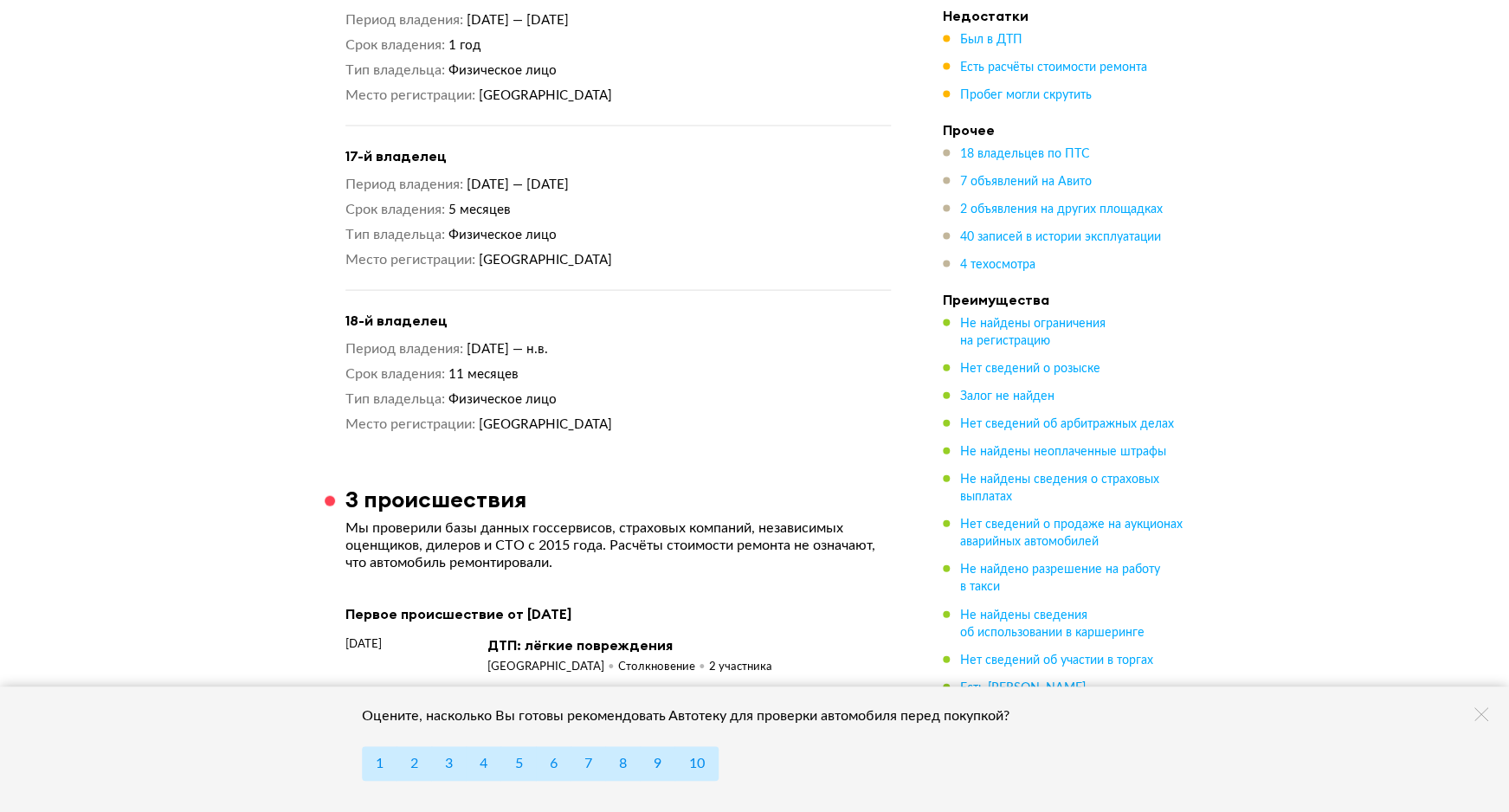 scroll, scrollTop: 4576, scrollLeft: 0, axis: vertical 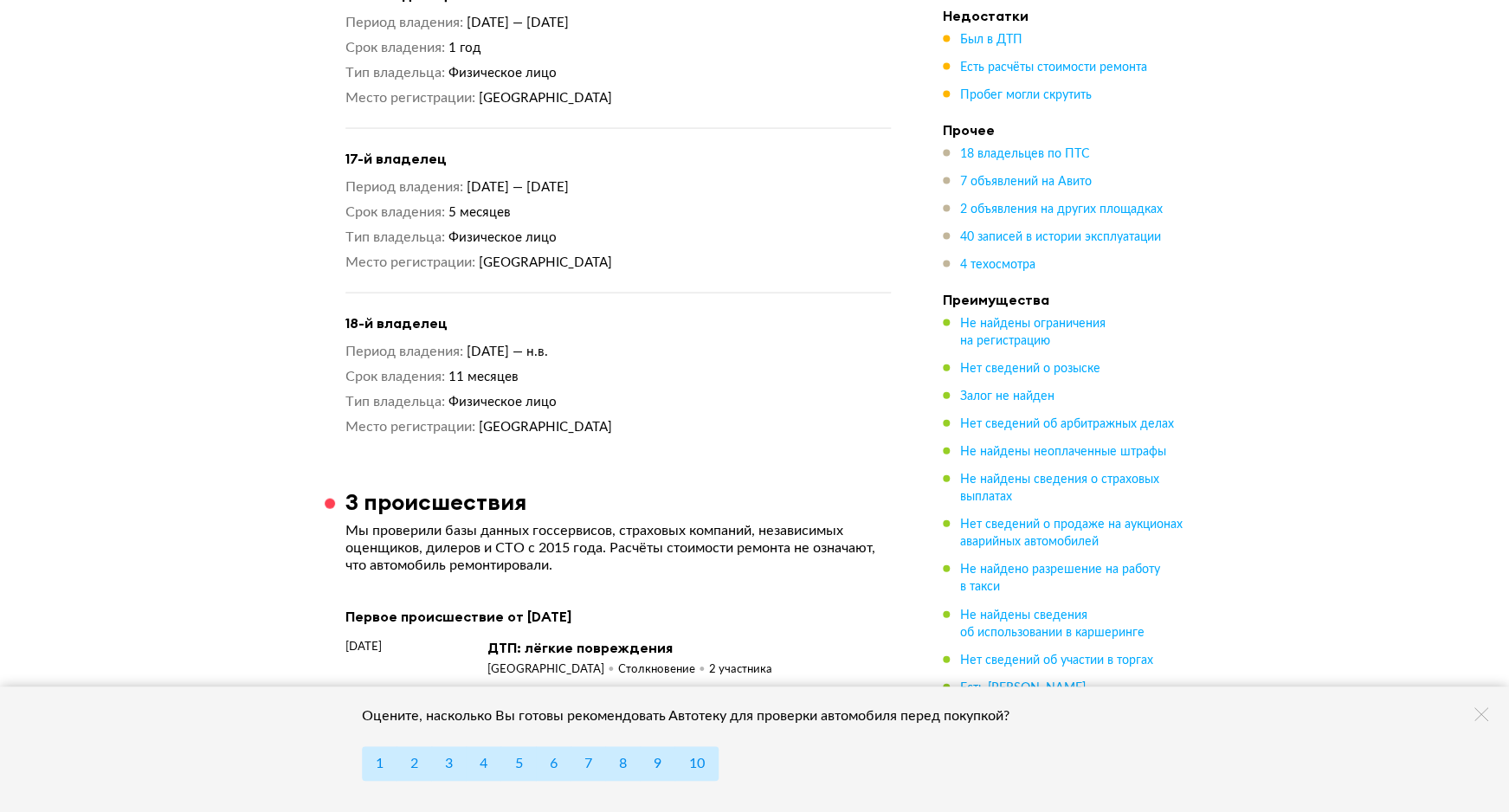 drag, startPoint x: 648, startPoint y: 284, endPoint x: 407, endPoint y: 284, distance: 241 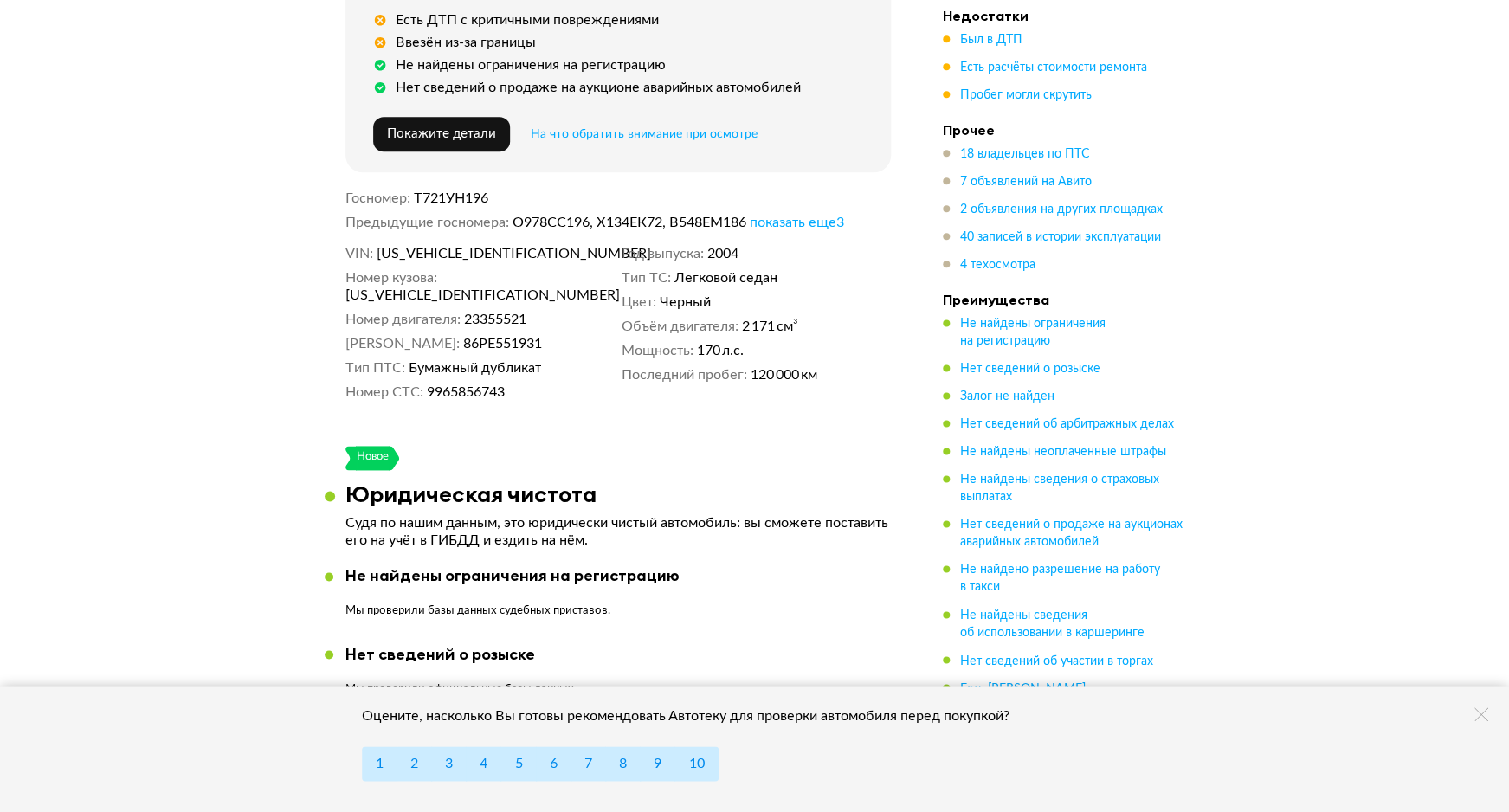 scroll, scrollTop: 852, scrollLeft: 0, axis: vertical 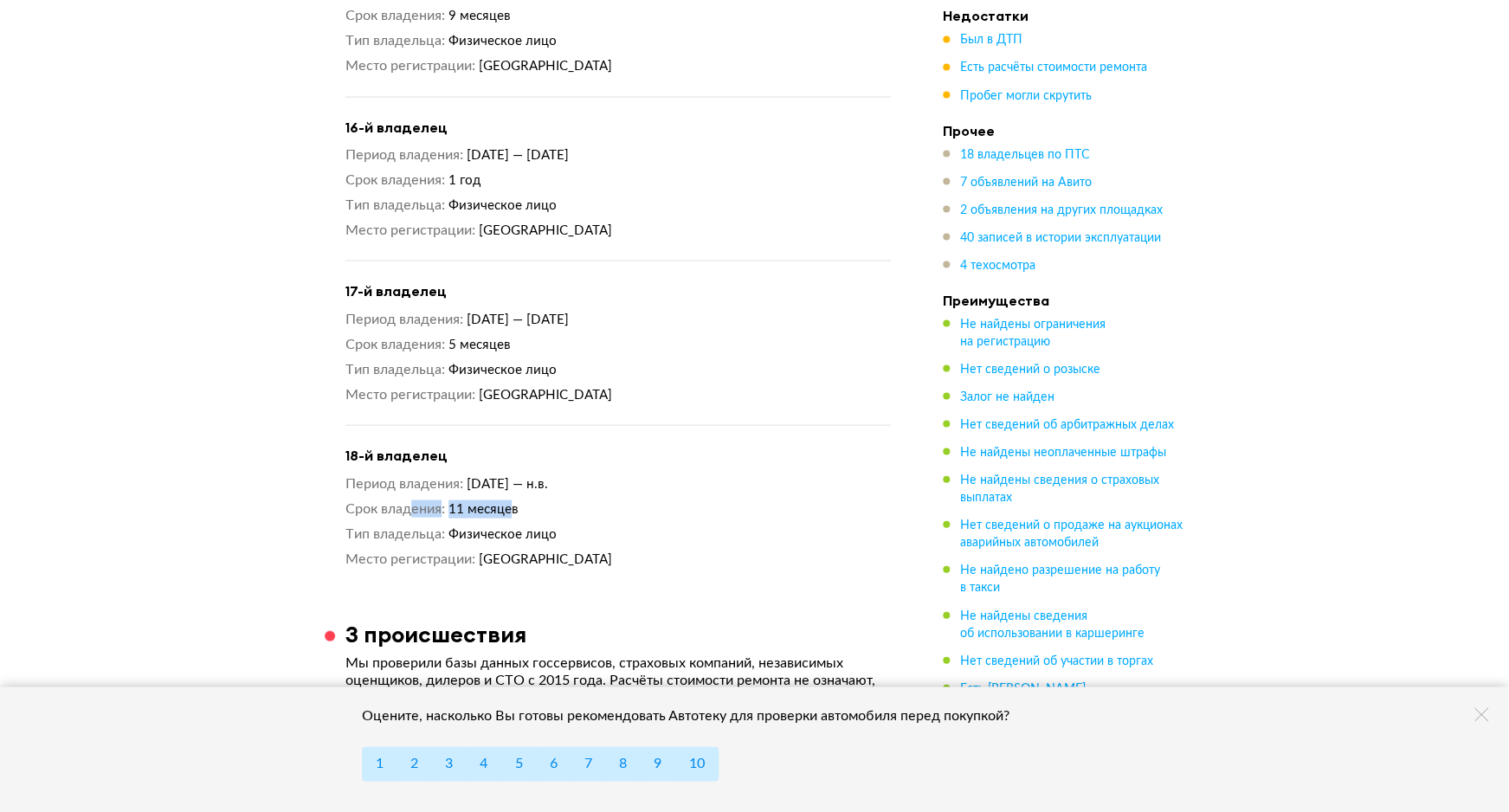 drag, startPoint x: 516, startPoint y: 435, endPoint x: 416, endPoint y: 433, distance: 100.02 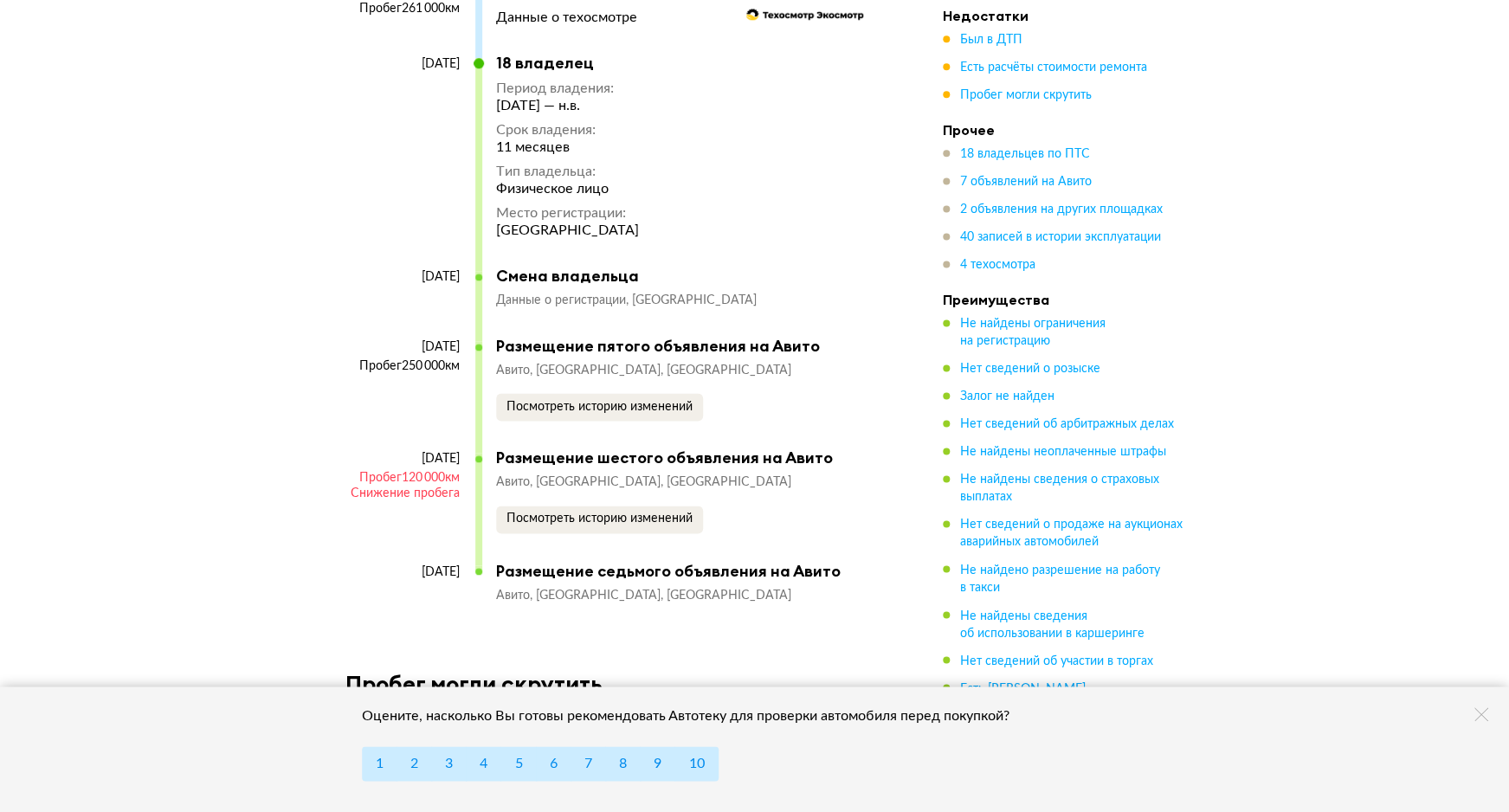 scroll, scrollTop: 16044, scrollLeft: 0, axis: vertical 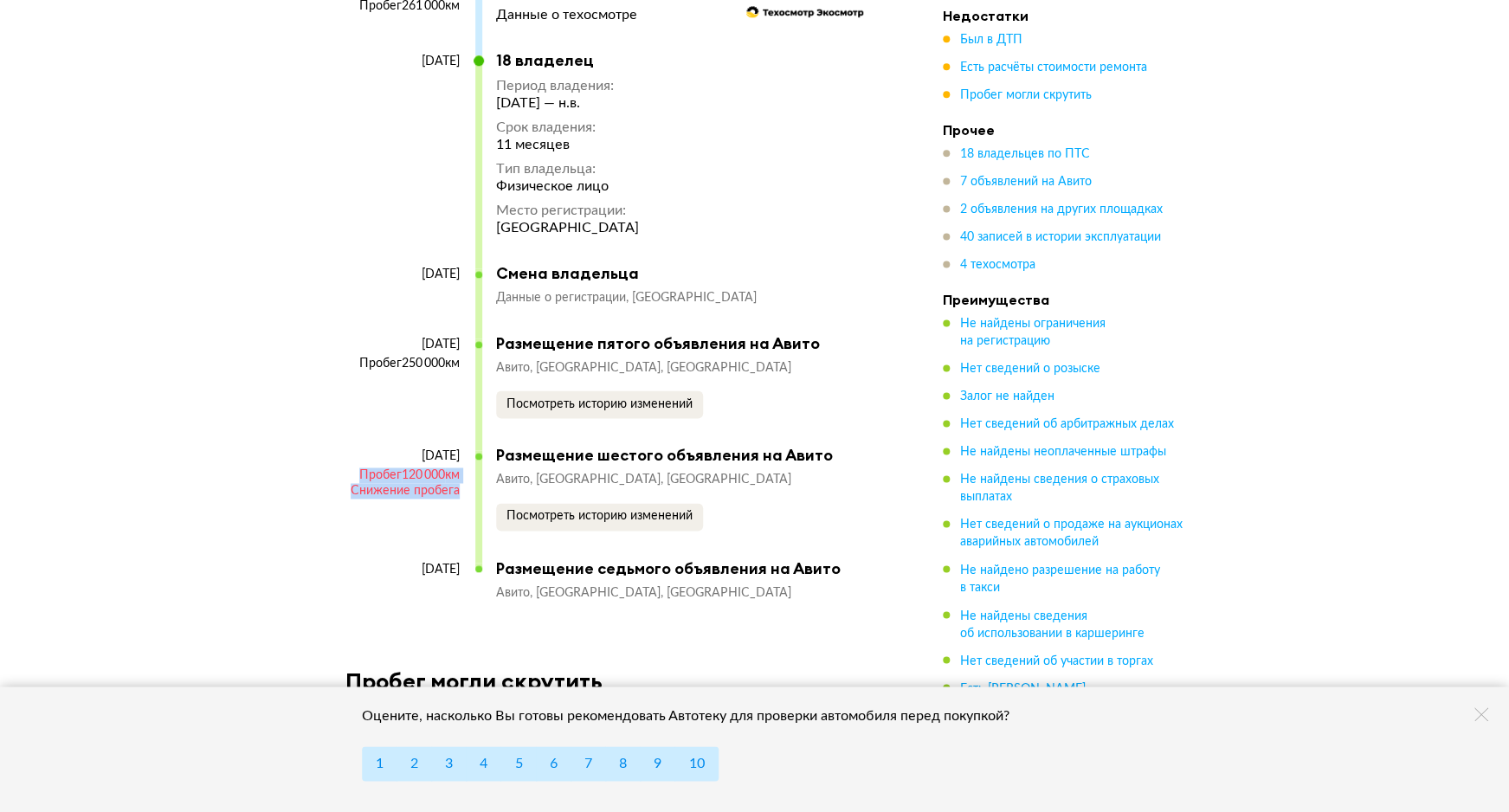 drag, startPoint x: 351, startPoint y: 384, endPoint x: 466, endPoint y: 405, distance: 116.90167 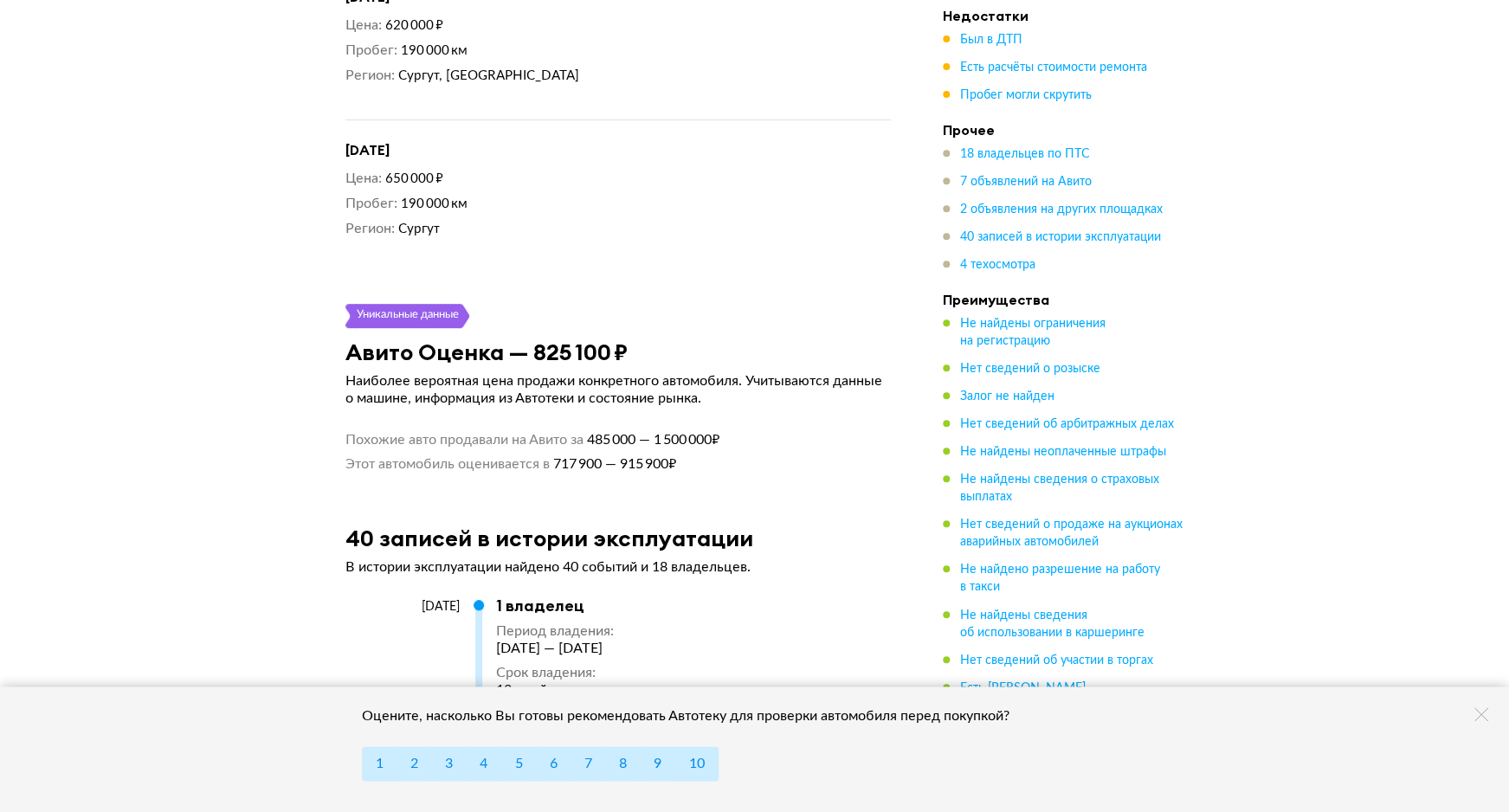scroll, scrollTop: 9277, scrollLeft: 0, axis: vertical 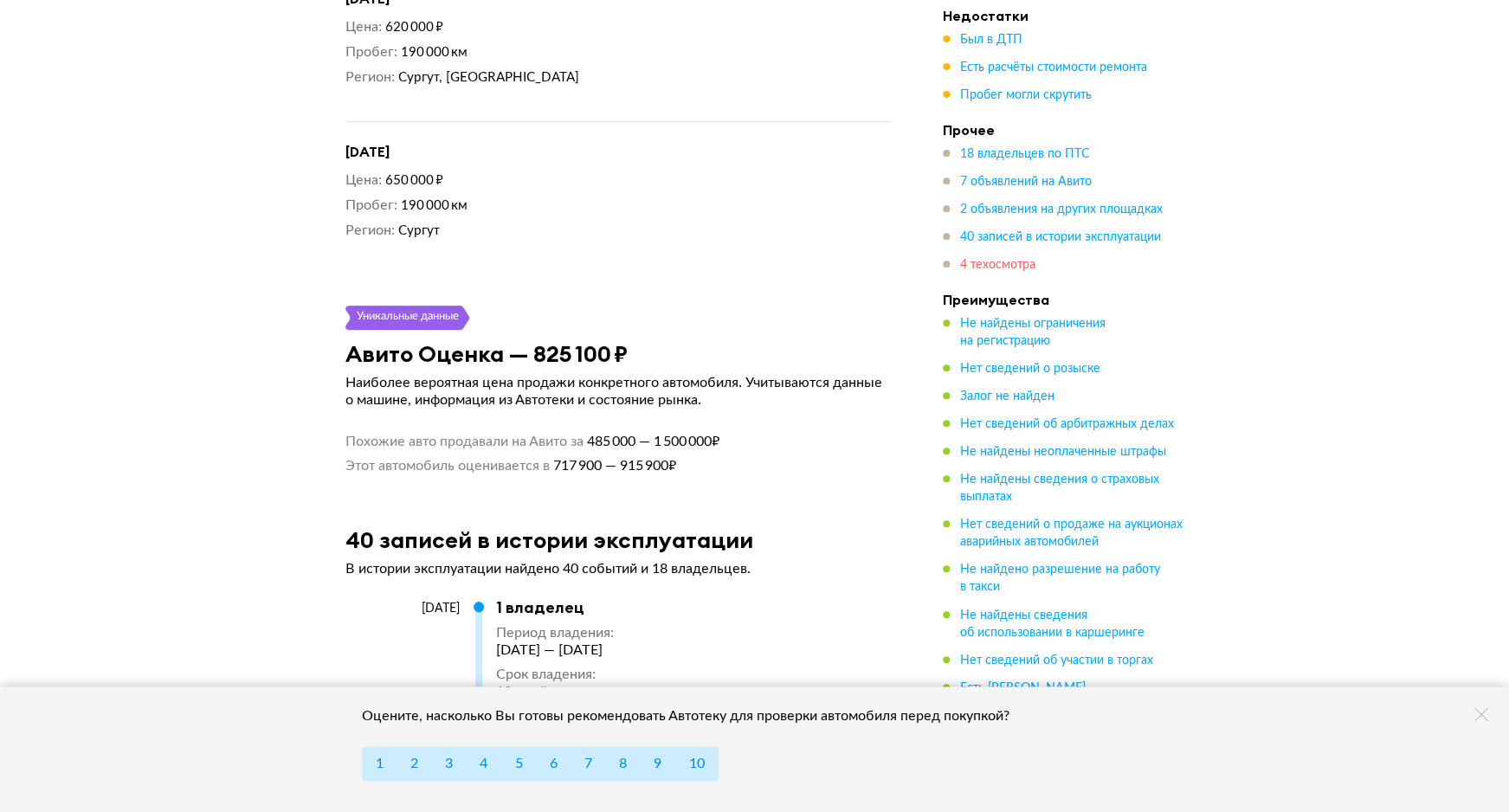 click on "4 техосмотра" at bounding box center (997, 265) 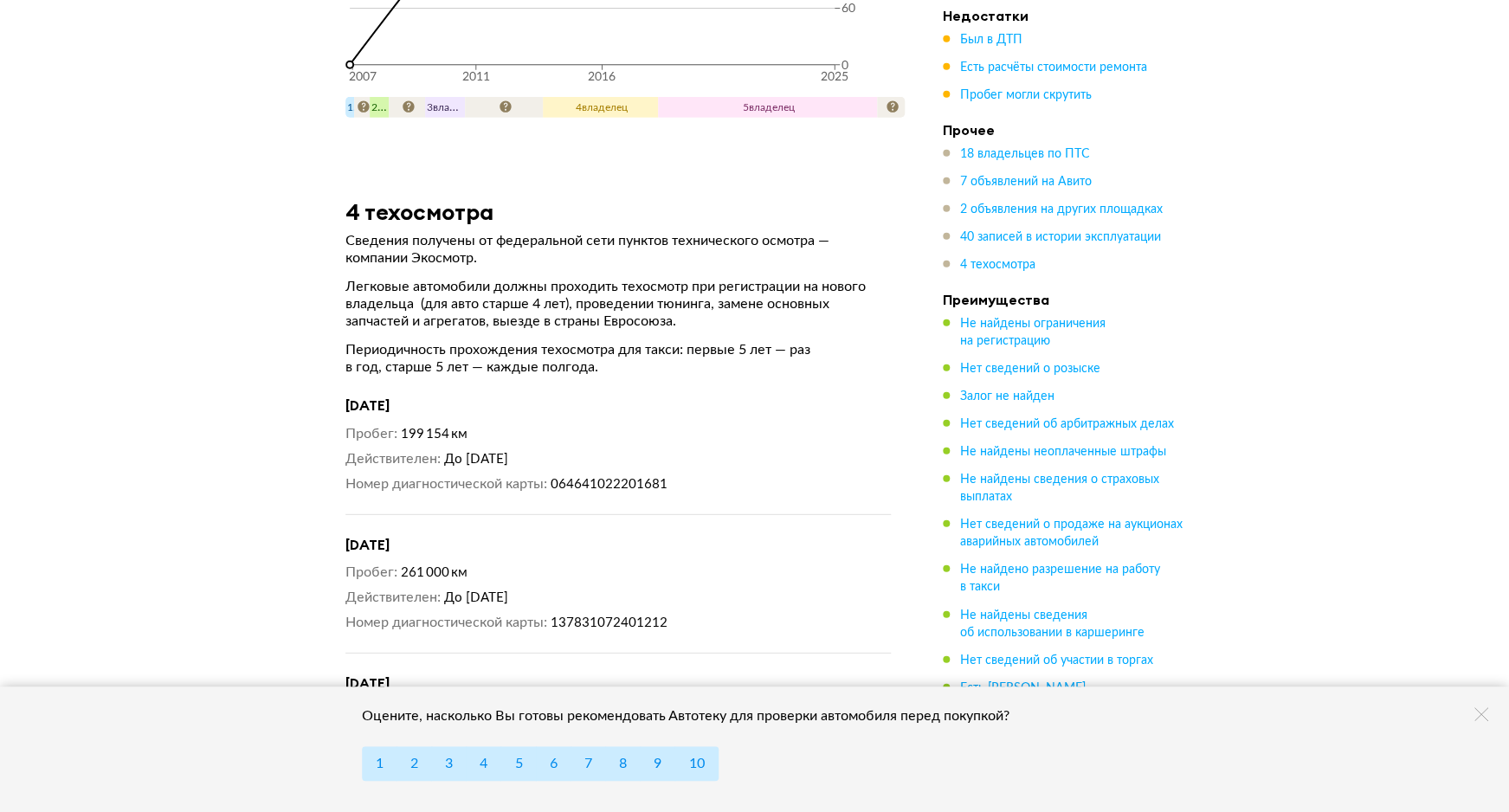 scroll, scrollTop: 17008, scrollLeft: 0, axis: vertical 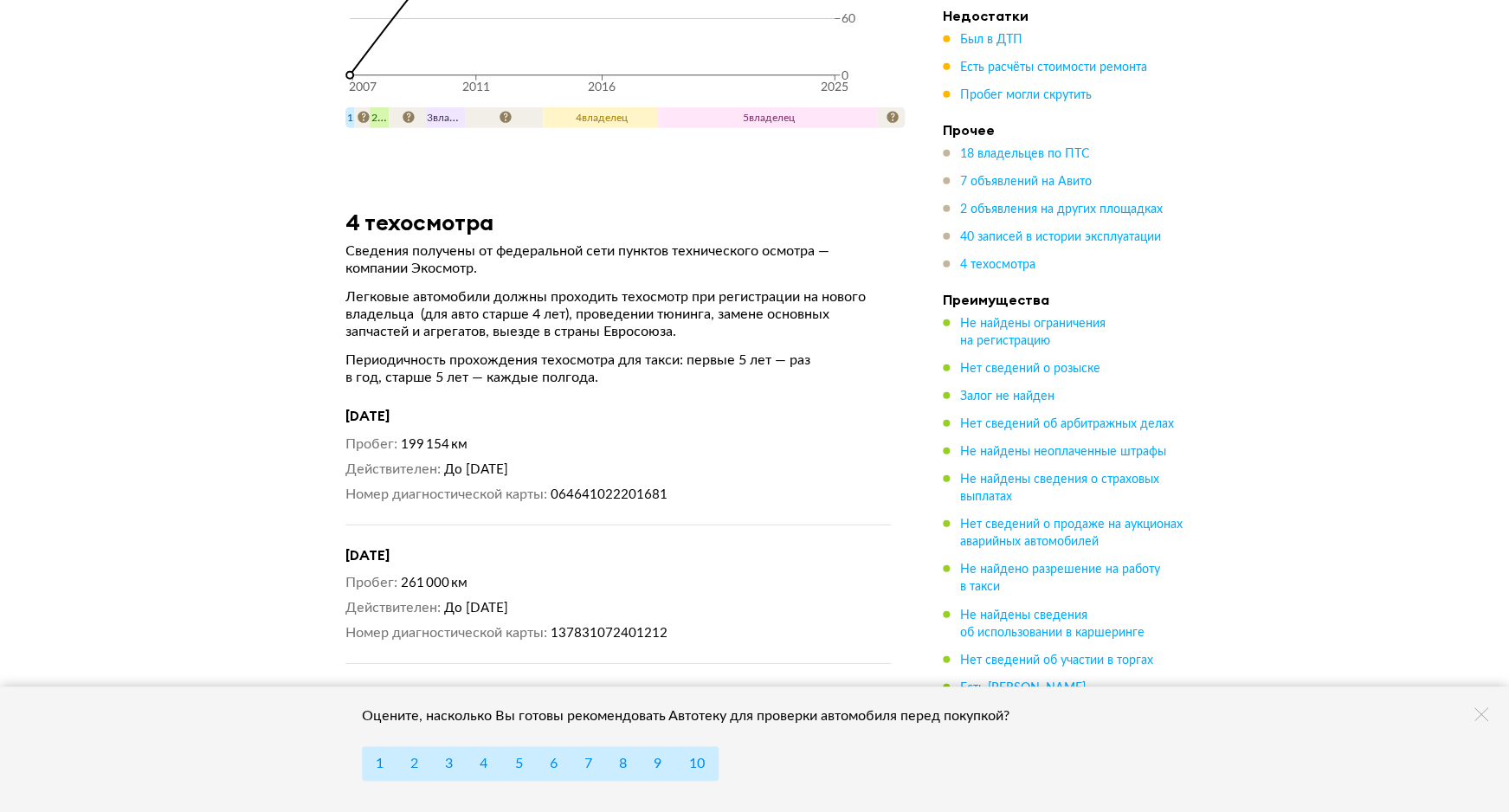 click on "7 объявлений на Авито" at bounding box center (1026, 182) 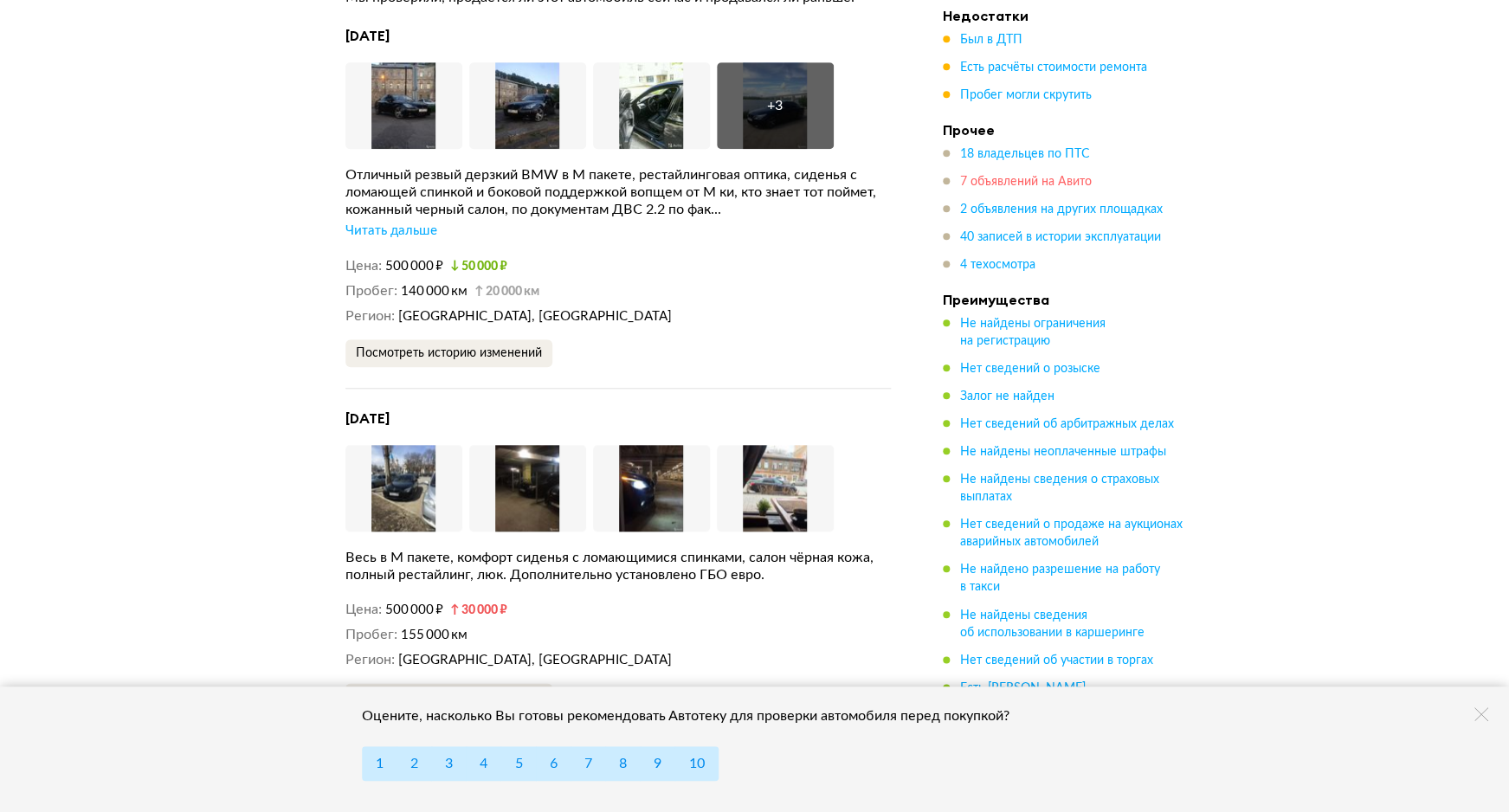 scroll, scrollTop: 6285, scrollLeft: 0, axis: vertical 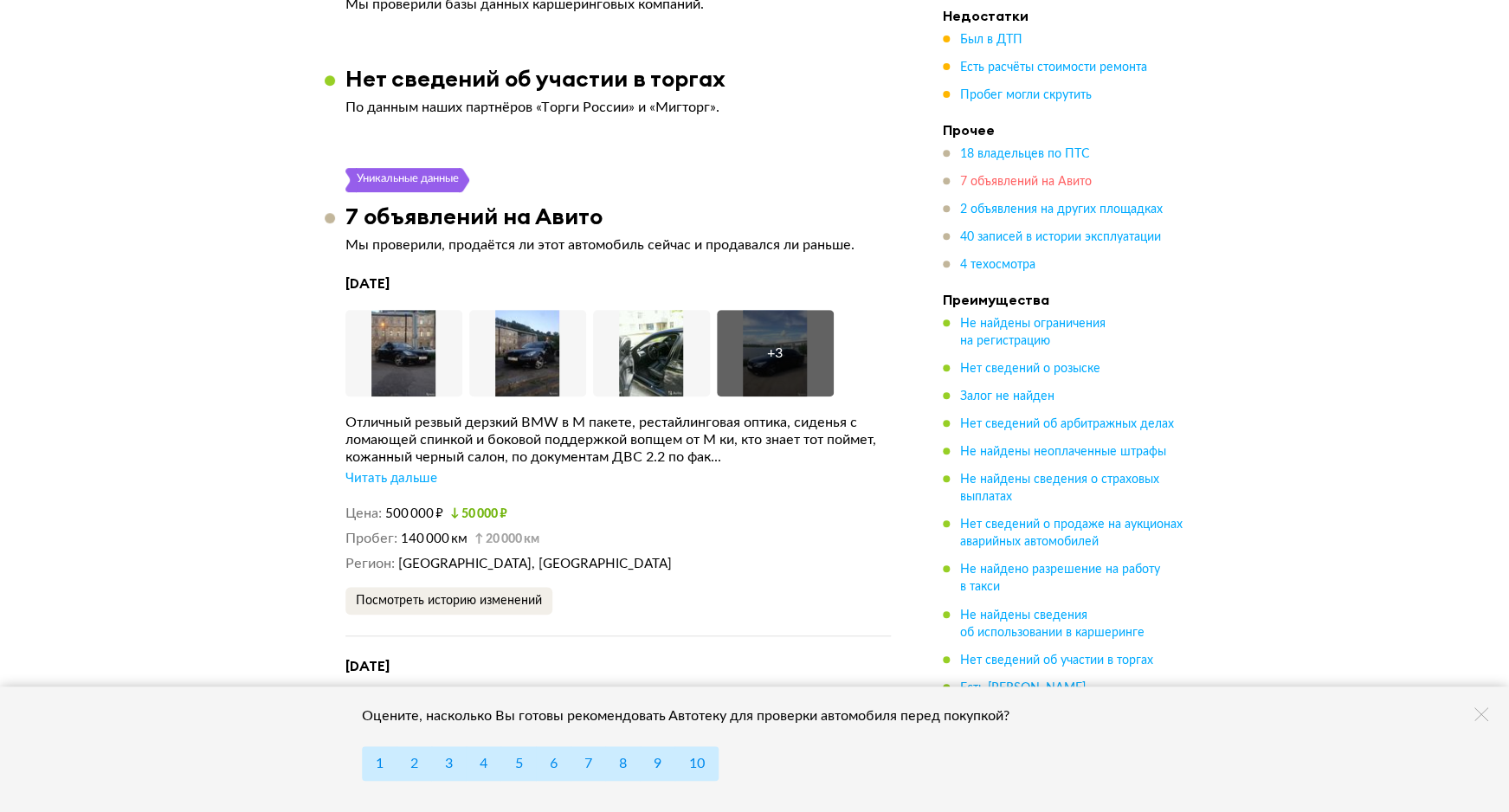 click on "7 объявлений на Авито" at bounding box center (1026, 182) 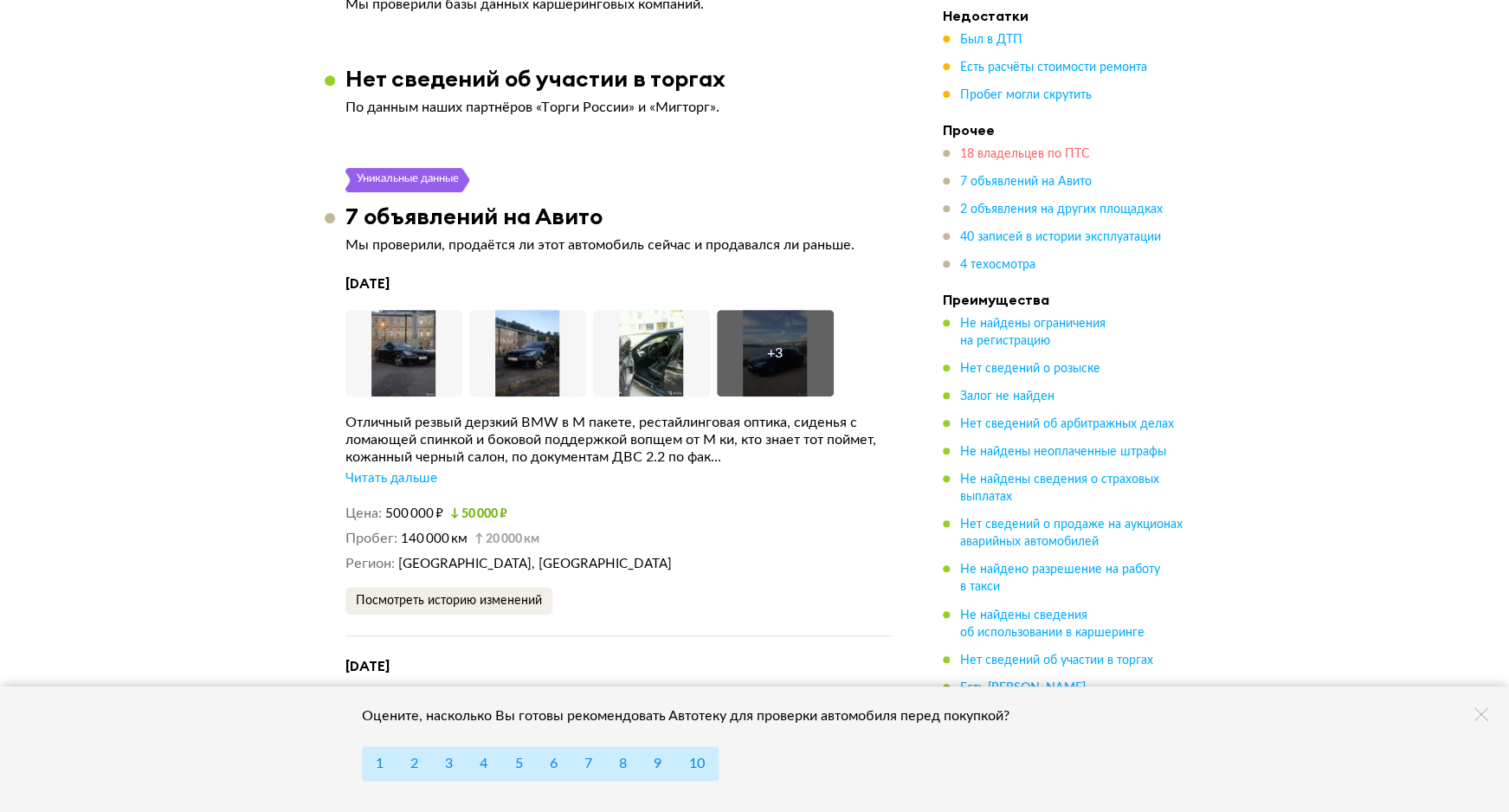 click on "18 владельцев по ПТС" at bounding box center (1025, 154) 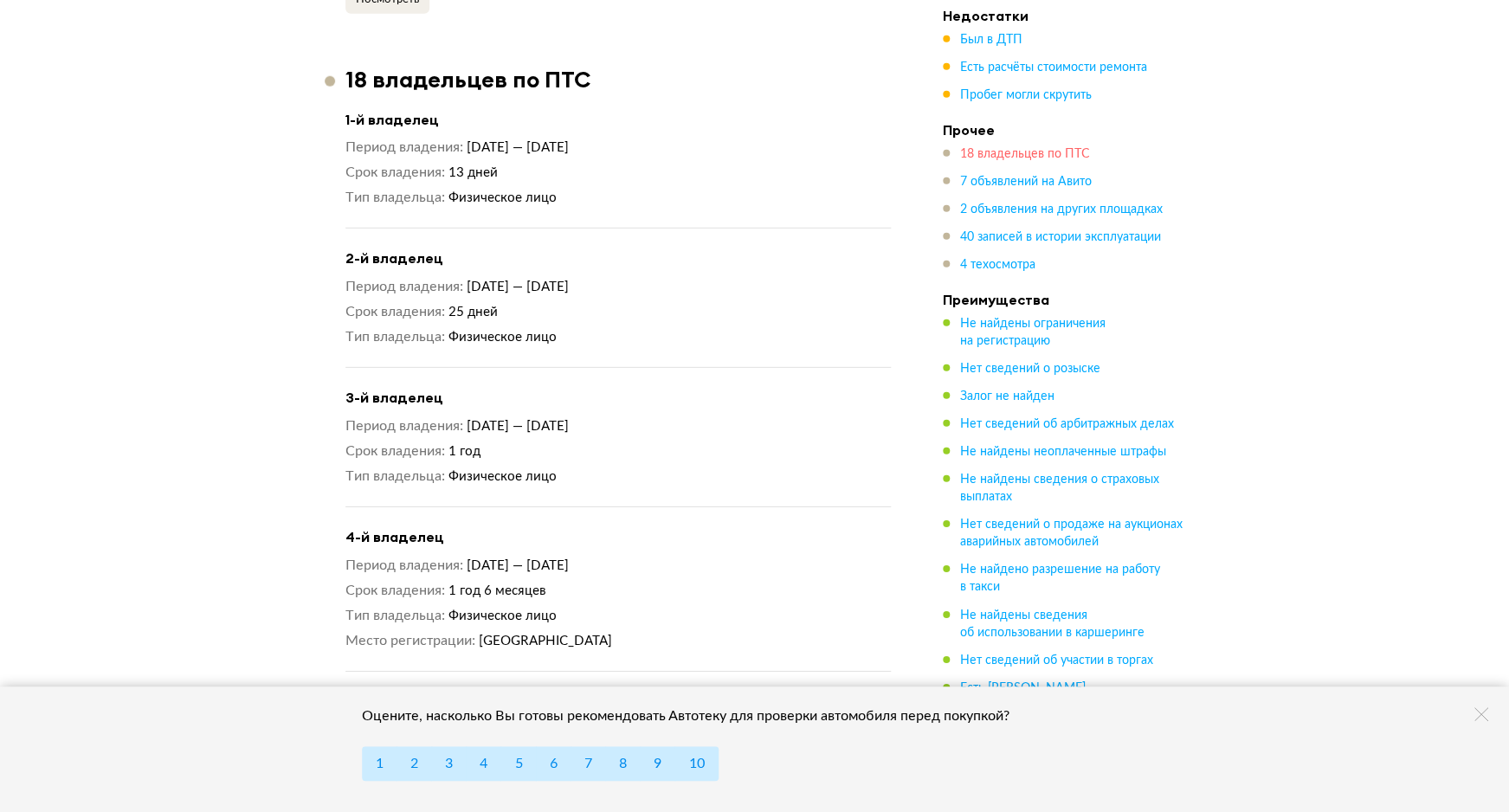 scroll, scrollTop: 2092, scrollLeft: 0, axis: vertical 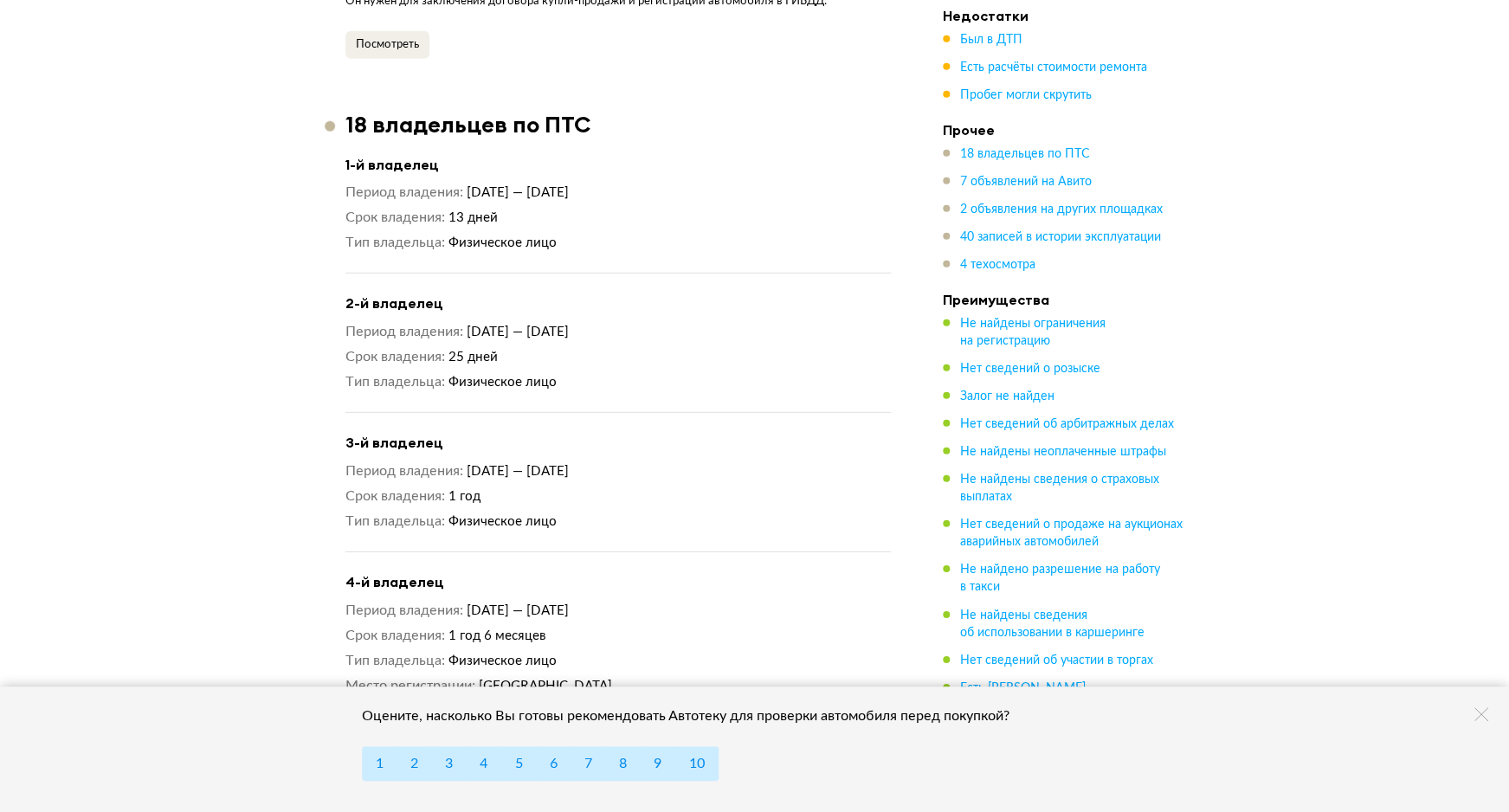 click on "18 владельцев по ПТС 7 объявлений на Авито 2 объявления на других площадках 40 записей в истории эксплуатации 4 техосмотра" at bounding box center (1064, 209) 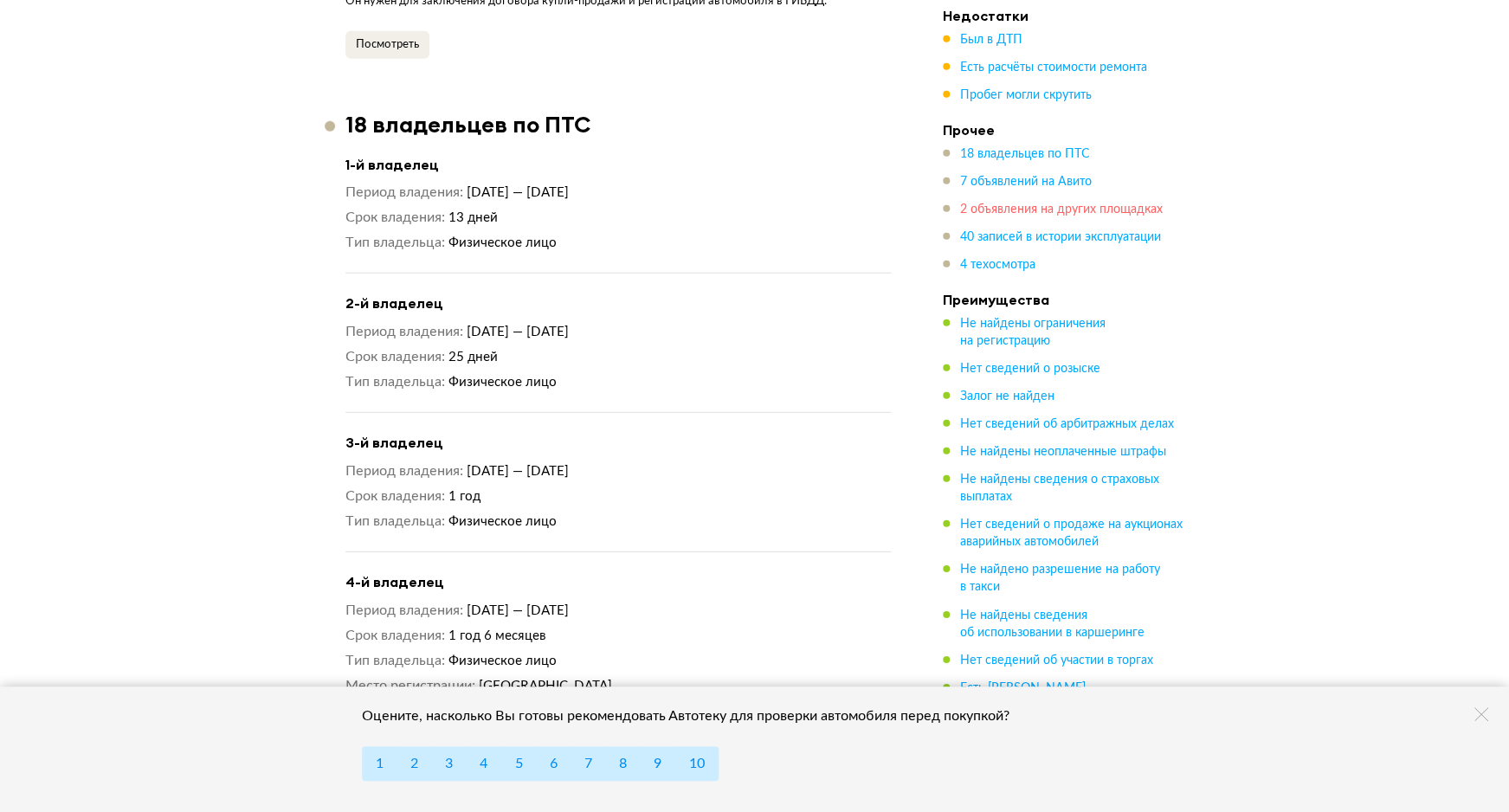 click on "2 объявления на других площадках" at bounding box center (1061, 209) 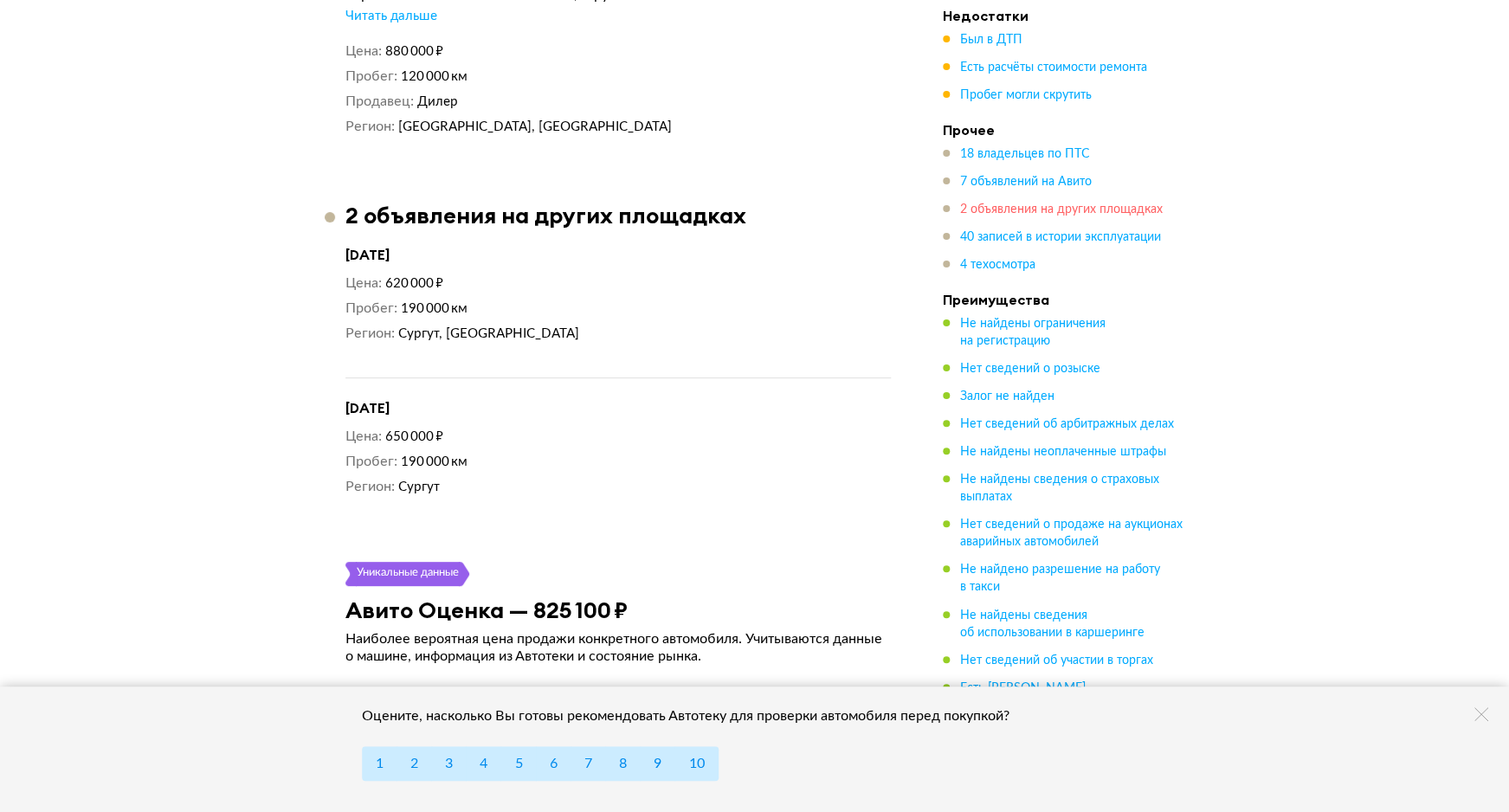 scroll, scrollTop: 9035, scrollLeft: 0, axis: vertical 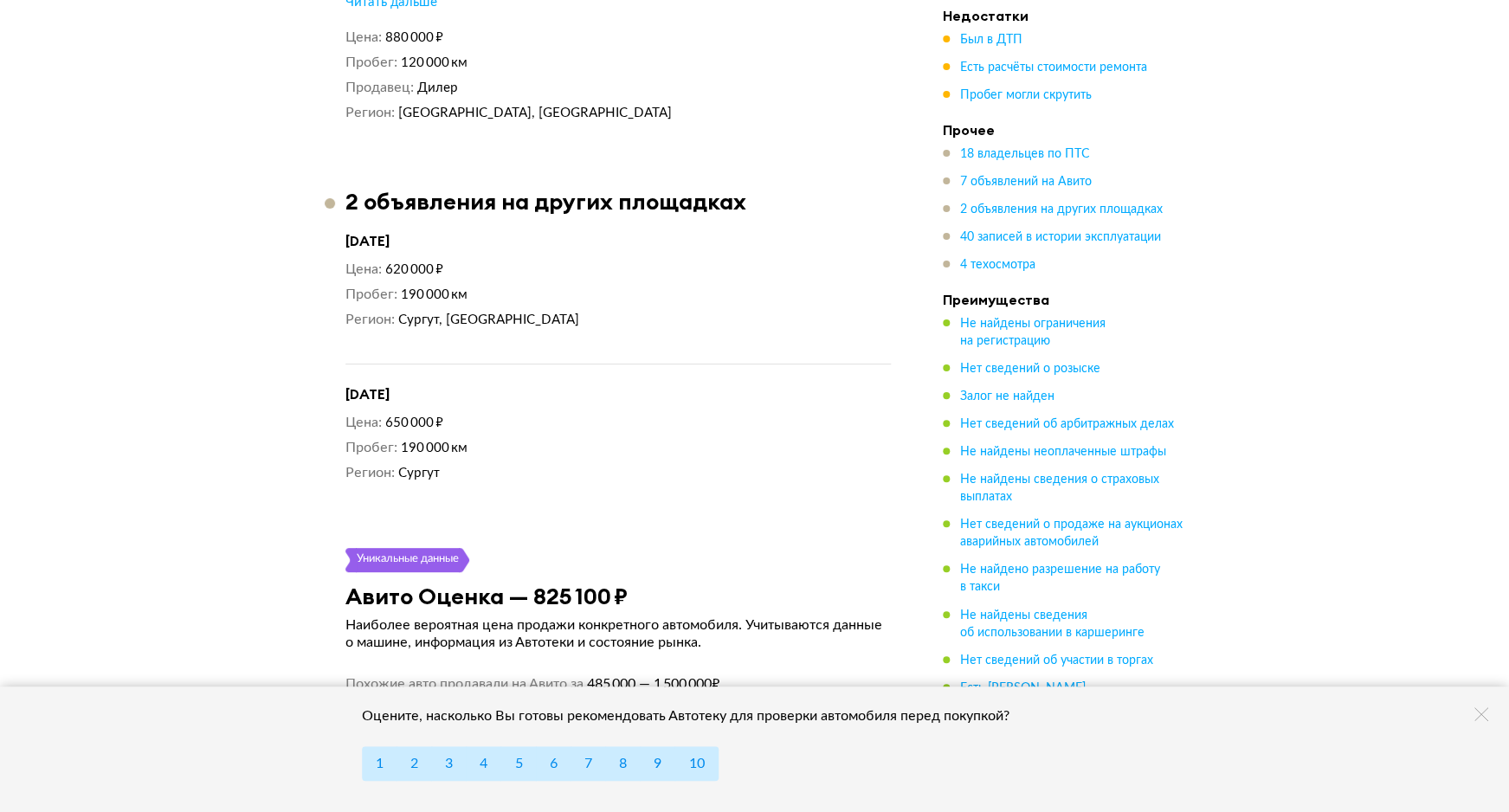 click on "18 владельцев по ПТС 7 объявлений на Авито 2 объявления на других площадках 40 записей в истории эксплуатации 4 техосмотра" at bounding box center (1064, 209) 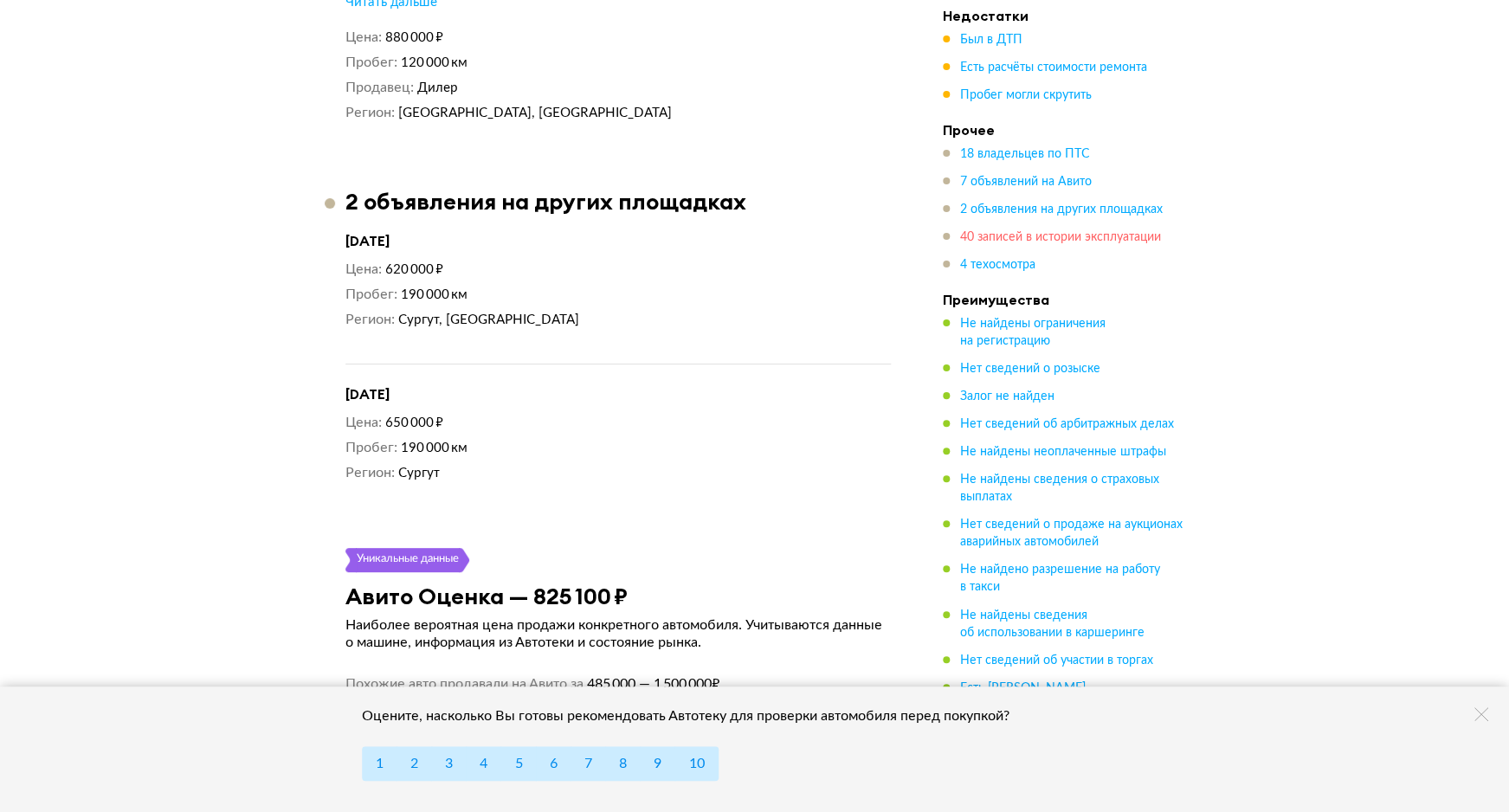click on "40 записей в истории эксплуатации" at bounding box center (1061, 237) 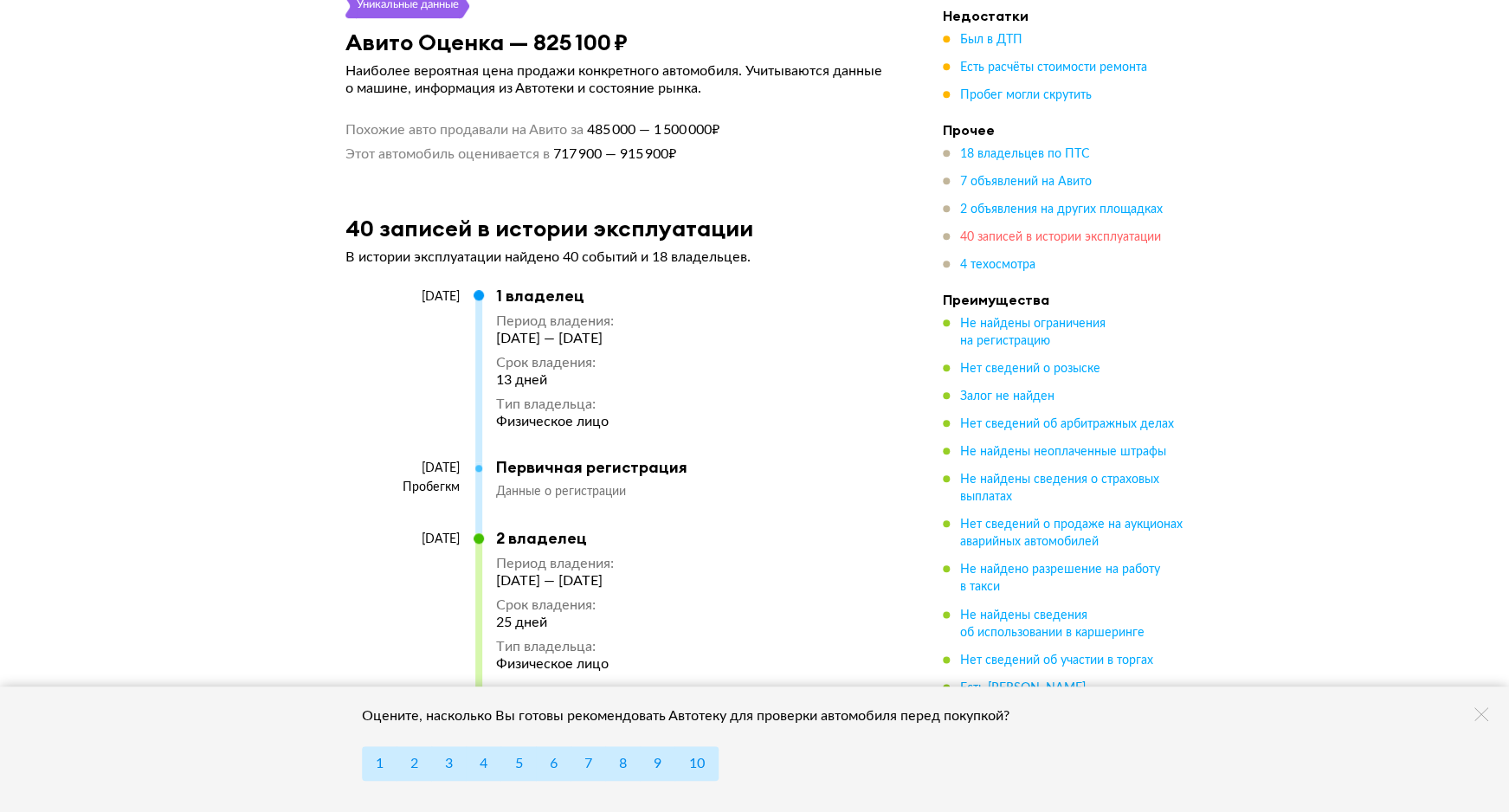 scroll, scrollTop: 9611, scrollLeft: 0, axis: vertical 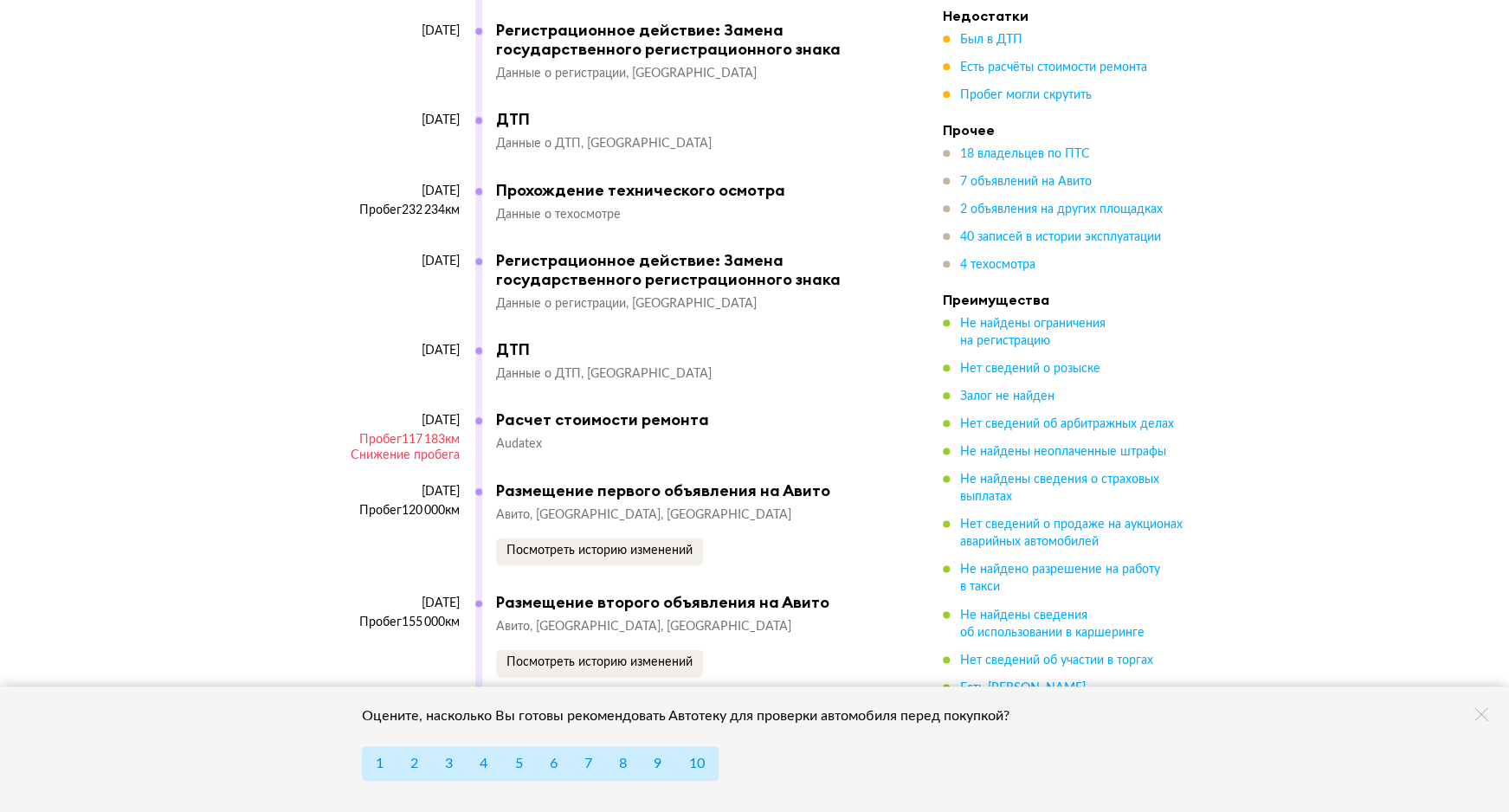 drag, startPoint x: 338, startPoint y: 336, endPoint x: 456, endPoint y: 336, distance: 118 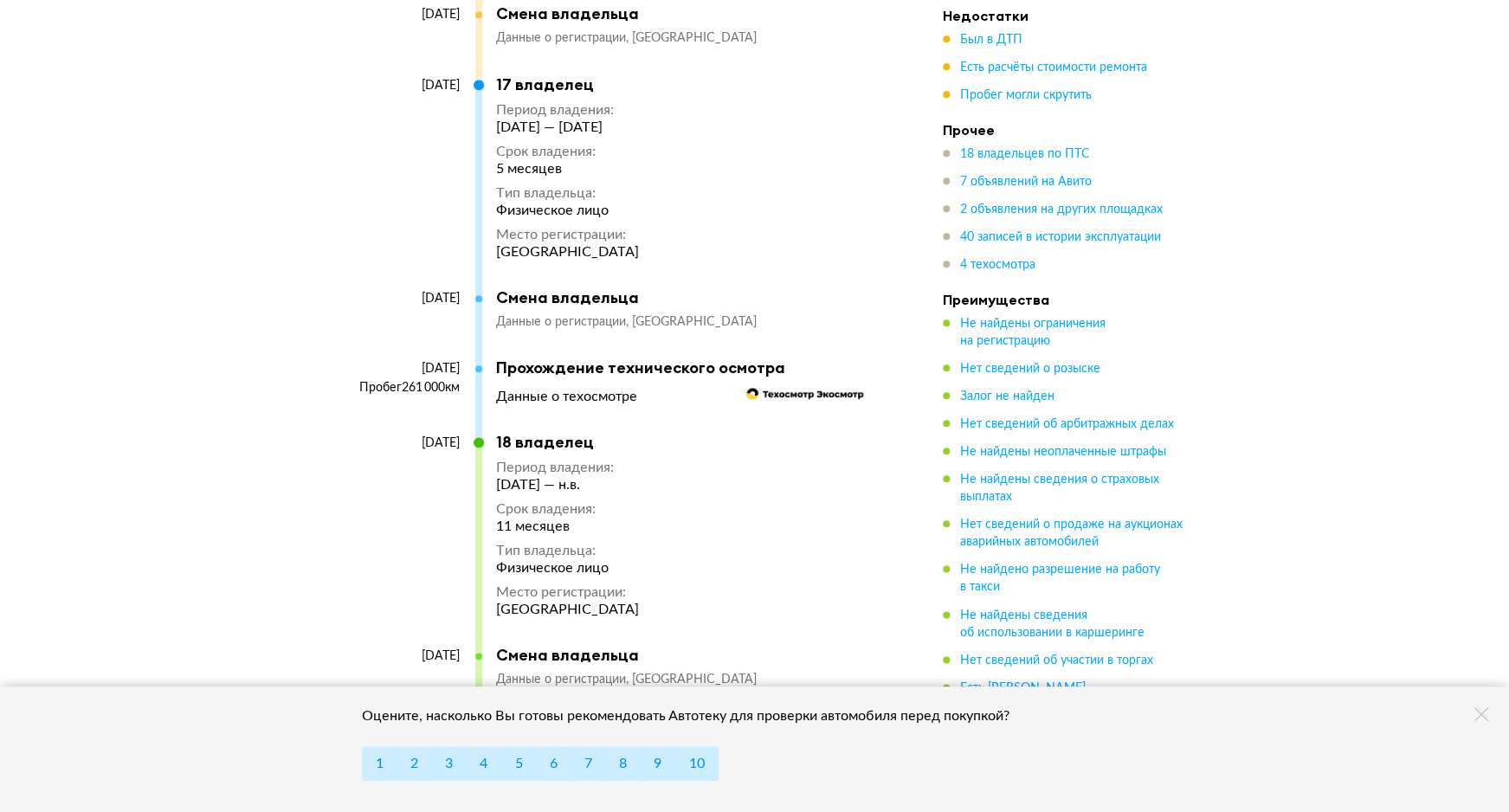 scroll, scrollTop: 15820, scrollLeft: 0, axis: vertical 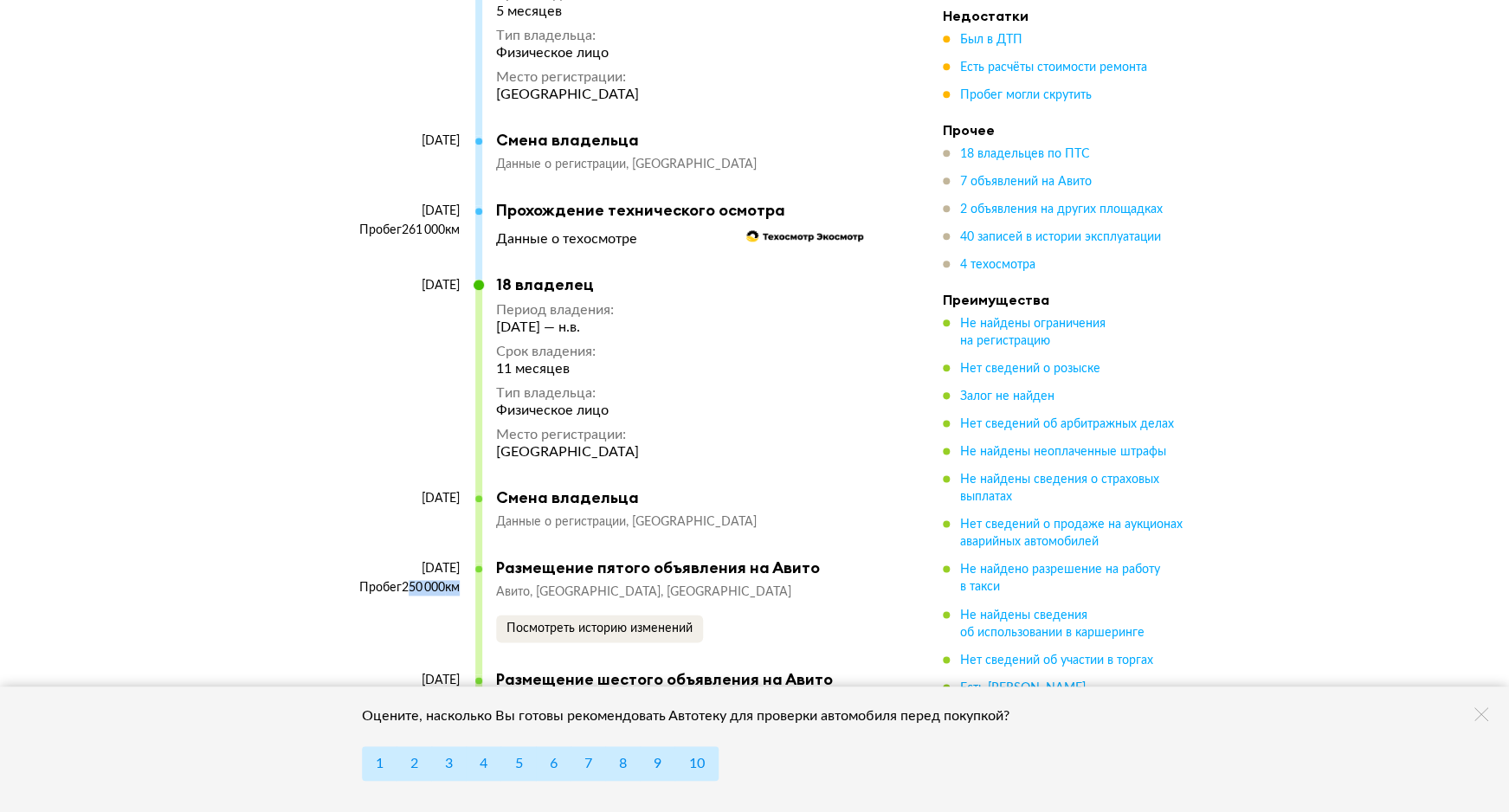 drag, startPoint x: 405, startPoint y: 499, endPoint x: 452, endPoint y: 499, distance: 47 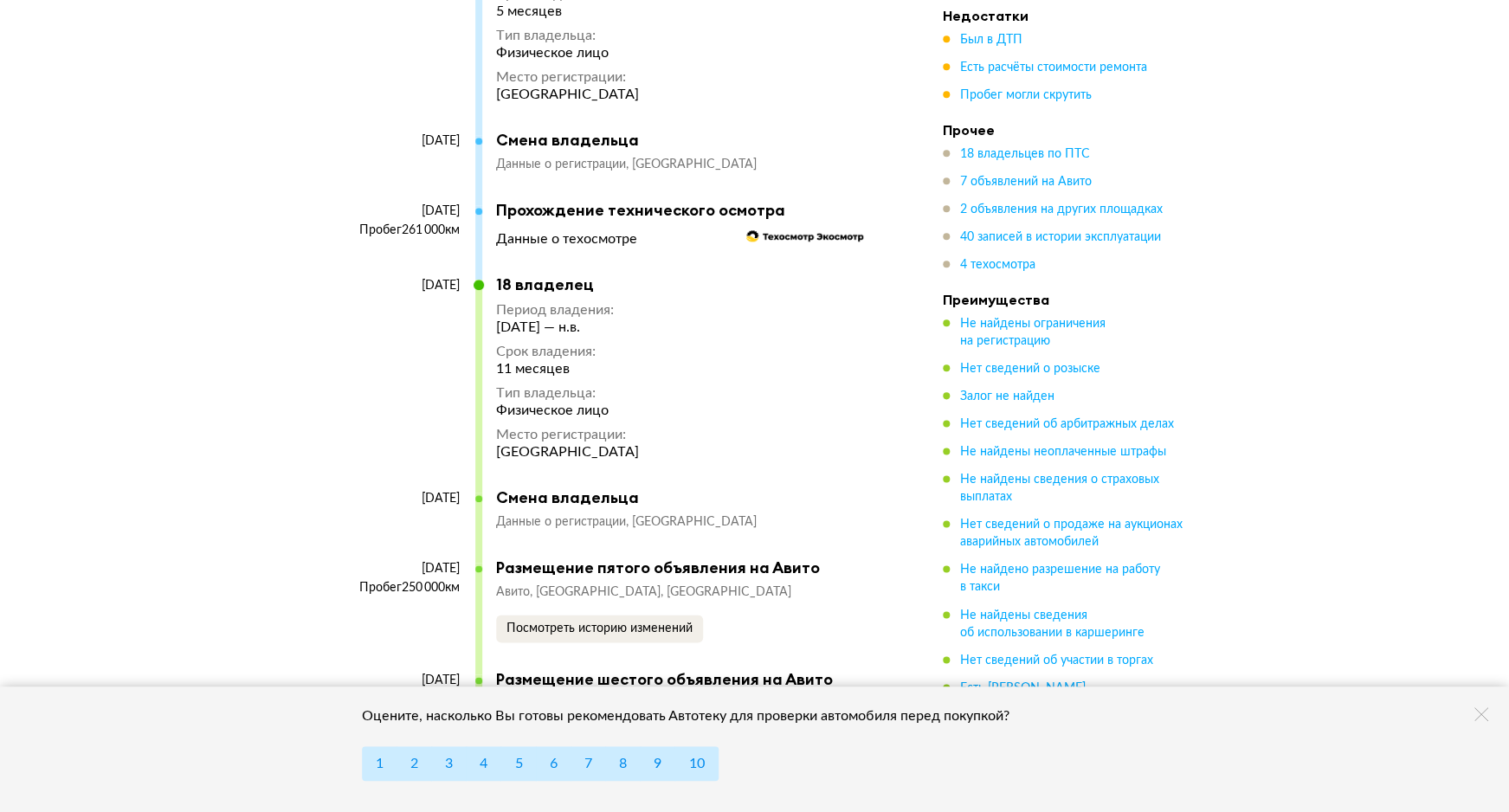 click on "Пробег  261 000  км" at bounding box center (403, 230) 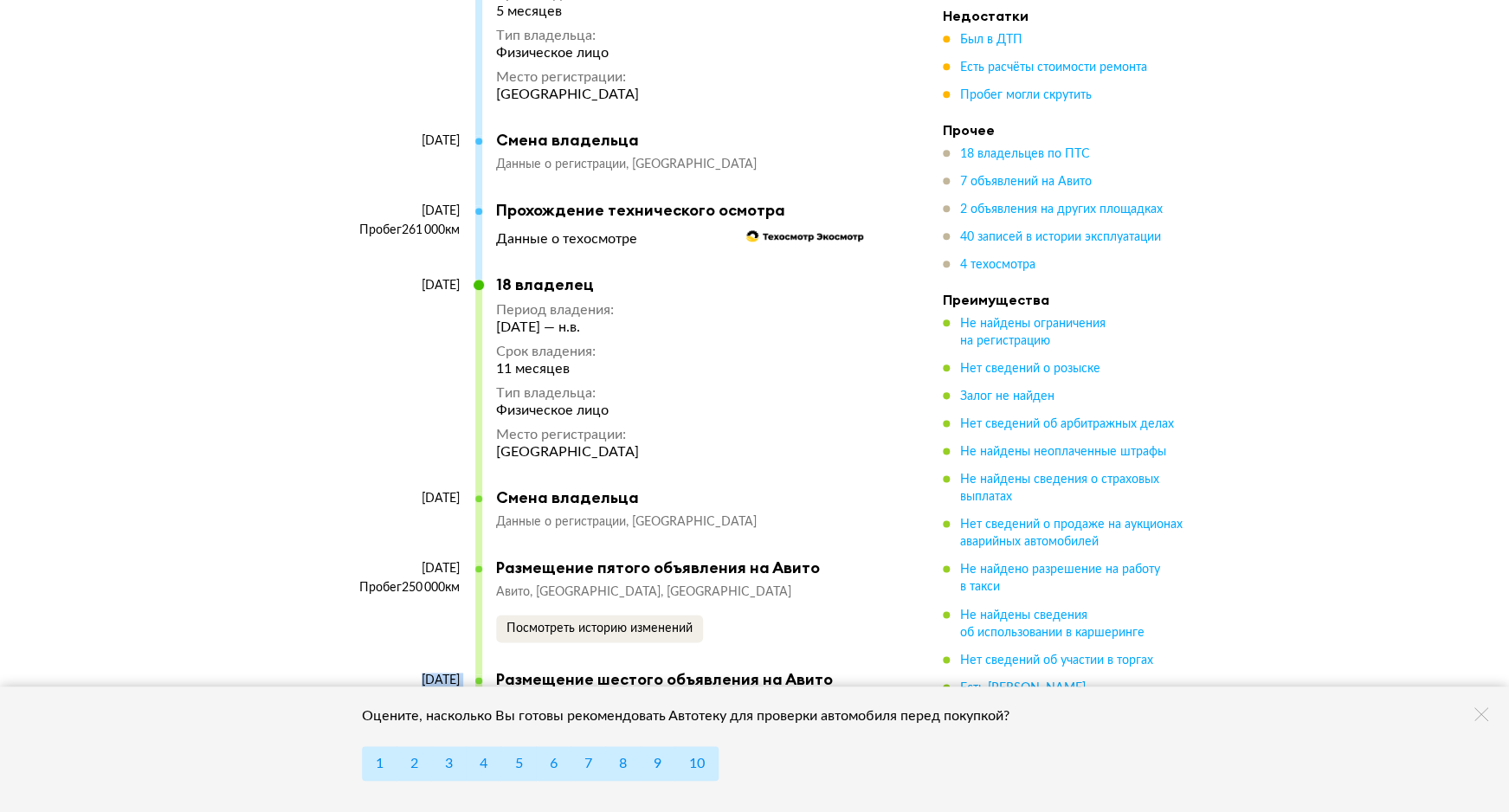drag, startPoint x: 347, startPoint y: 609, endPoint x: 461, endPoint y: 633, distance: 116.49893 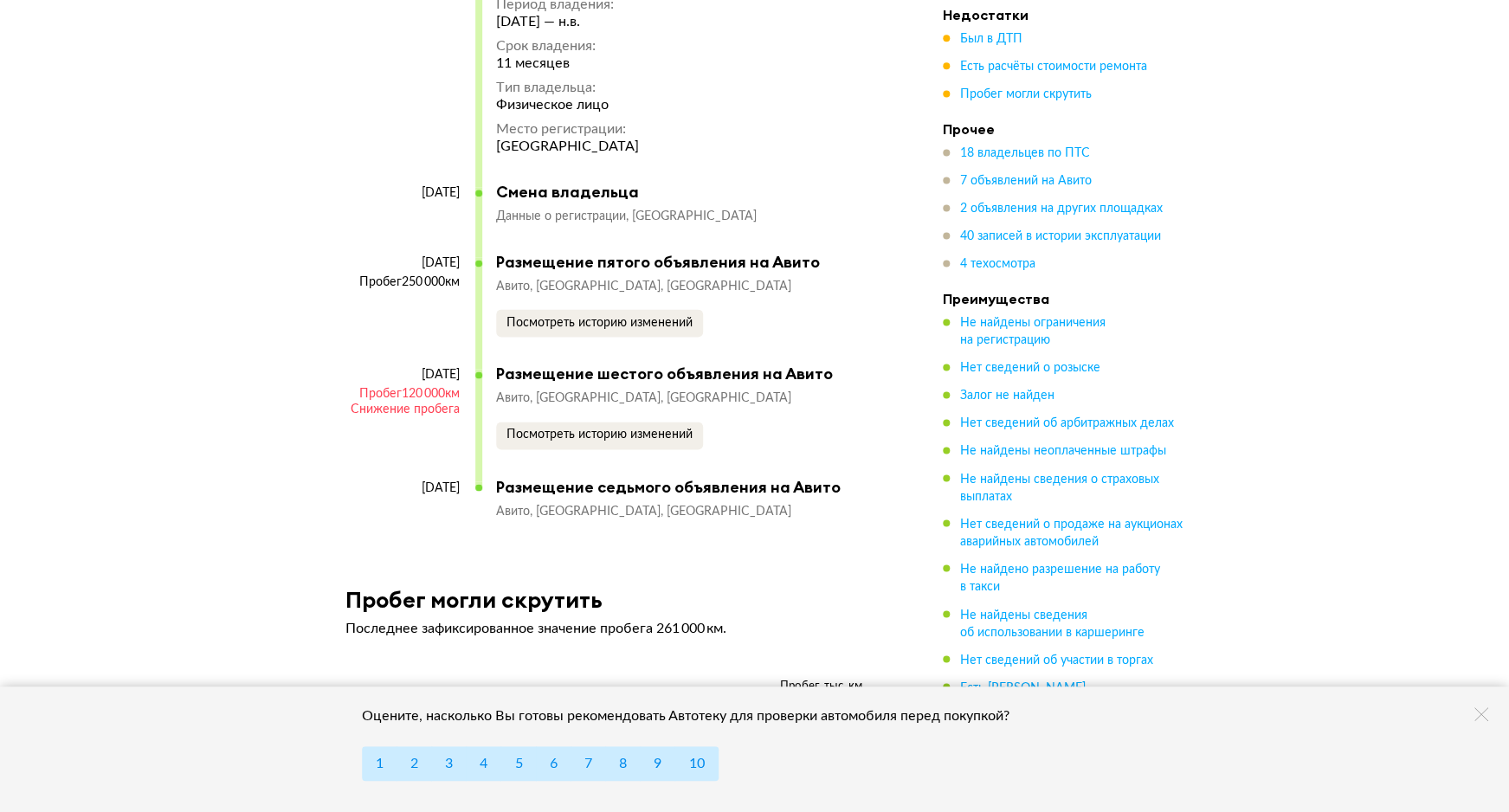 scroll, scrollTop: 16125, scrollLeft: 0, axis: vertical 